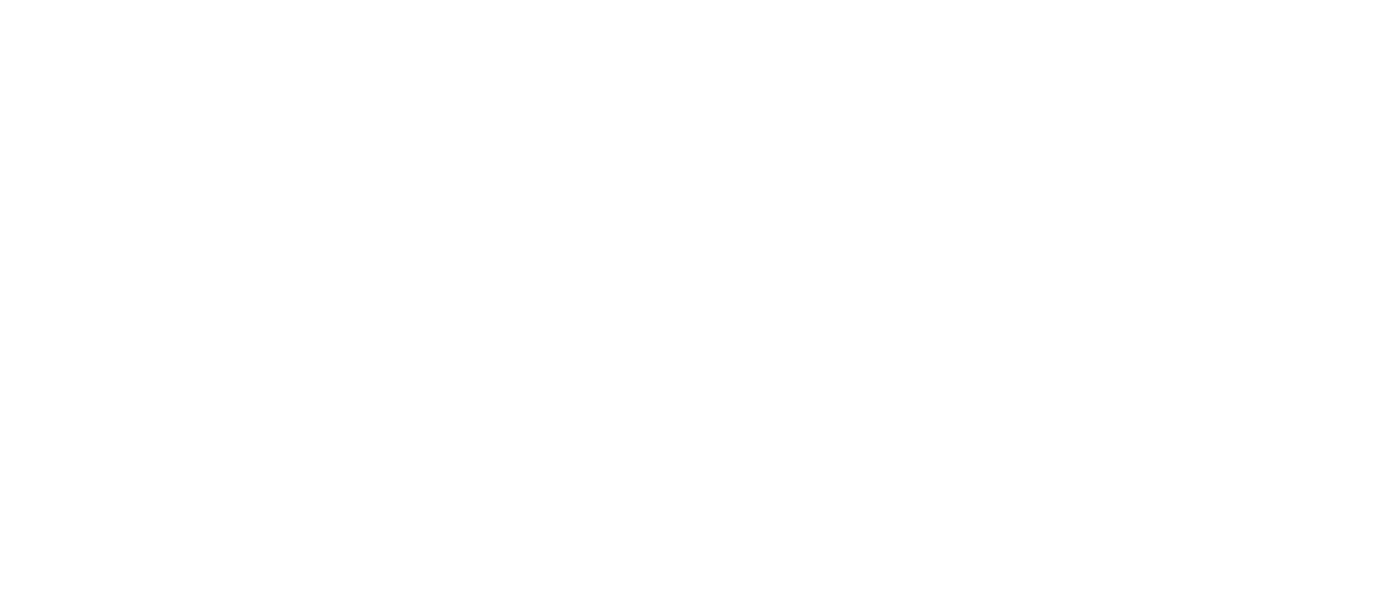 scroll, scrollTop: 0, scrollLeft: 0, axis: both 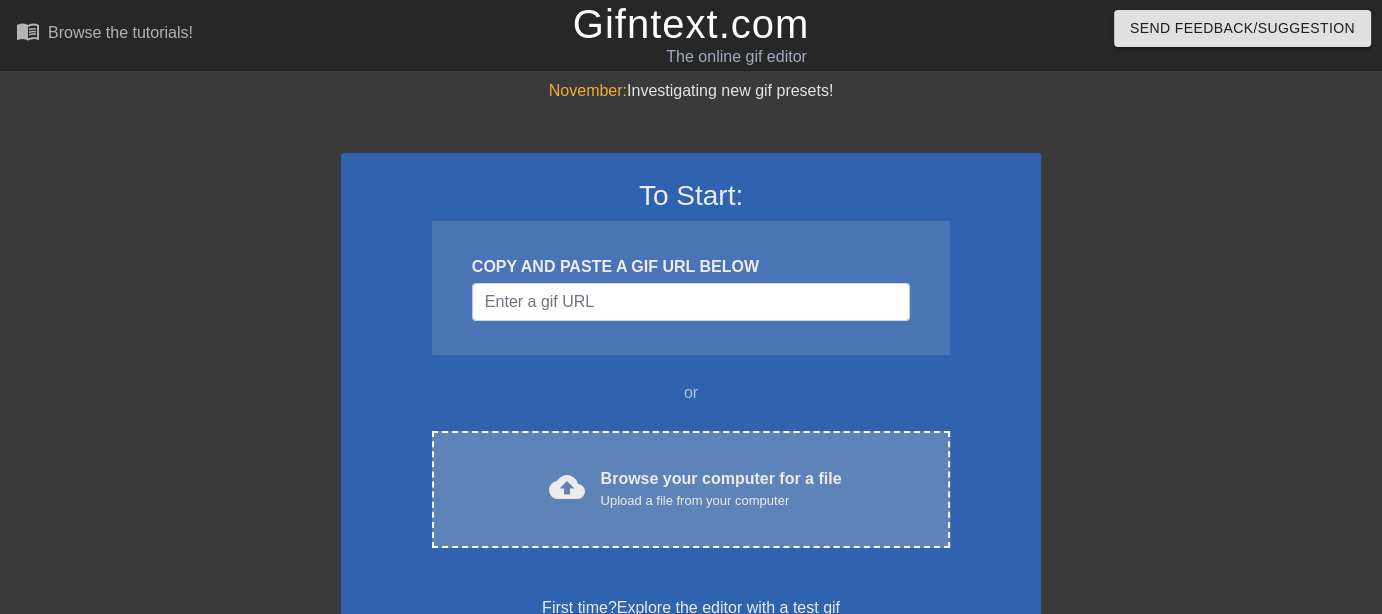 click on "Browse your computer for a file Upload a file from your computer" at bounding box center (721, 489) 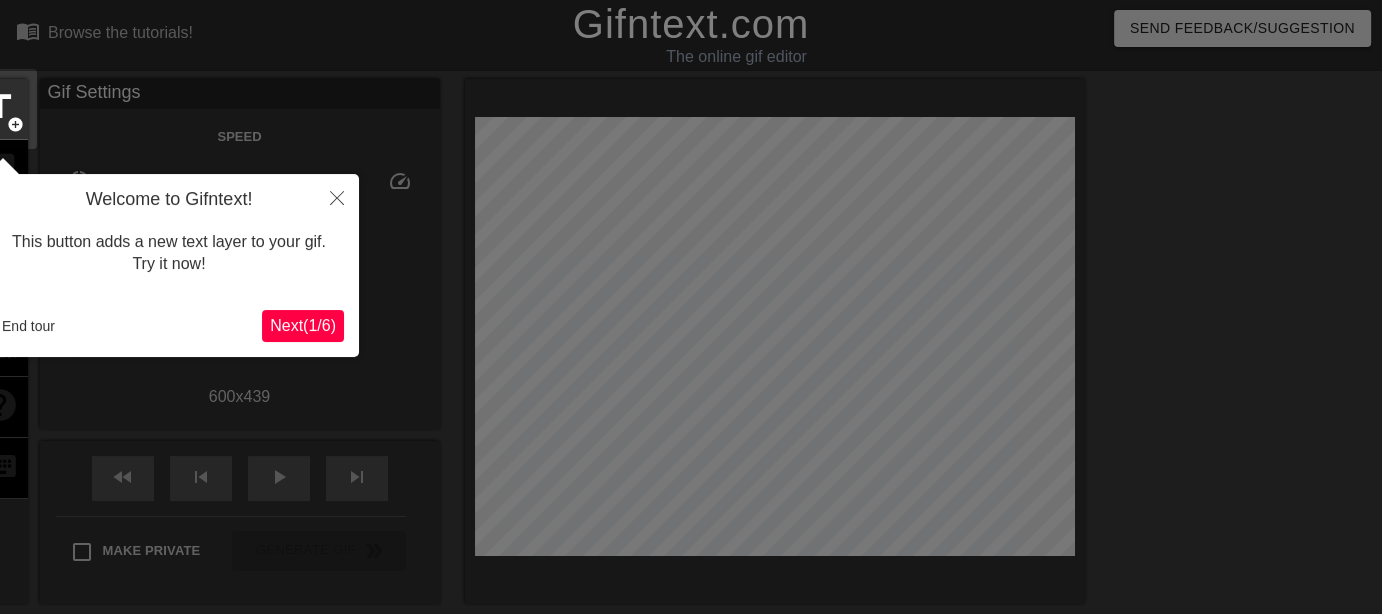scroll, scrollTop: 48, scrollLeft: 0, axis: vertical 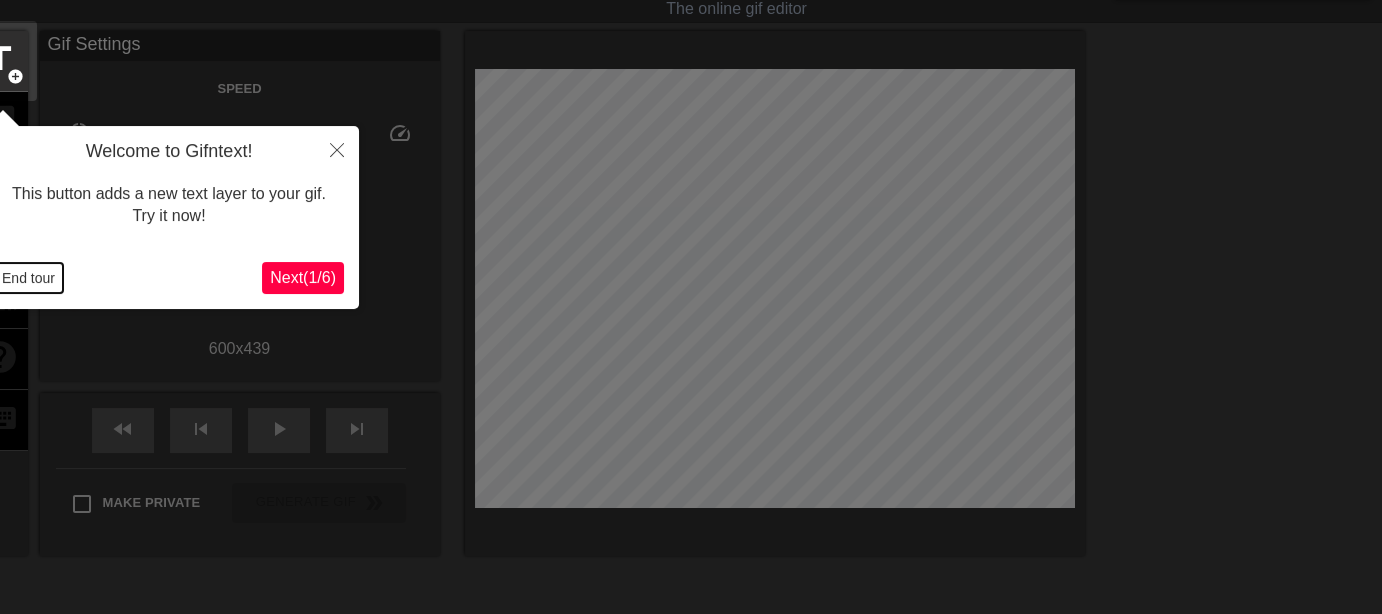 click on "End tour" at bounding box center (28, 278) 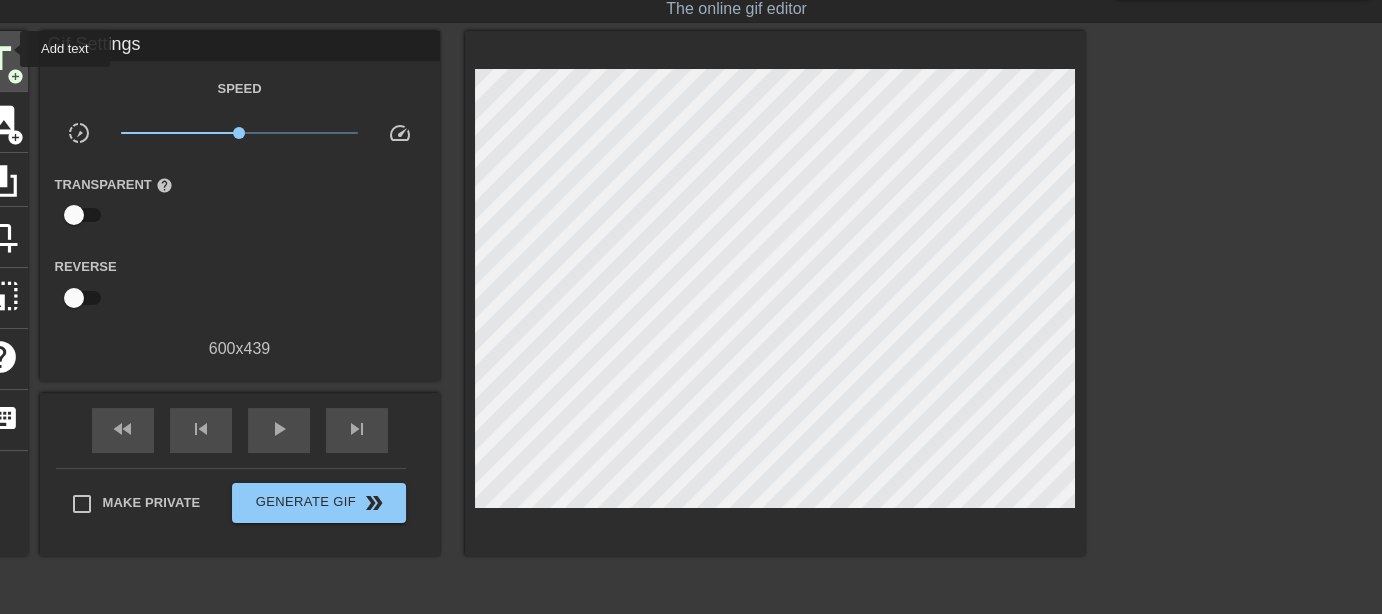 click on "title" at bounding box center [1, 59] 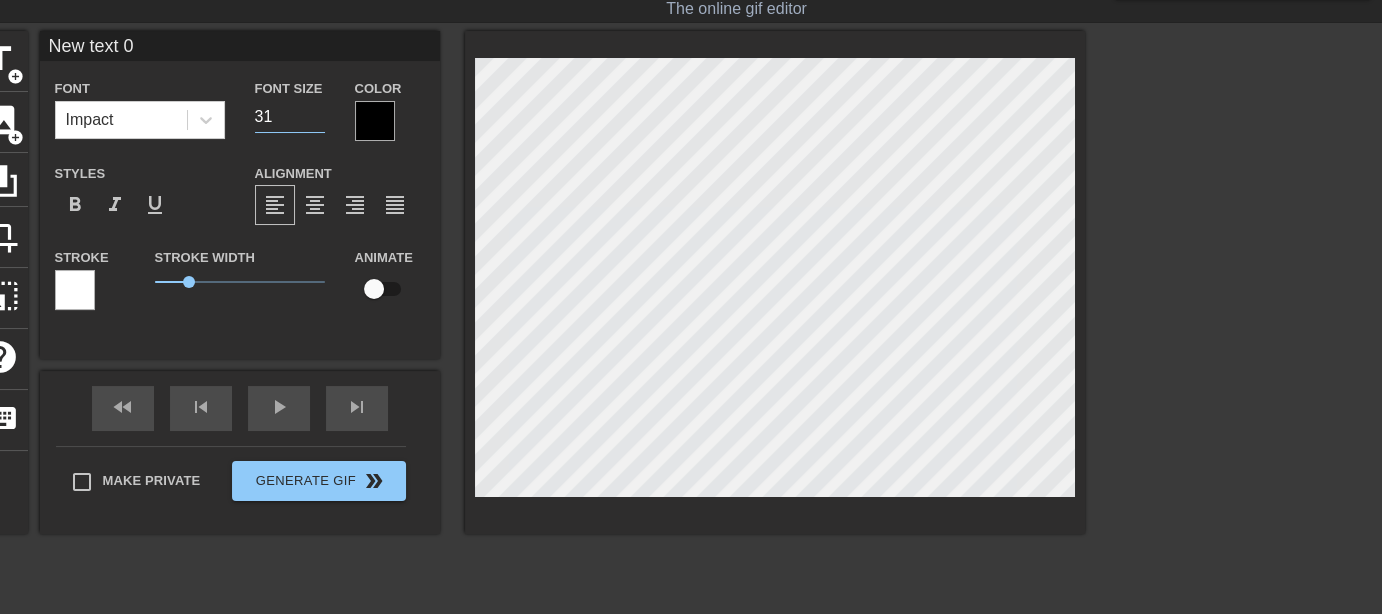 click on "31" at bounding box center [290, 117] 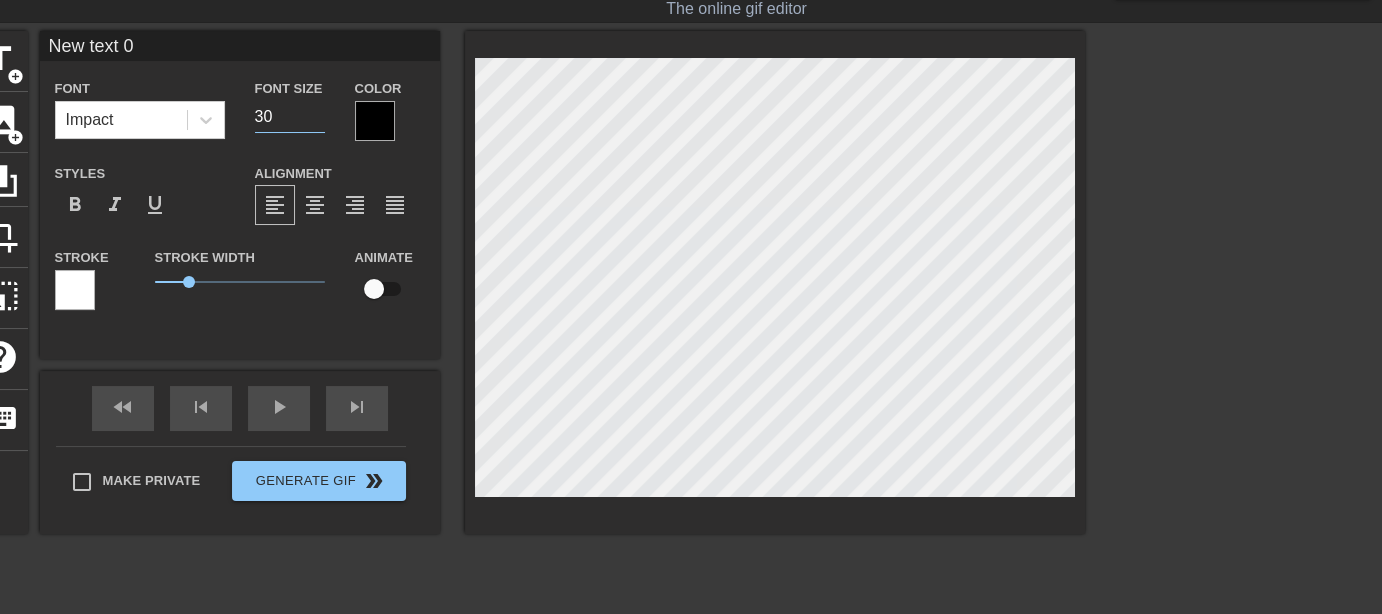 click on "30" at bounding box center (290, 117) 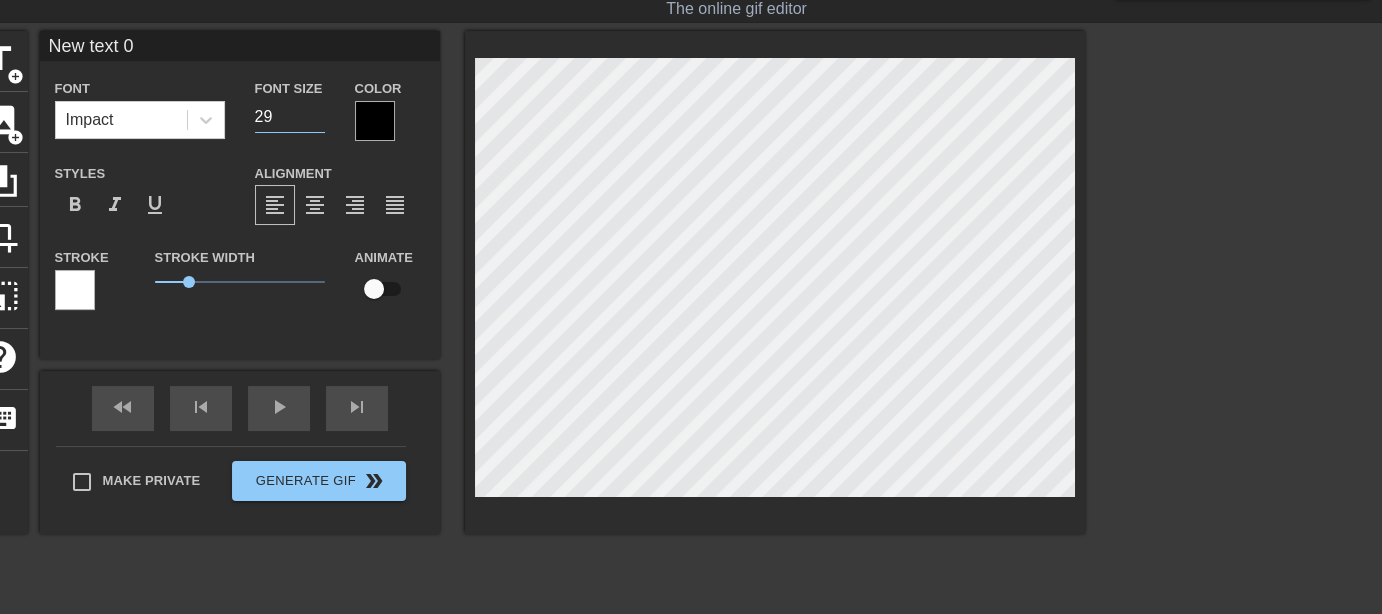 click on "29" at bounding box center (290, 117) 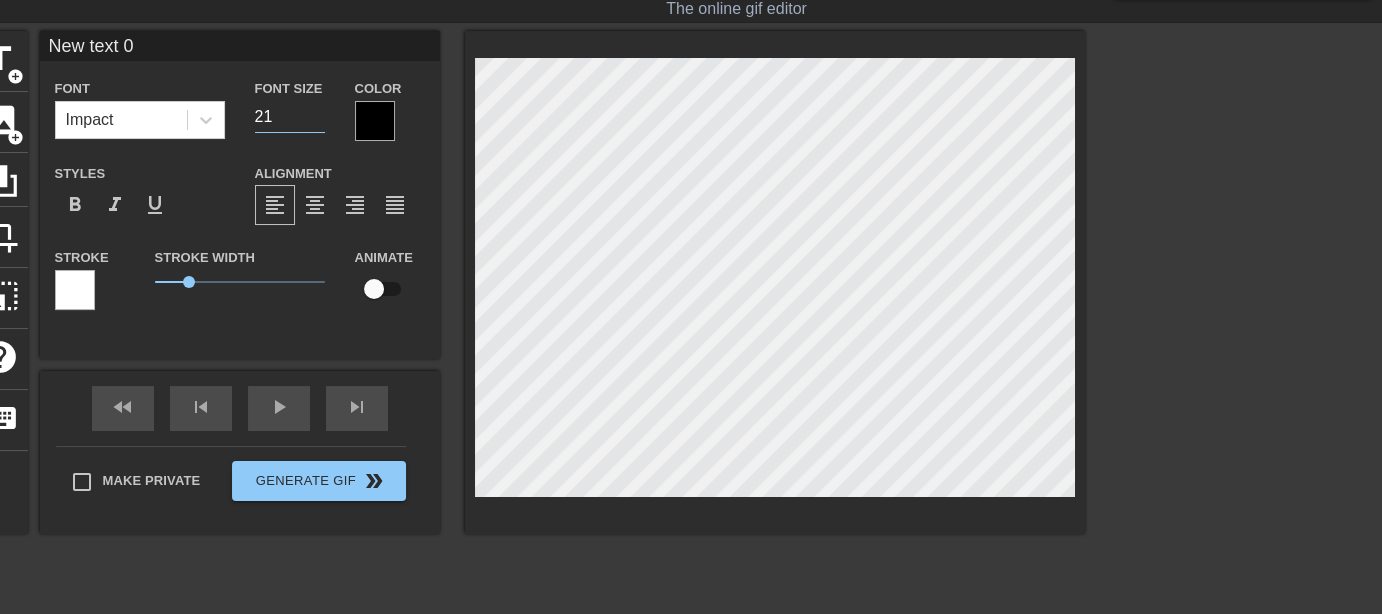 click on "21" at bounding box center [290, 117] 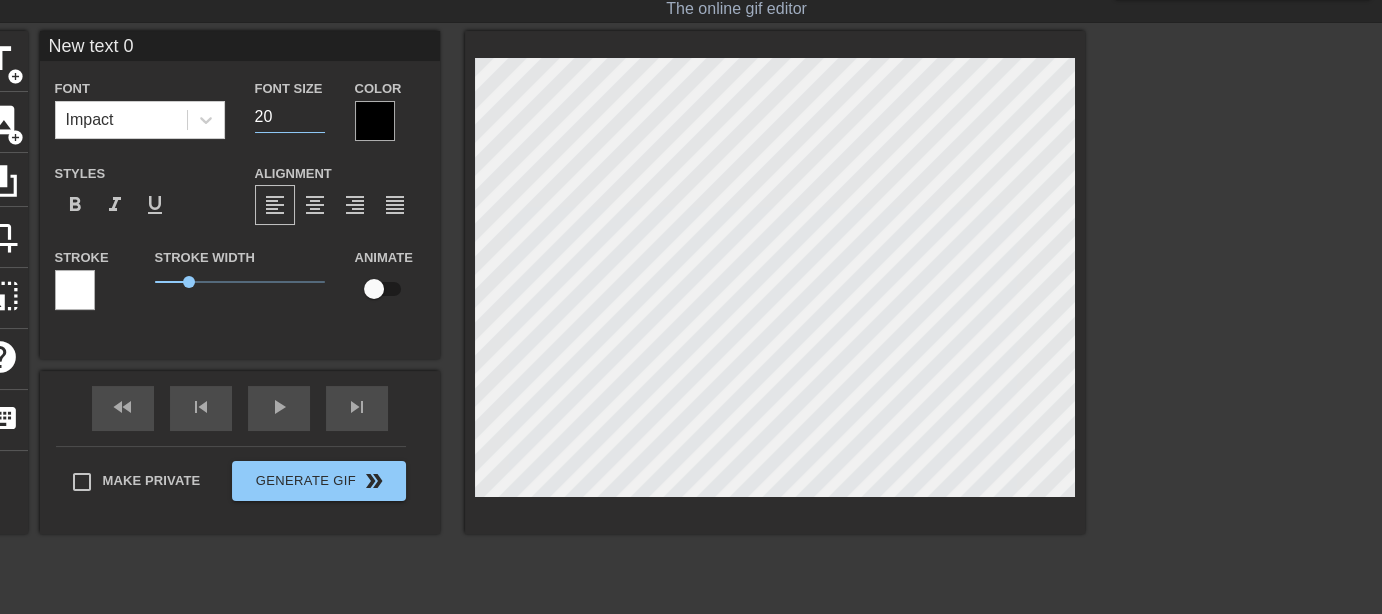 type on "20" 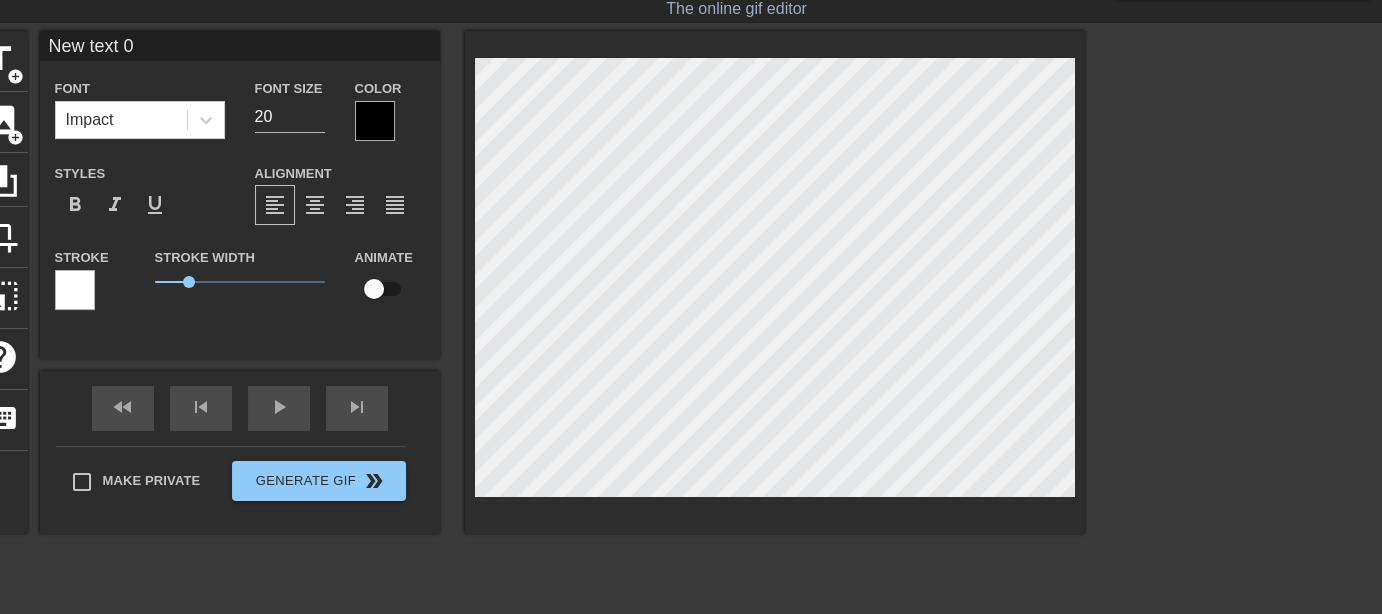 click at bounding box center [375, 121] 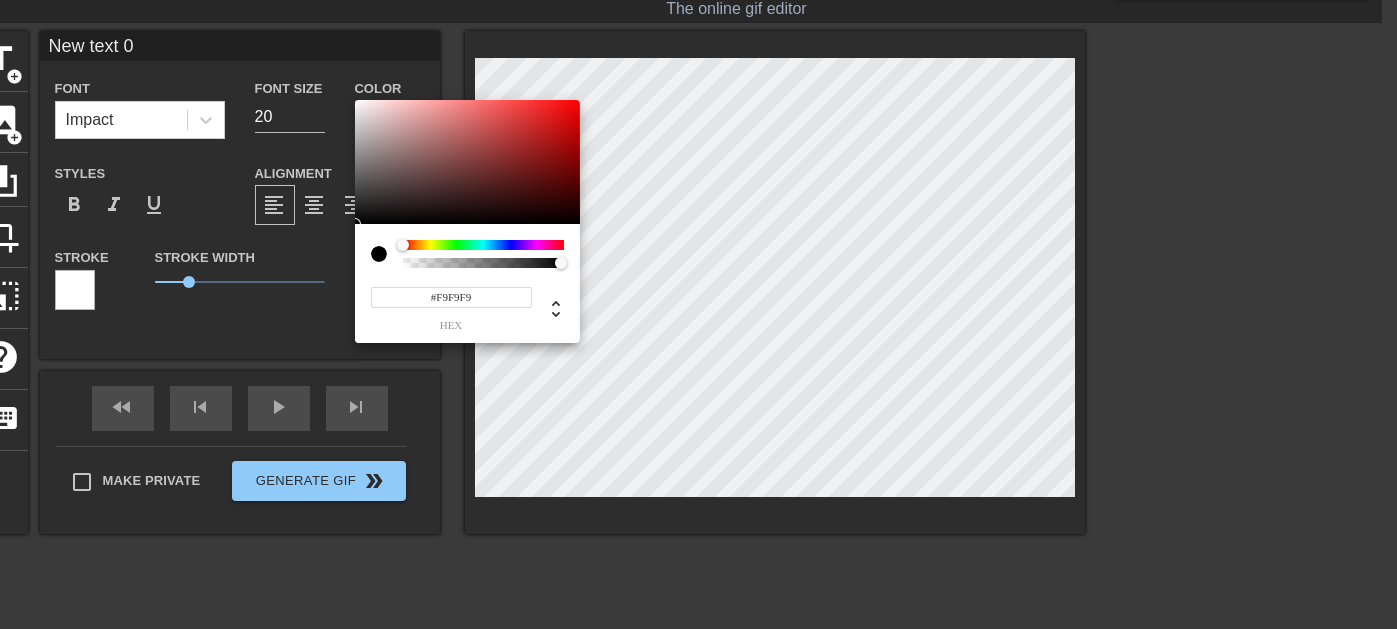 type on "#FFFFFF" 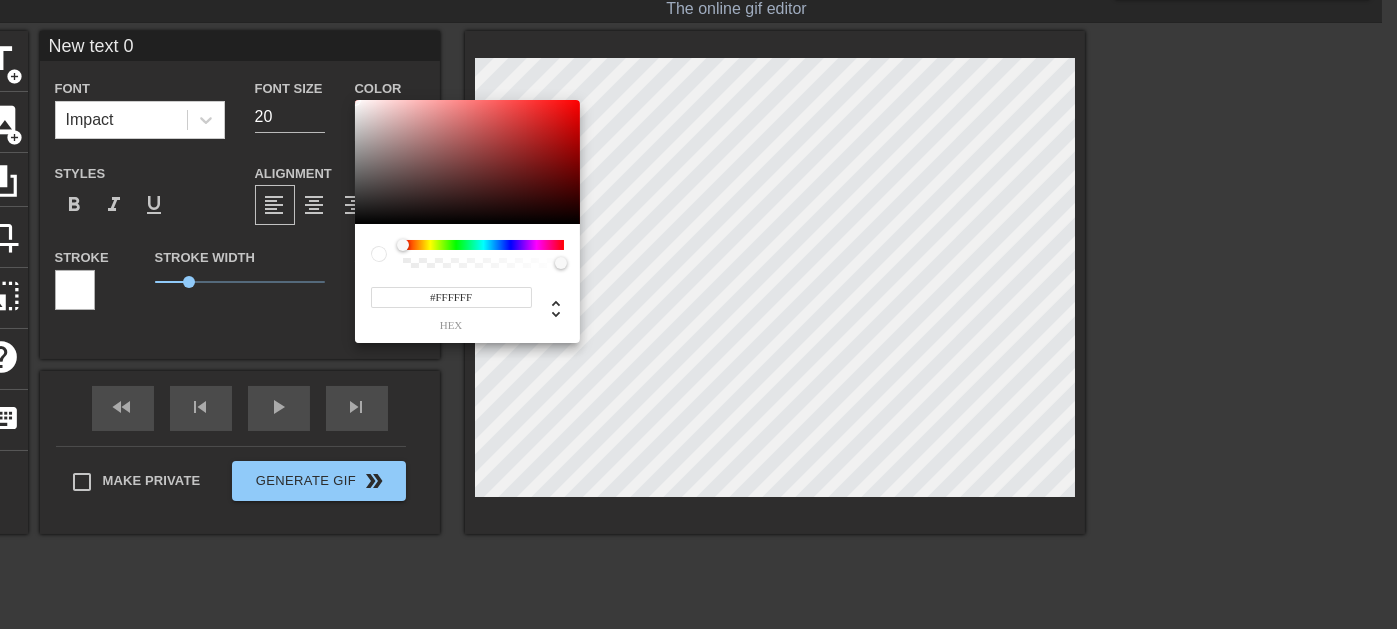 drag, startPoint x: 370, startPoint y: 116, endPoint x: 313, endPoint y: 73, distance: 71.40028 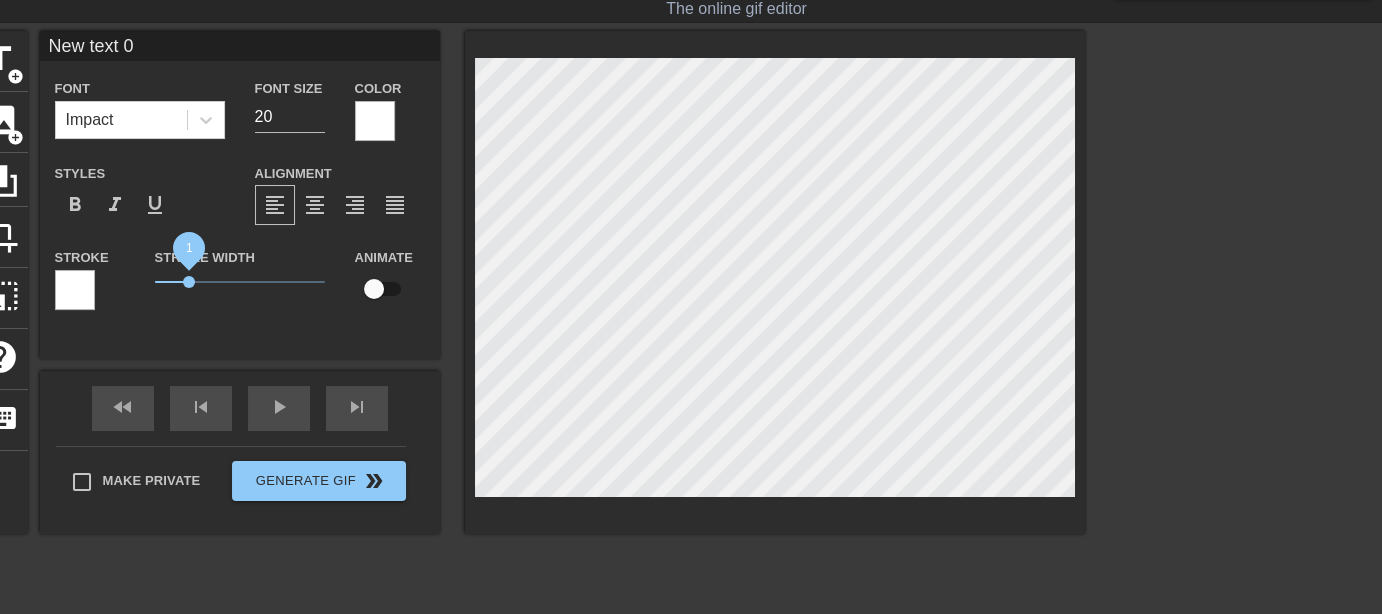 drag, startPoint x: 154, startPoint y: 291, endPoint x: 124, endPoint y: 296, distance: 30.413813 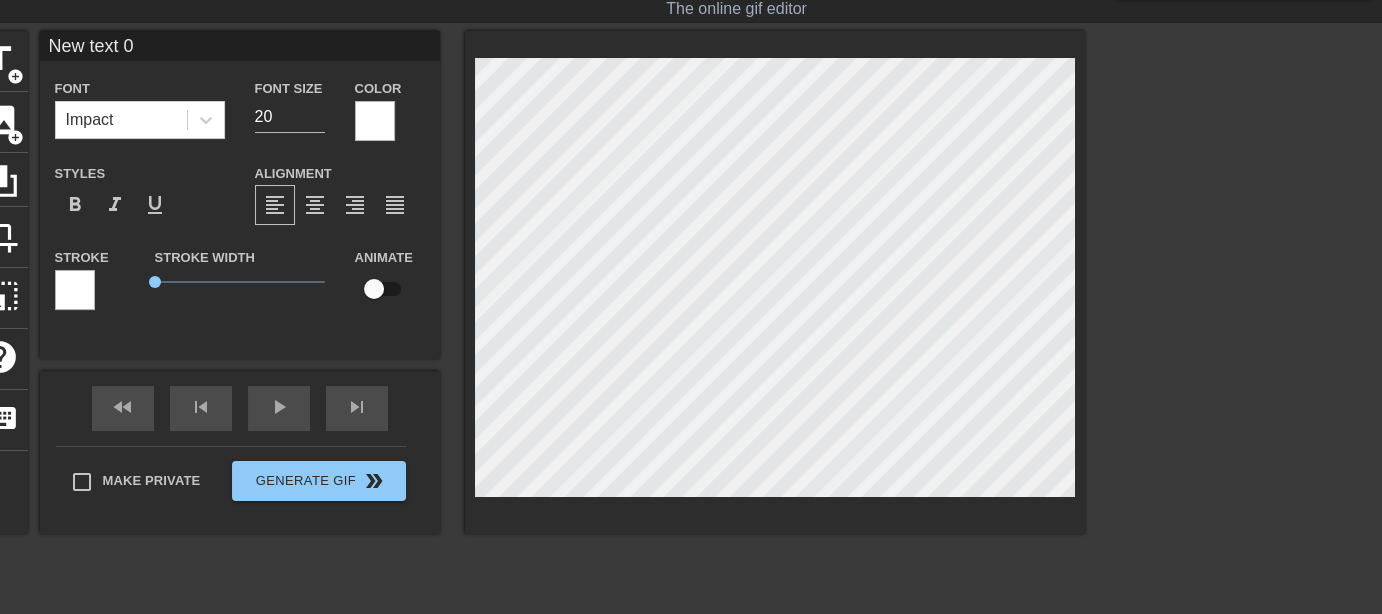 click on "title add_circle image add_circle crop photo_size_select_large help keyboard New text 0 Font Impact Font Size 20 Color Styles format_bold format_italic format_underline Alignment format_align_left format_align_center format_align_right format_align_justify Stroke Stroke Width 0 Animate fast_rewind skip_previous play_arrow skip_next Make Private Generate Gif double_arrow" at bounding box center (529, 282) 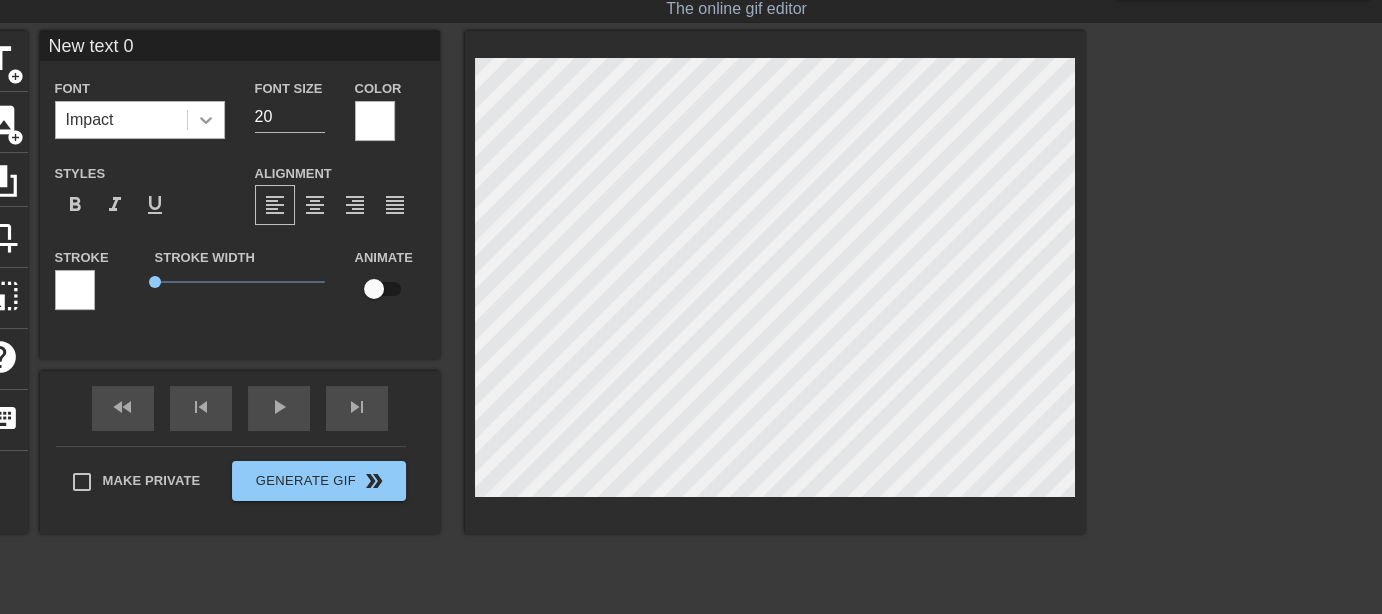 click at bounding box center (206, 120) 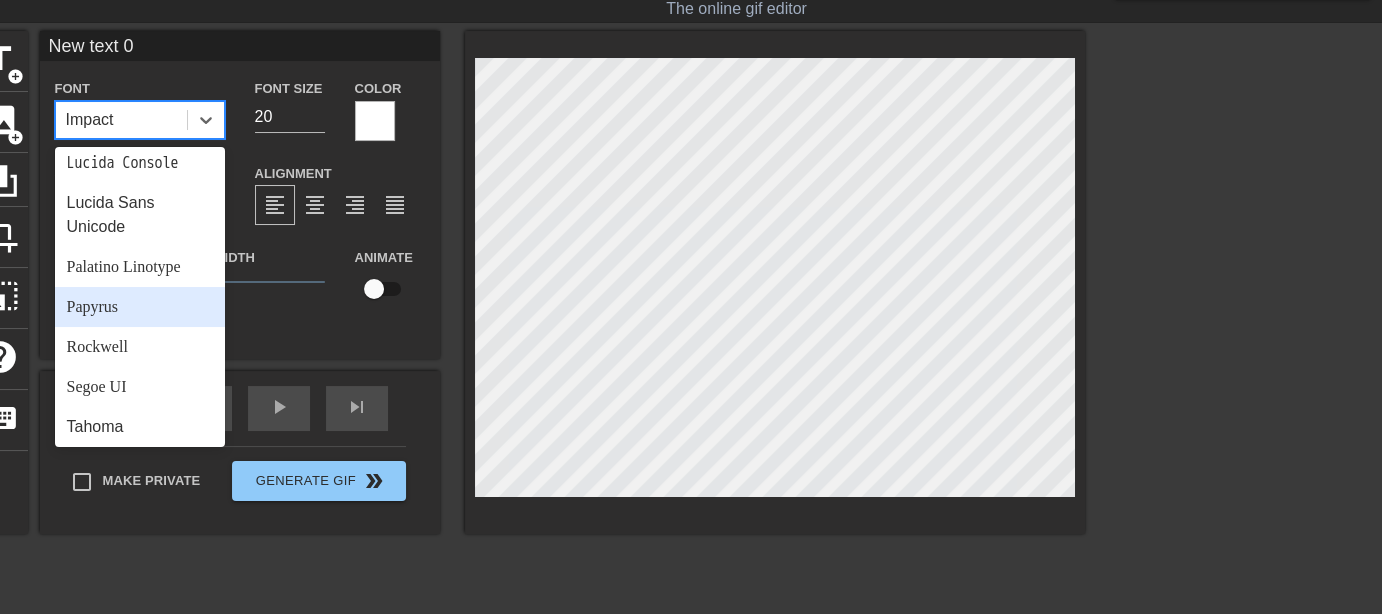 scroll, scrollTop: 715, scrollLeft: 0, axis: vertical 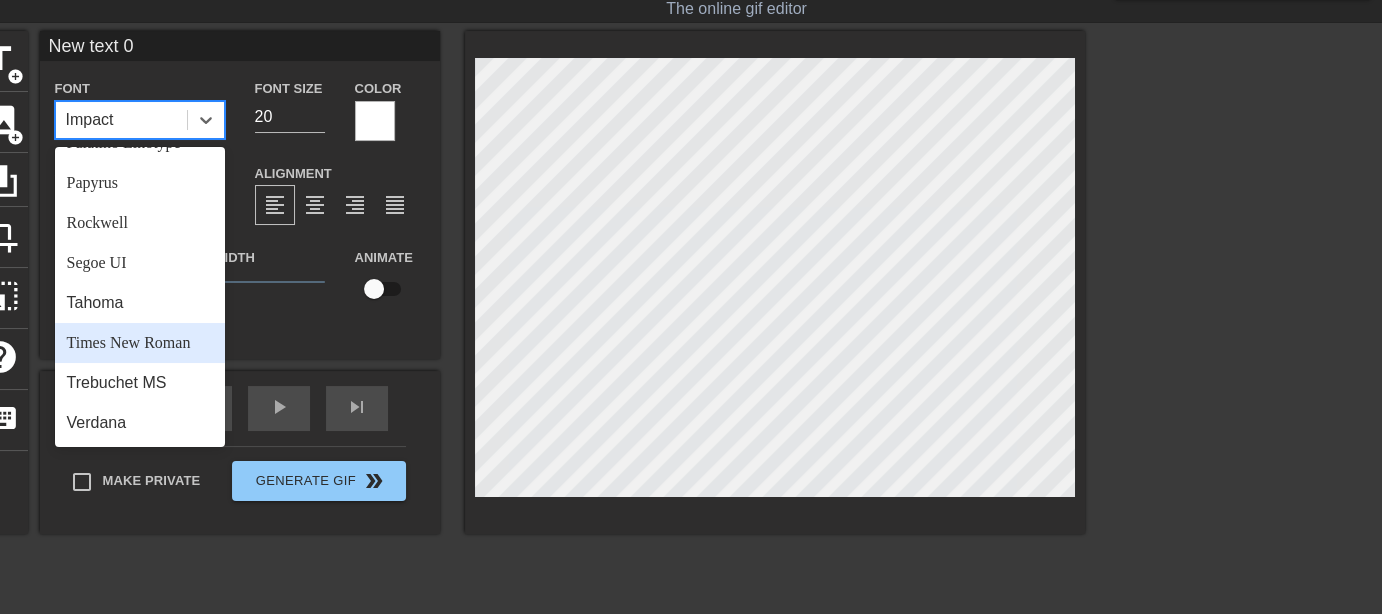 click on "Times New Roman" at bounding box center (140, 343) 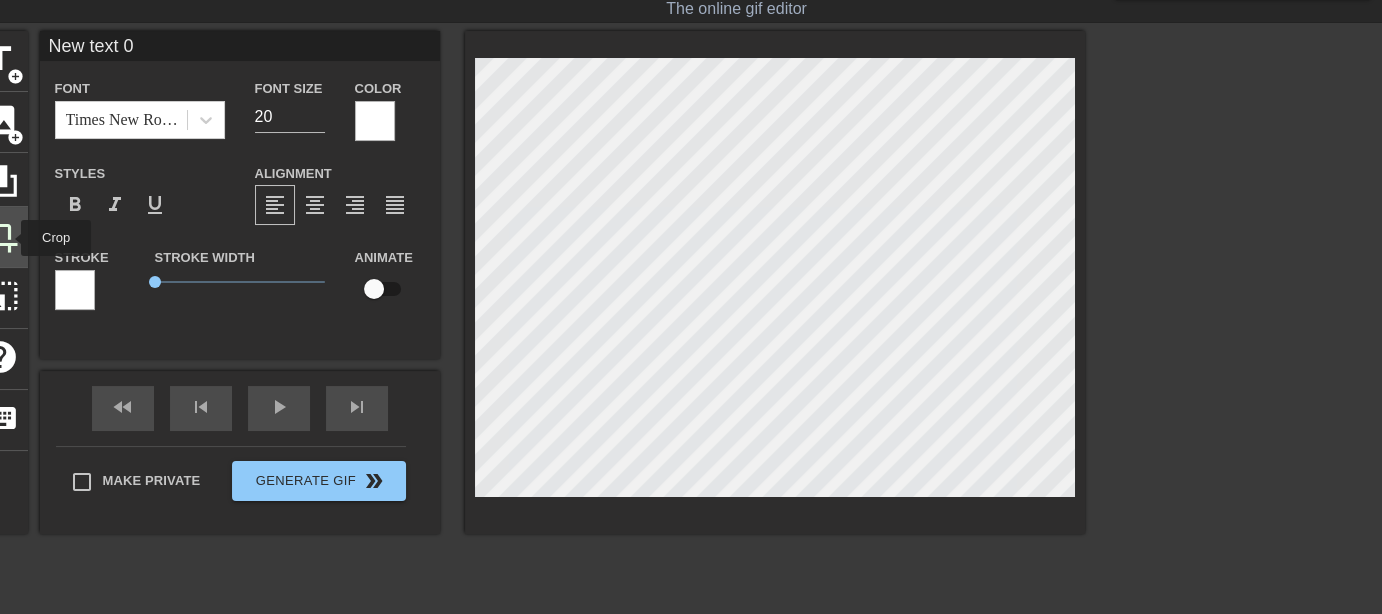 click on "crop" at bounding box center (1, 235) 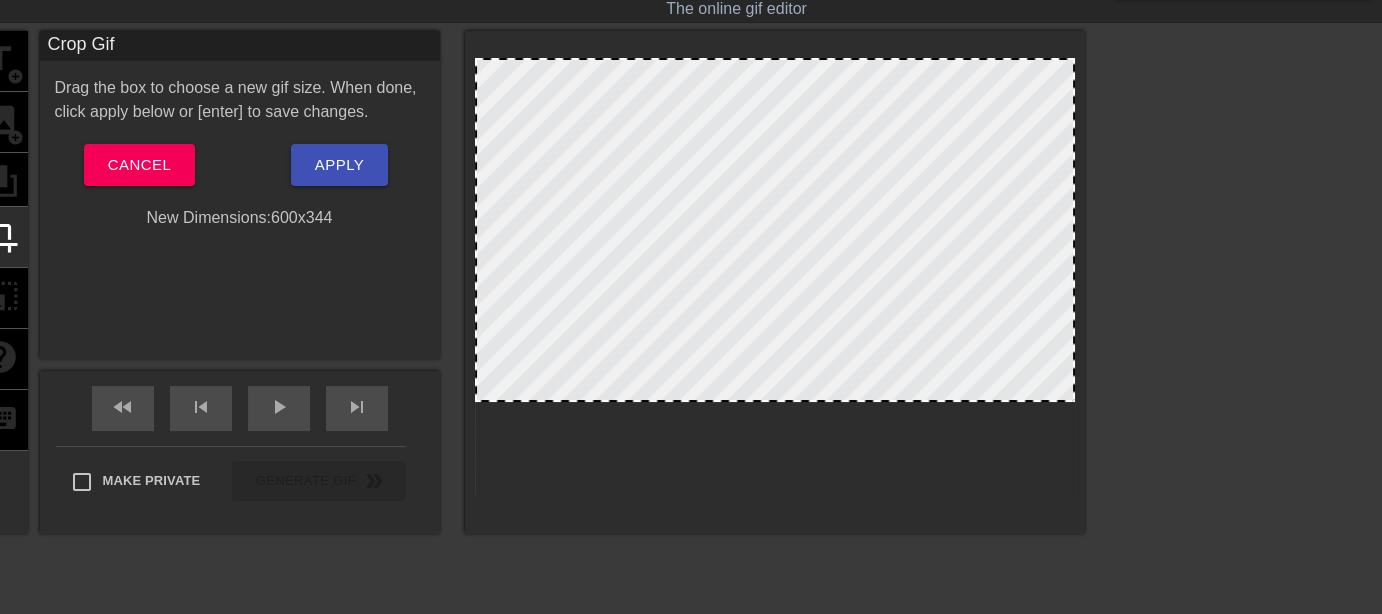 drag, startPoint x: 802, startPoint y: 494, endPoint x: 876, endPoint y: 399, distance: 120.4201 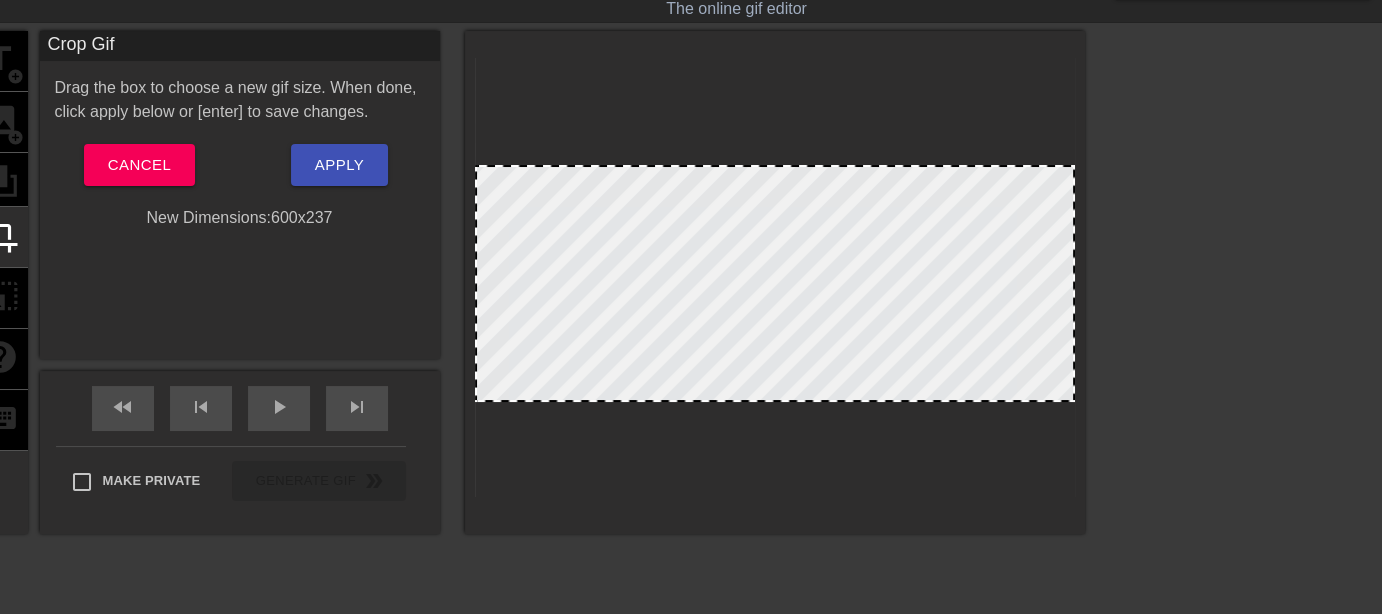 drag, startPoint x: 794, startPoint y: 58, endPoint x: 783, endPoint y: 165, distance: 107.563934 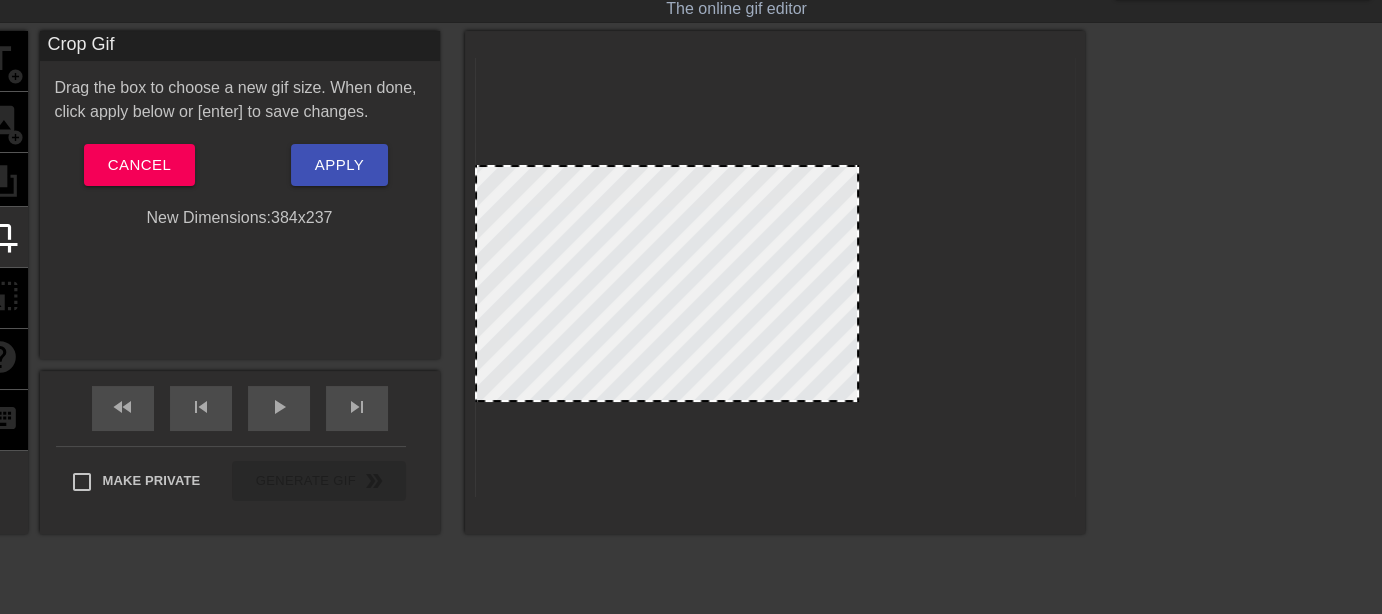 drag, startPoint x: 1073, startPoint y: 281, endPoint x: 857, endPoint y: 300, distance: 216.83405 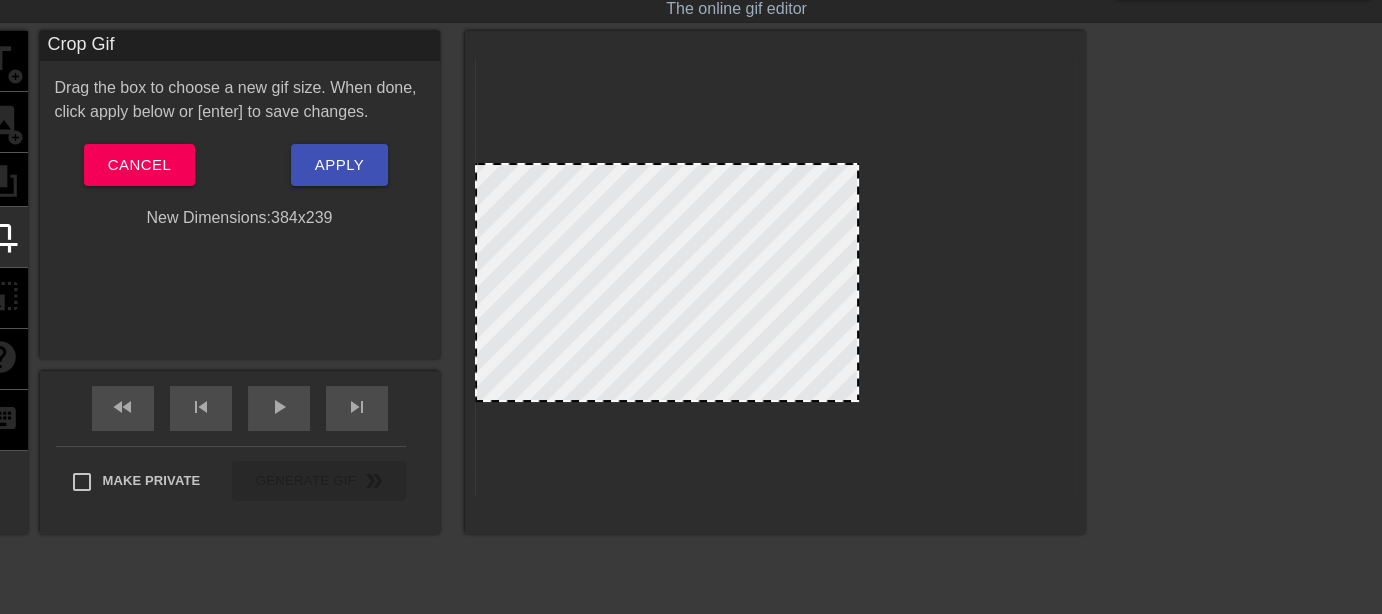 drag, startPoint x: 706, startPoint y: 164, endPoint x: 726, endPoint y: 162, distance: 20.09975 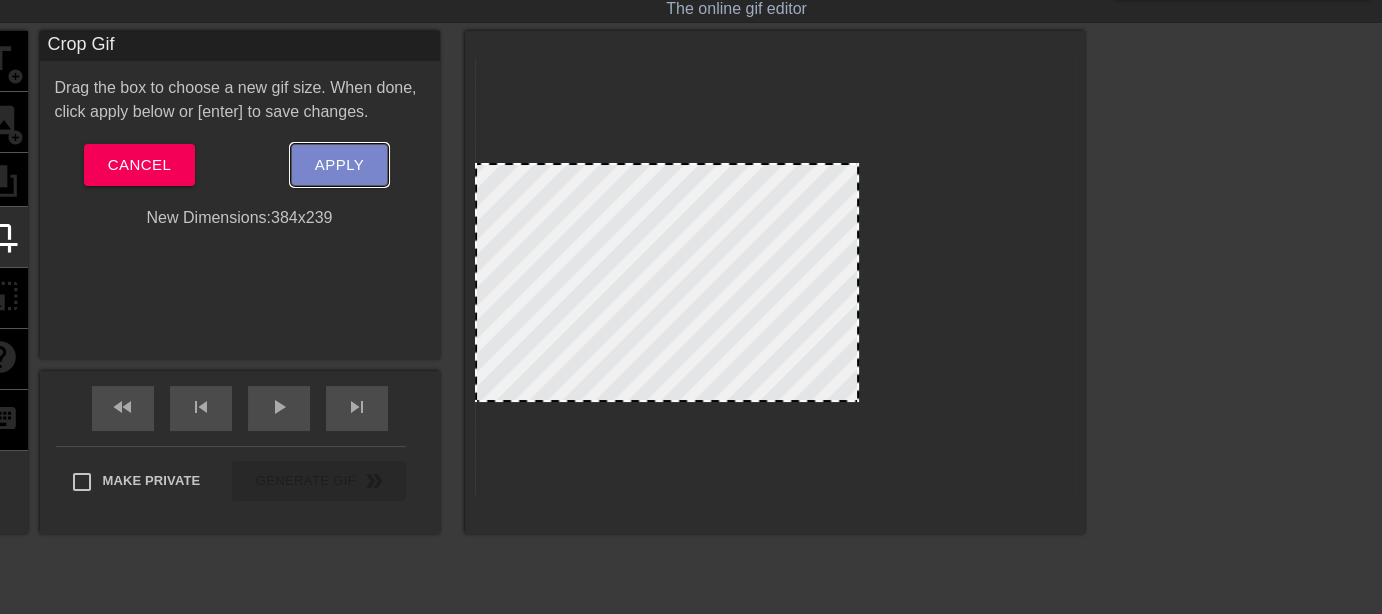 click on "Apply" at bounding box center (339, 165) 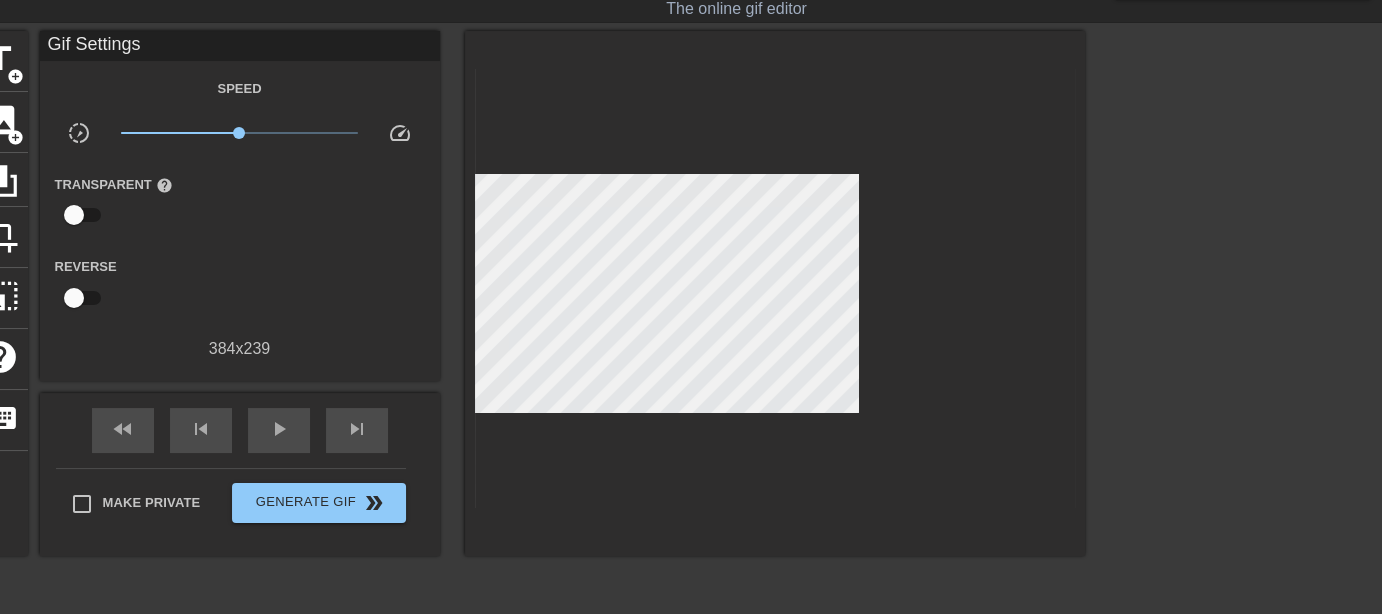 click at bounding box center (775, 293) 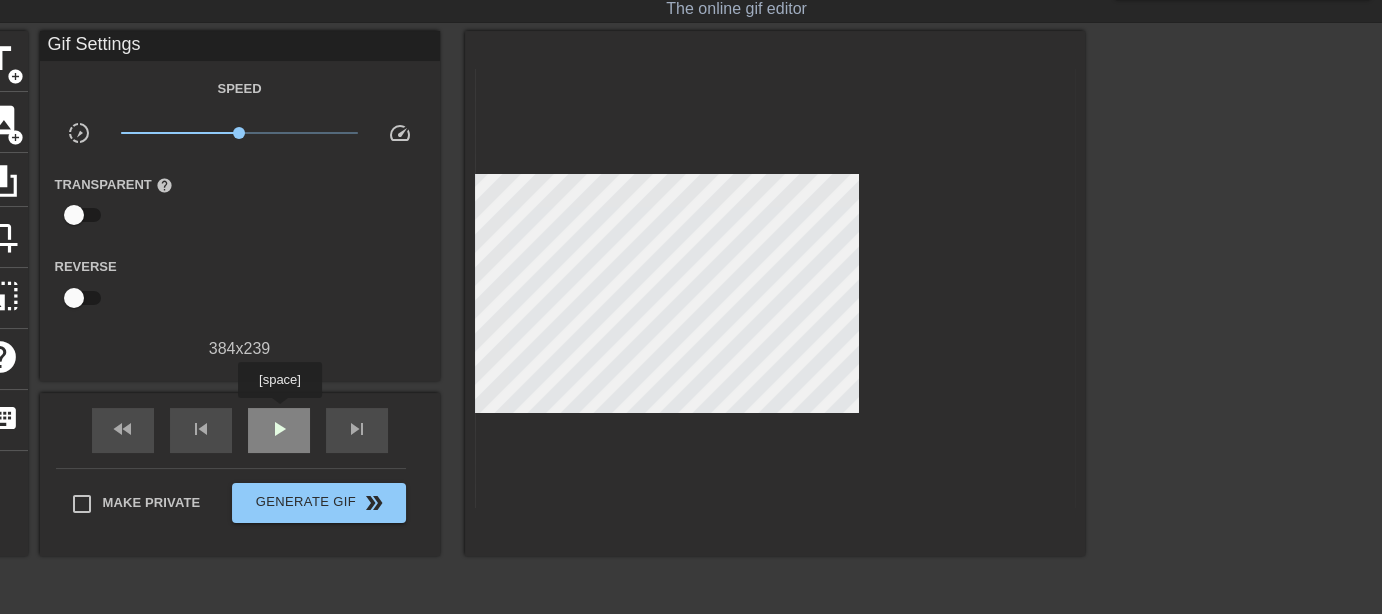 click on "play_arrow" at bounding box center (279, 430) 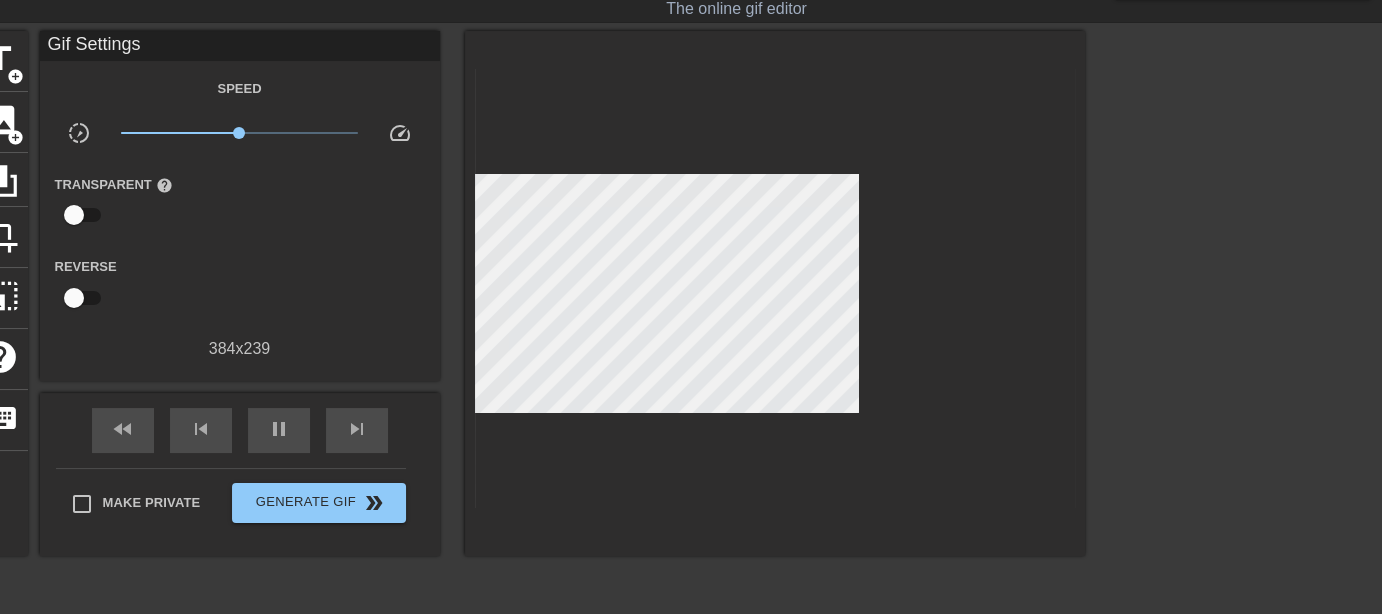 scroll, scrollTop: 0, scrollLeft: 0, axis: both 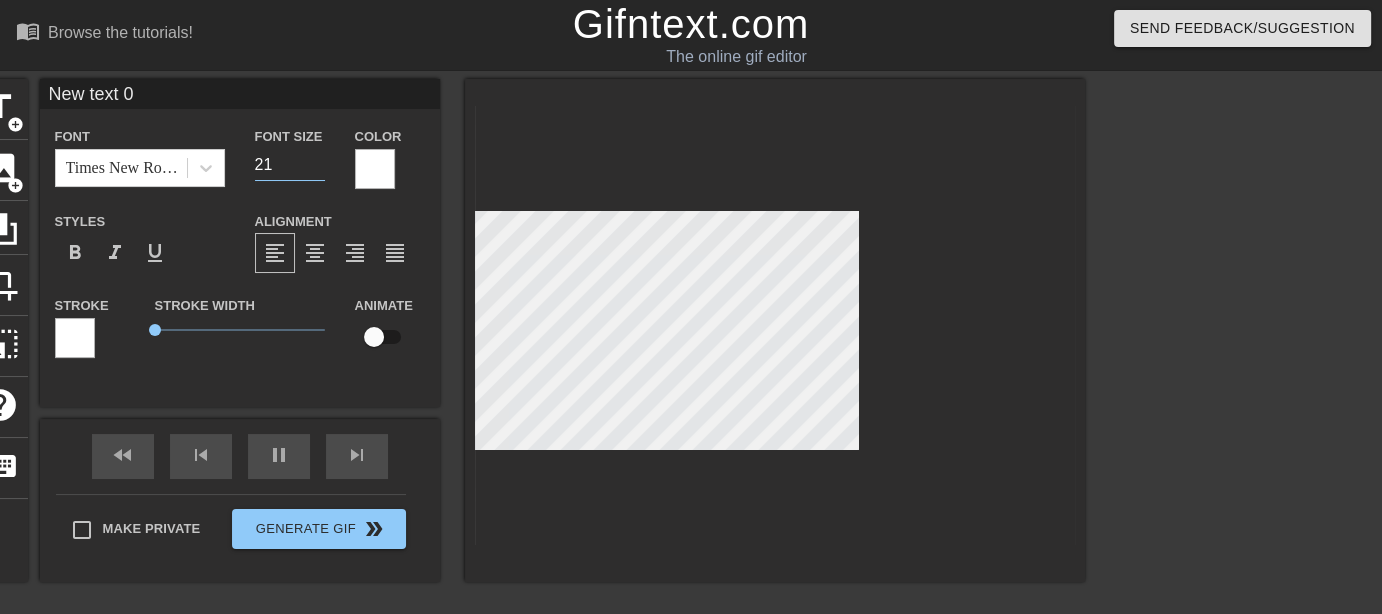 click on "21" at bounding box center (290, 165) 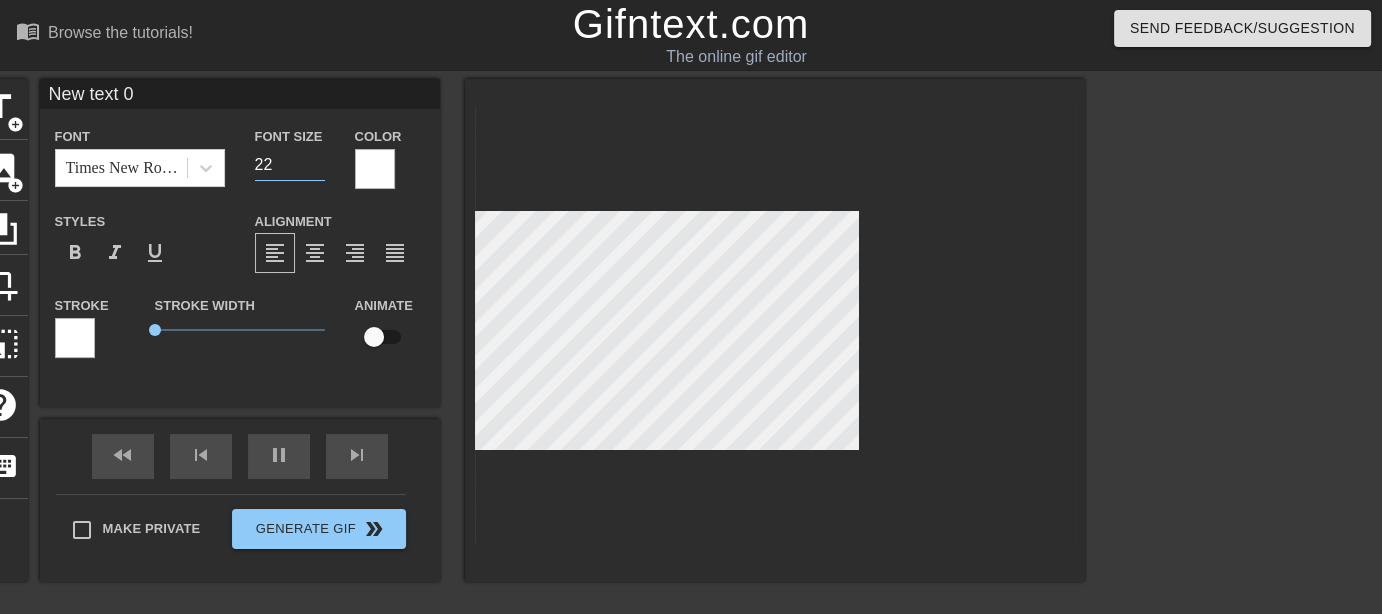 click on "22" at bounding box center (290, 165) 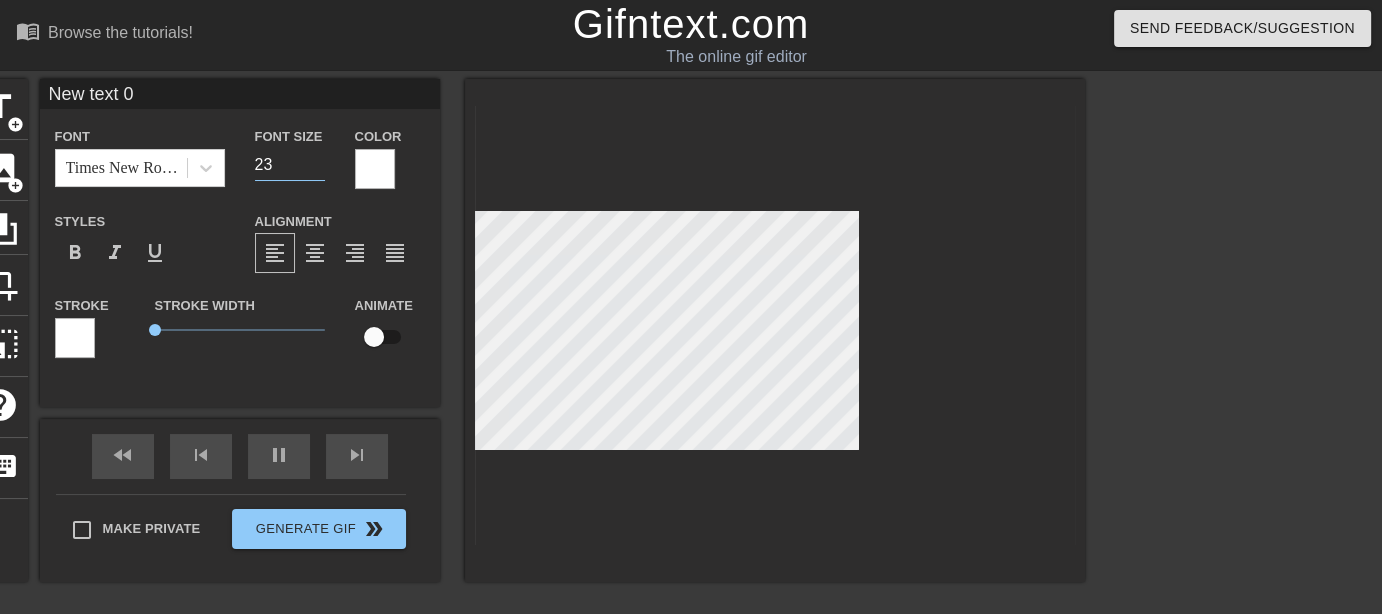 click on "23" at bounding box center (290, 165) 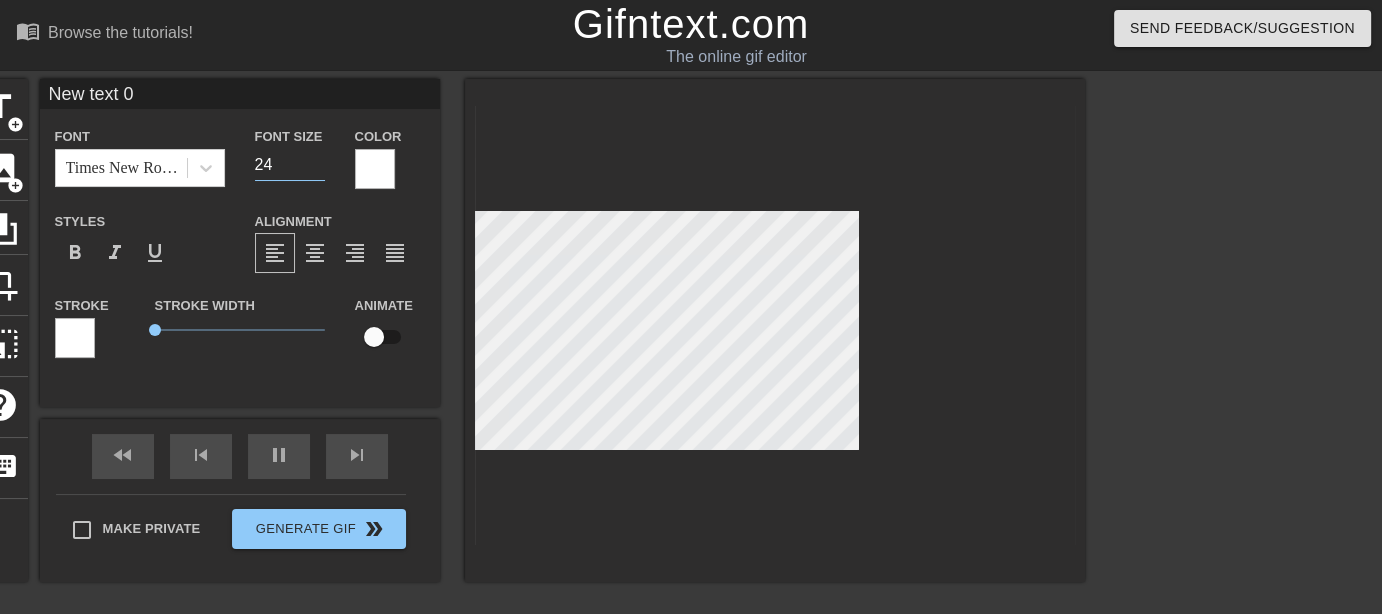 drag, startPoint x: 313, startPoint y: 156, endPoint x: 321, endPoint y: 148, distance: 11.313708 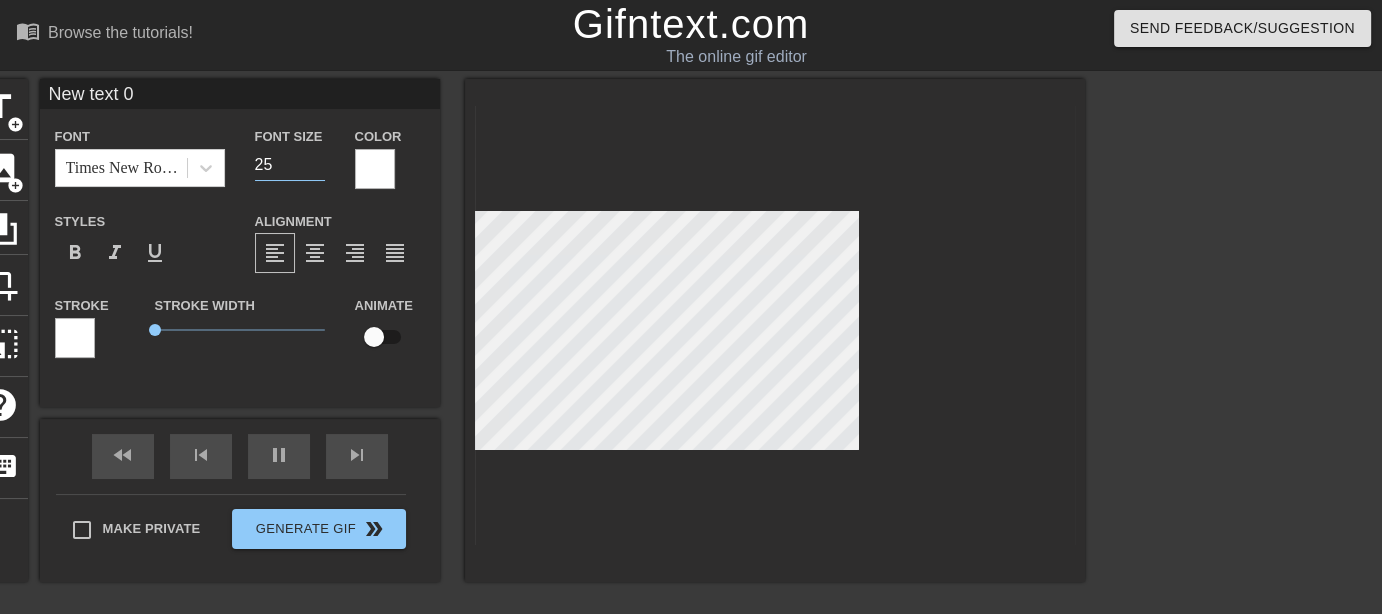 click on "25" at bounding box center (290, 165) 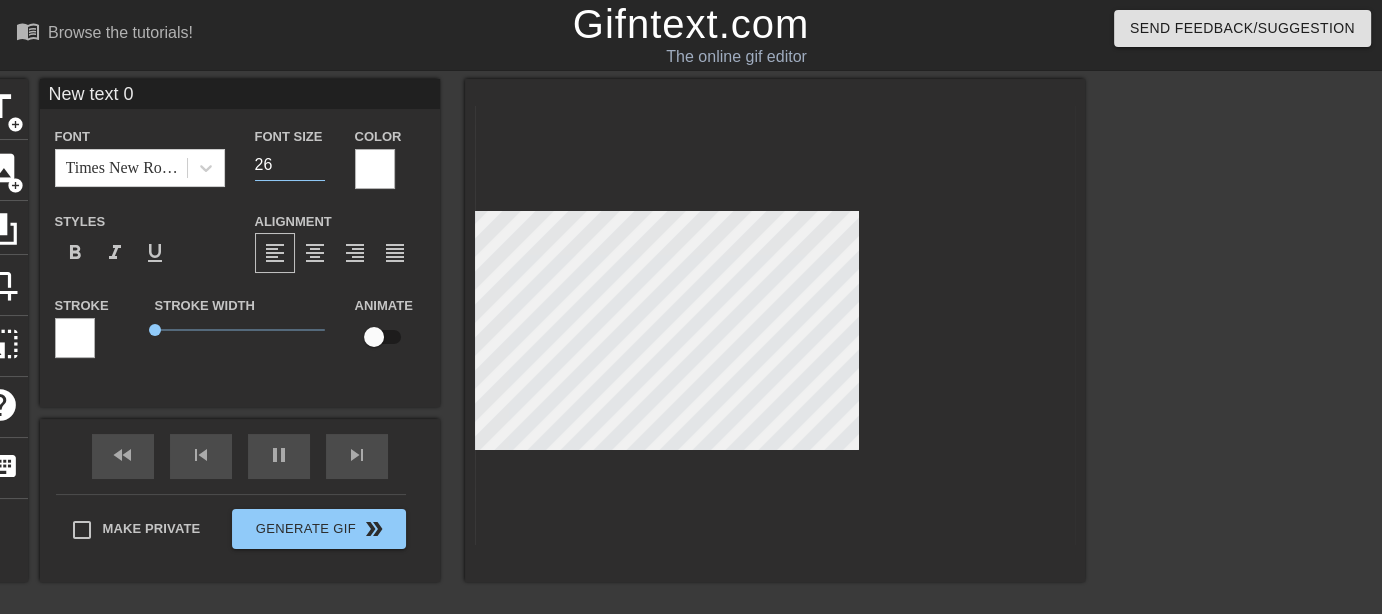 click on "26" at bounding box center (290, 165) 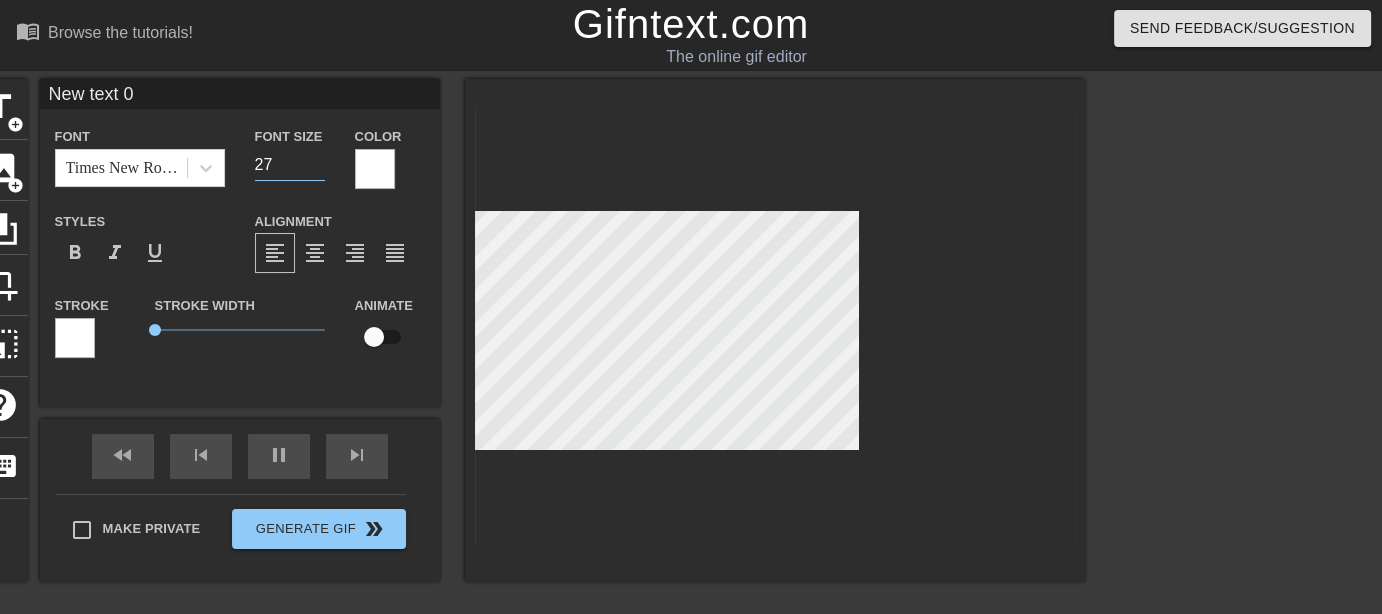 click on "27" at bounding box center [290, 165] 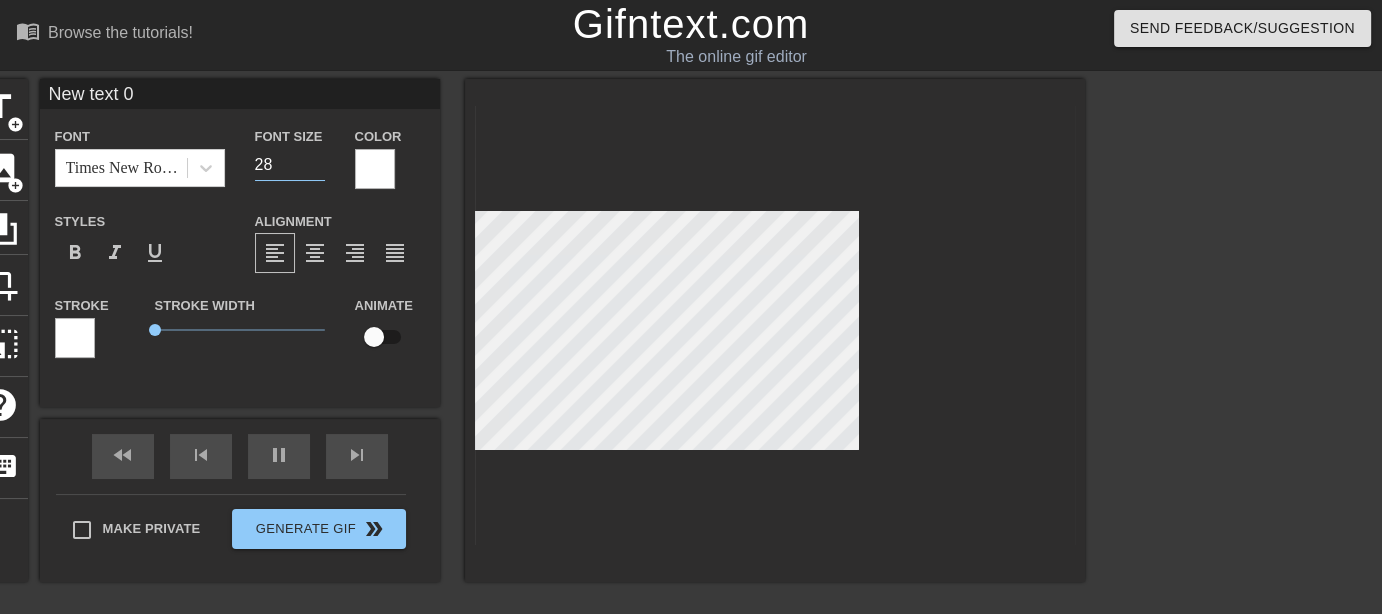 click on "28" at bounding box center [290, 165] 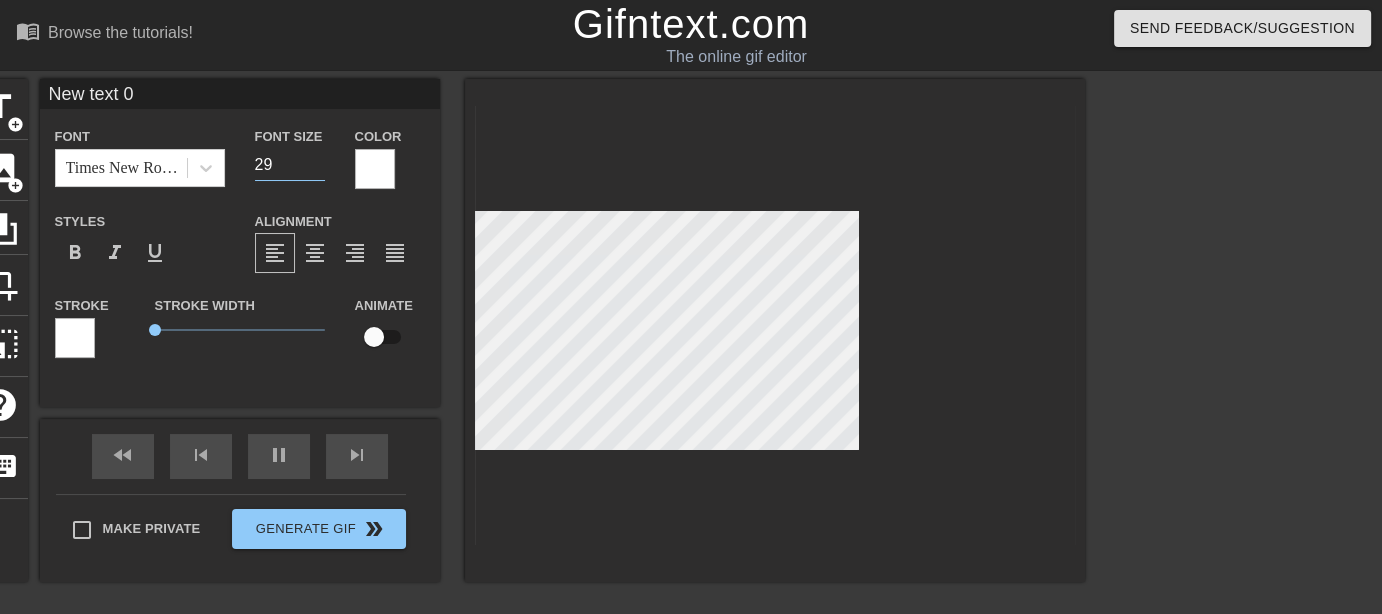 click on "29" at bounding box center (290, 165) 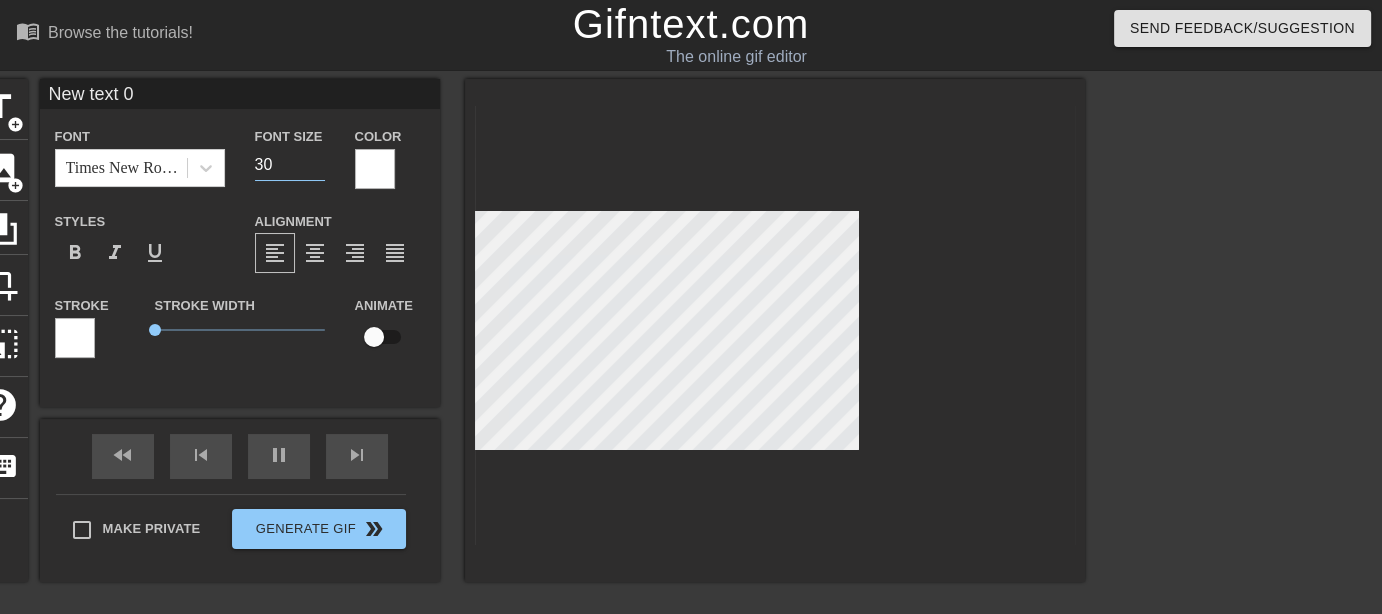type on "30" 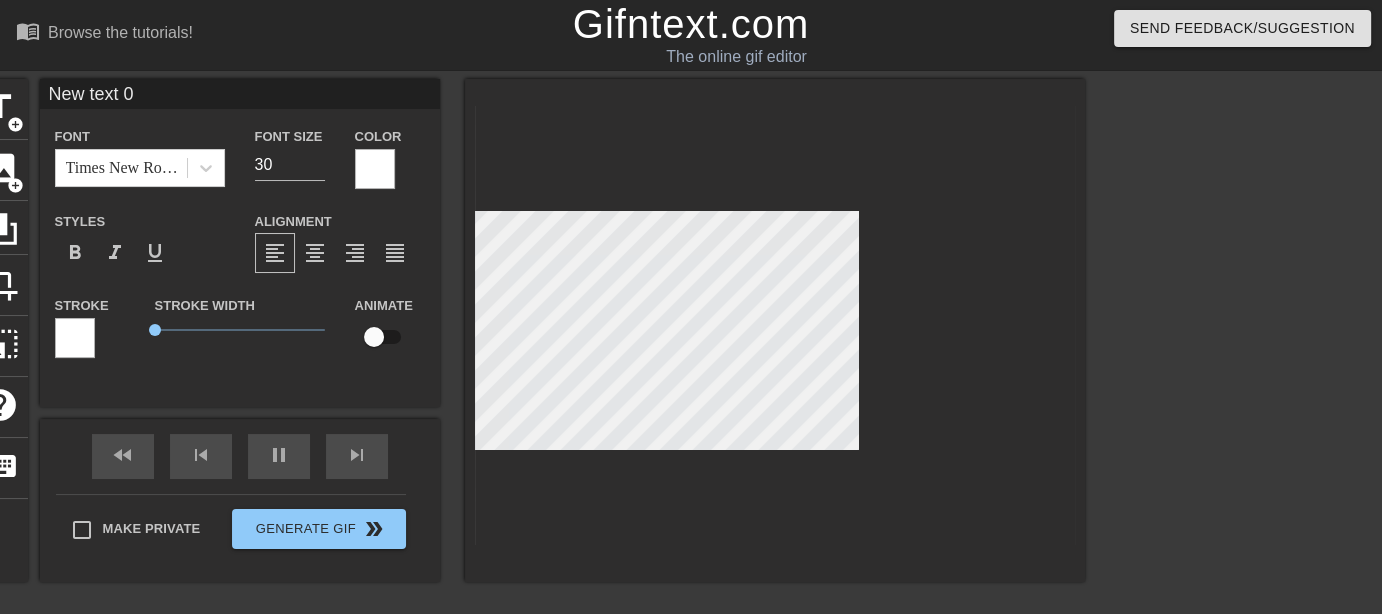 scroll, scrollTop: 2, scrollLeft: 2, axis: both 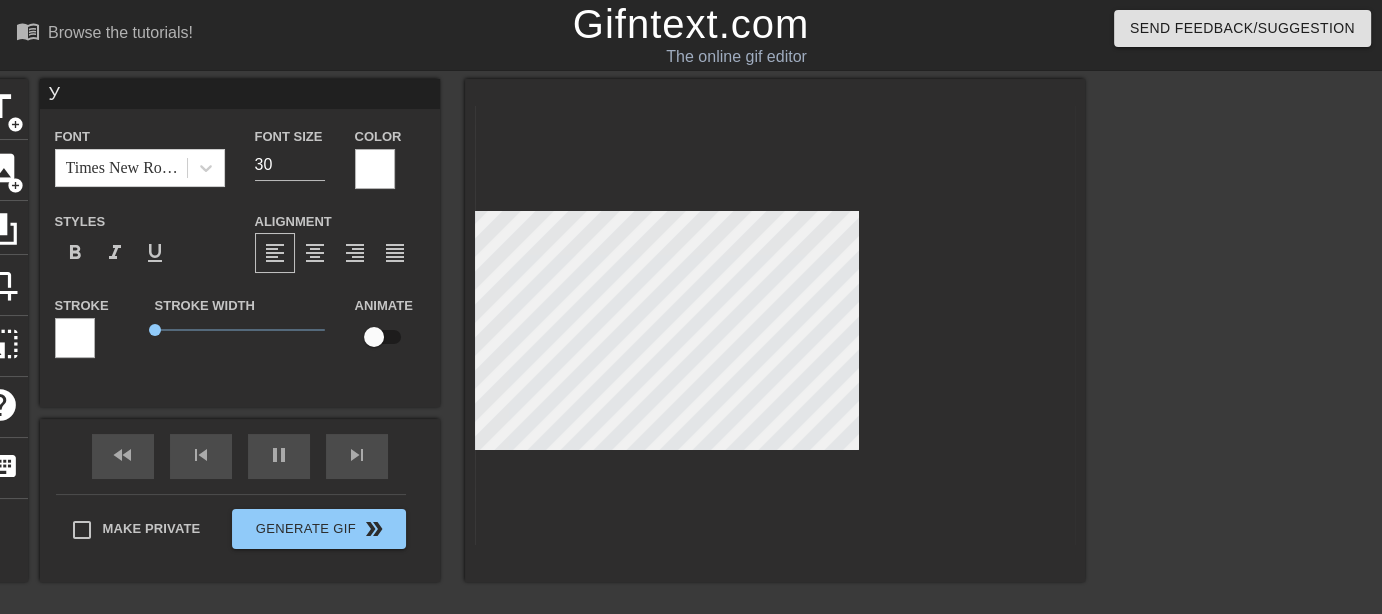 type on "У" 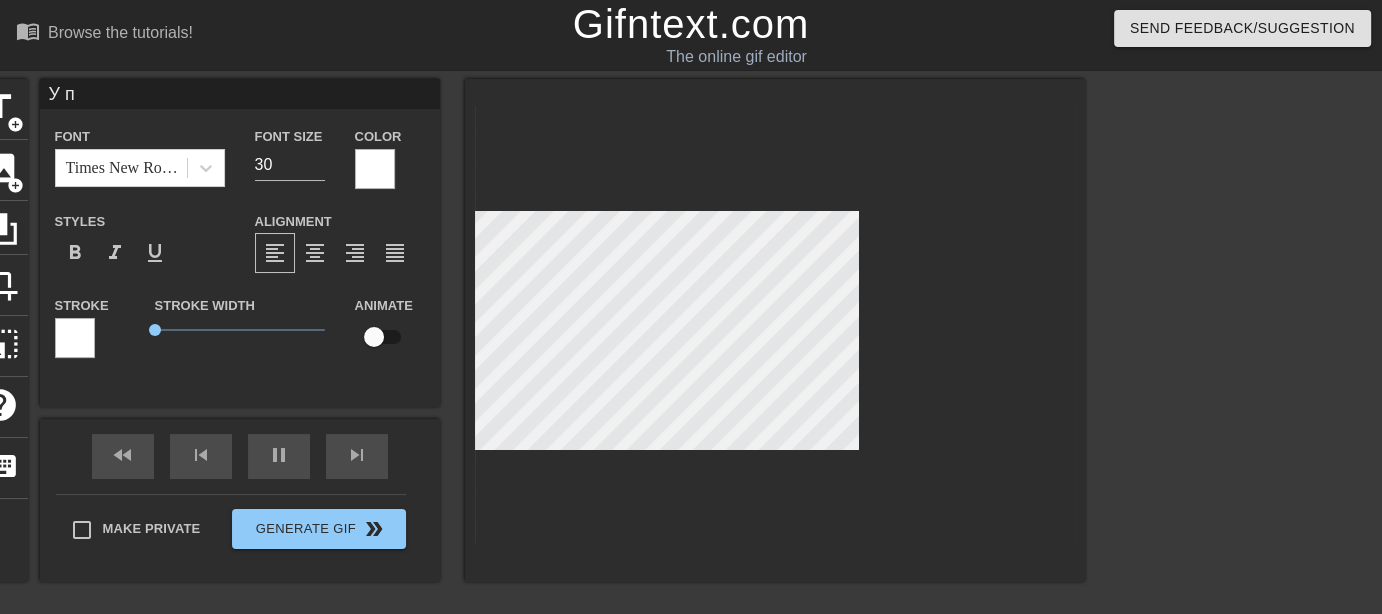 type on "У [PERSON]" 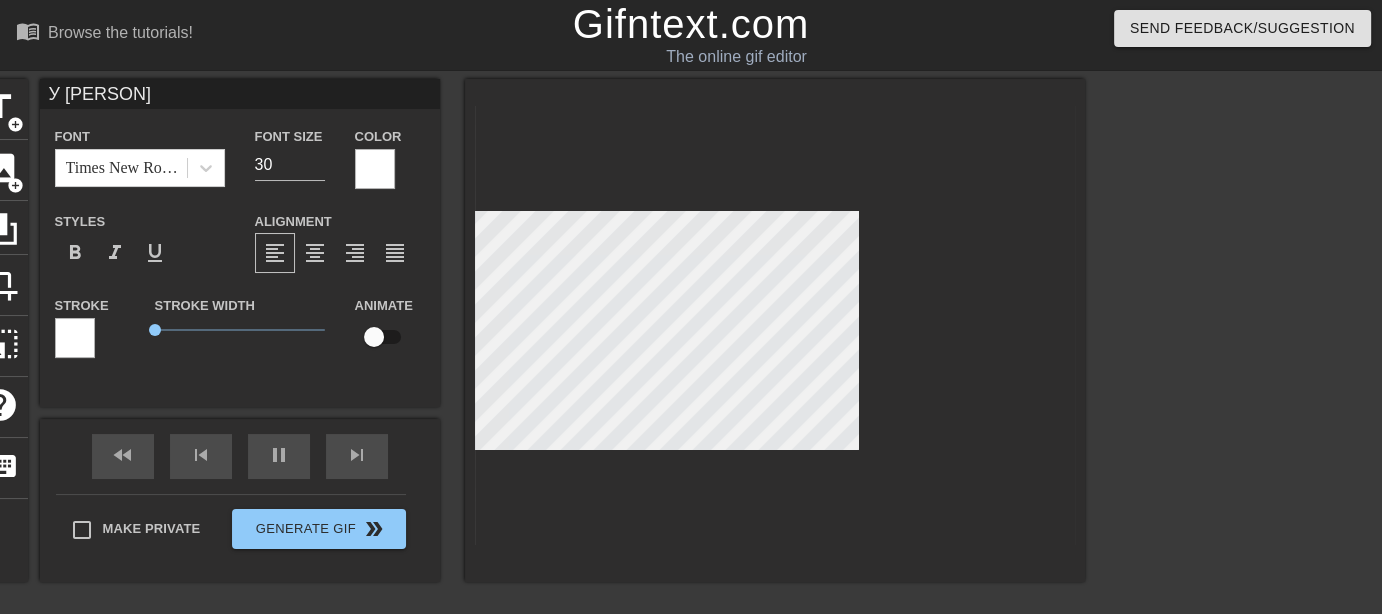 type on "У [PERSON]" 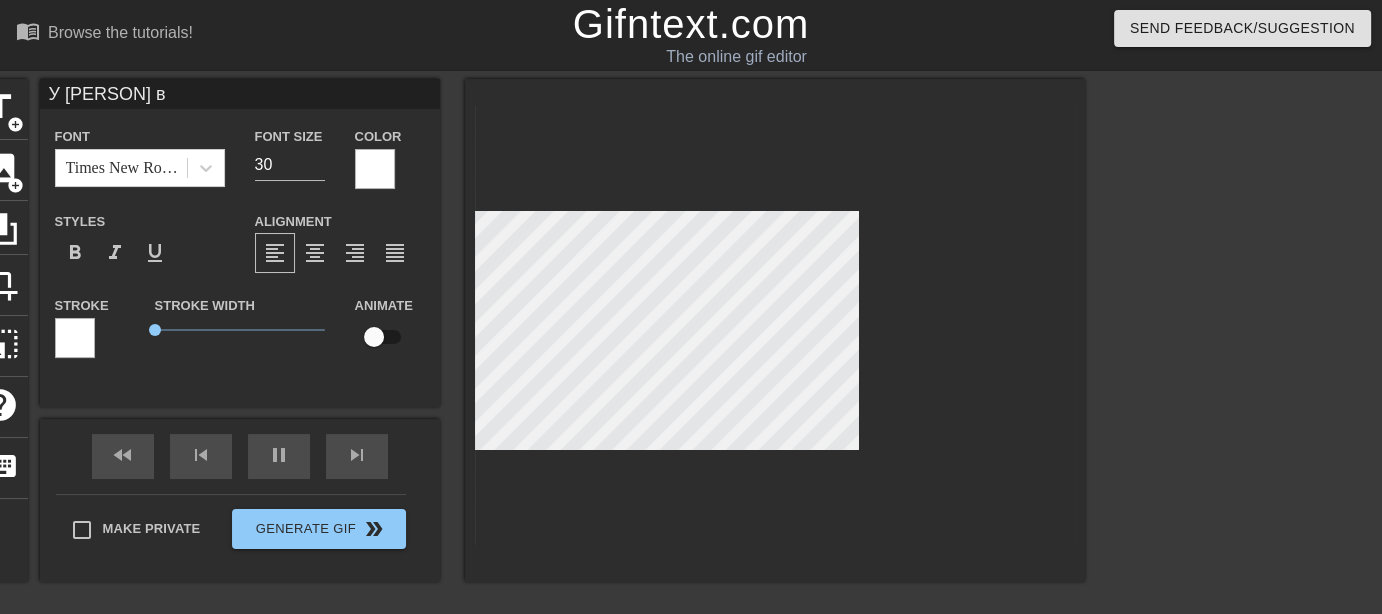 type on "У [PERSON] в" 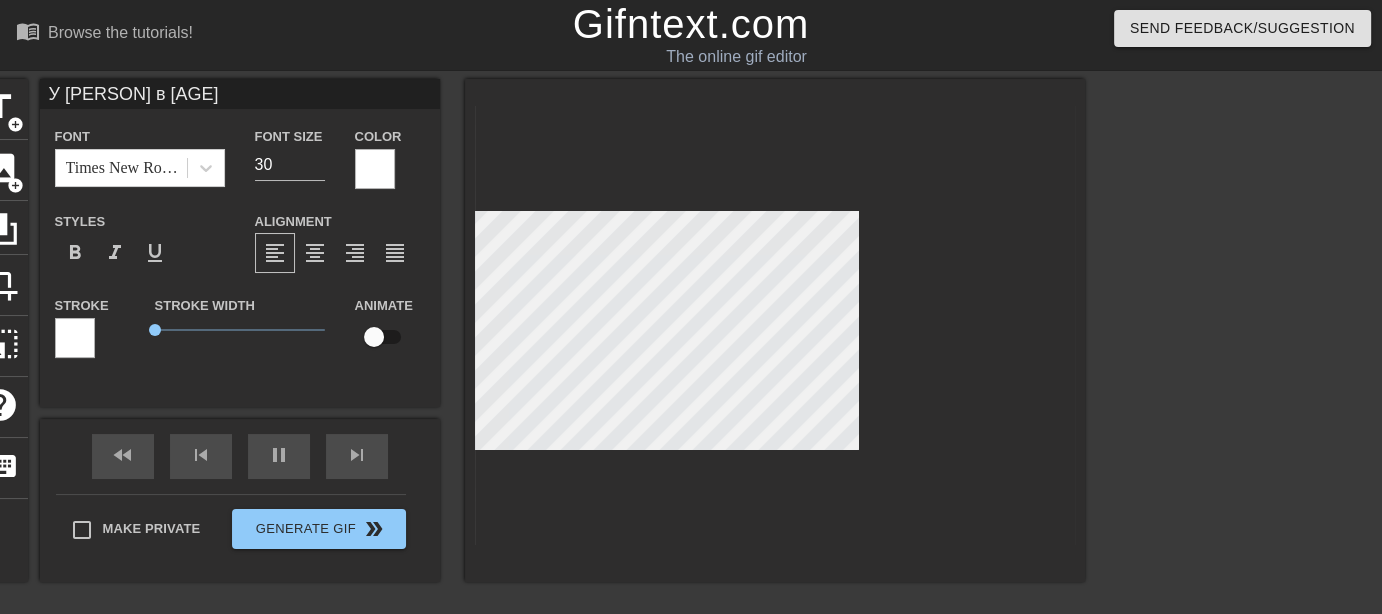 type on "У [PERSON] в" 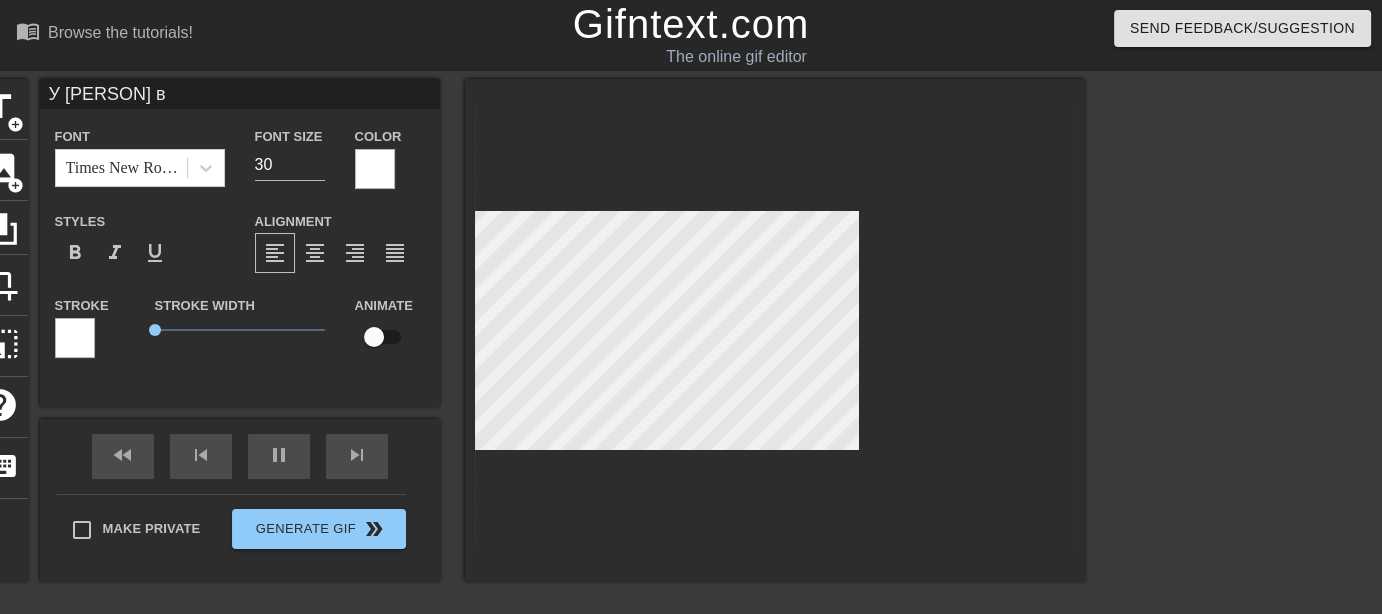 type on "У [PERSON] в [AGE]" 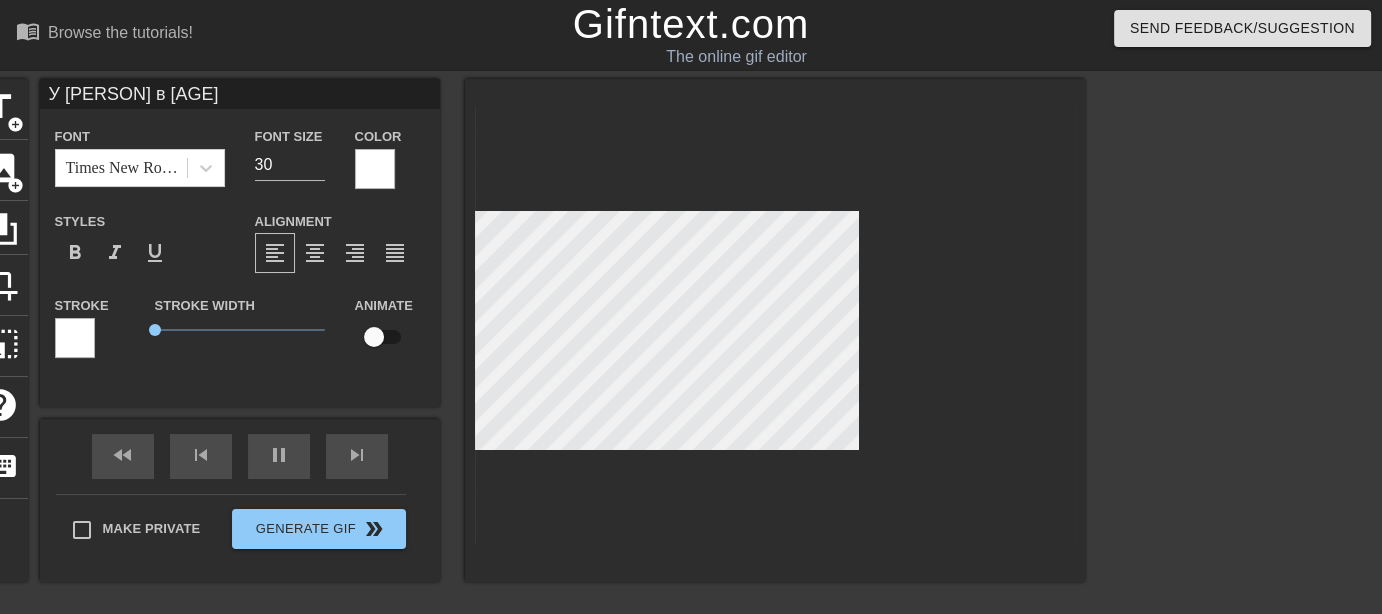 type on "У [PERSON] в [AGE]" 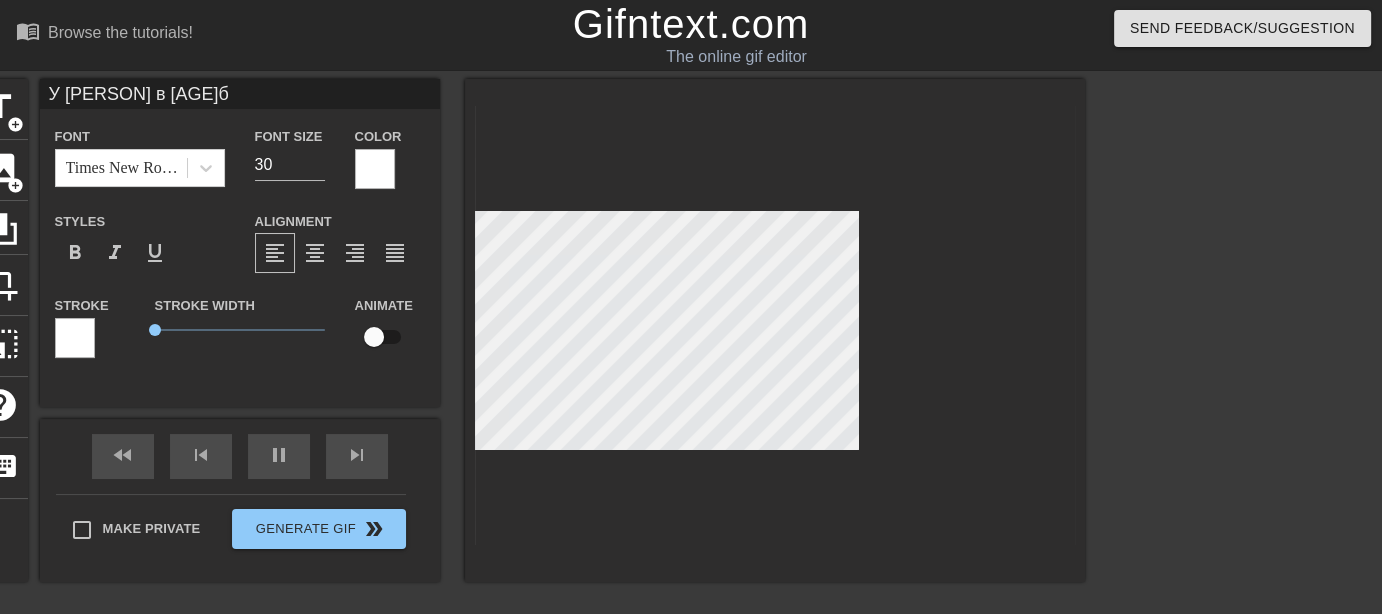 type on "У [PERSON] в [AGE]бу" 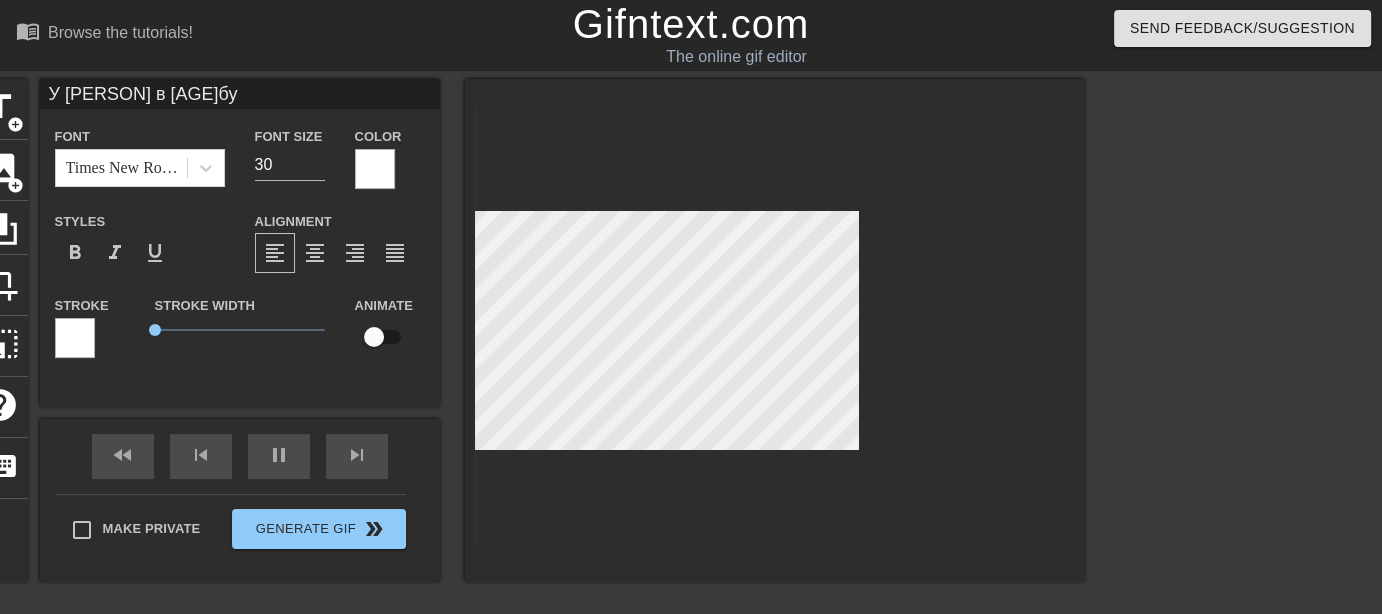 type on "У [PERSON] в [AGE]буд" 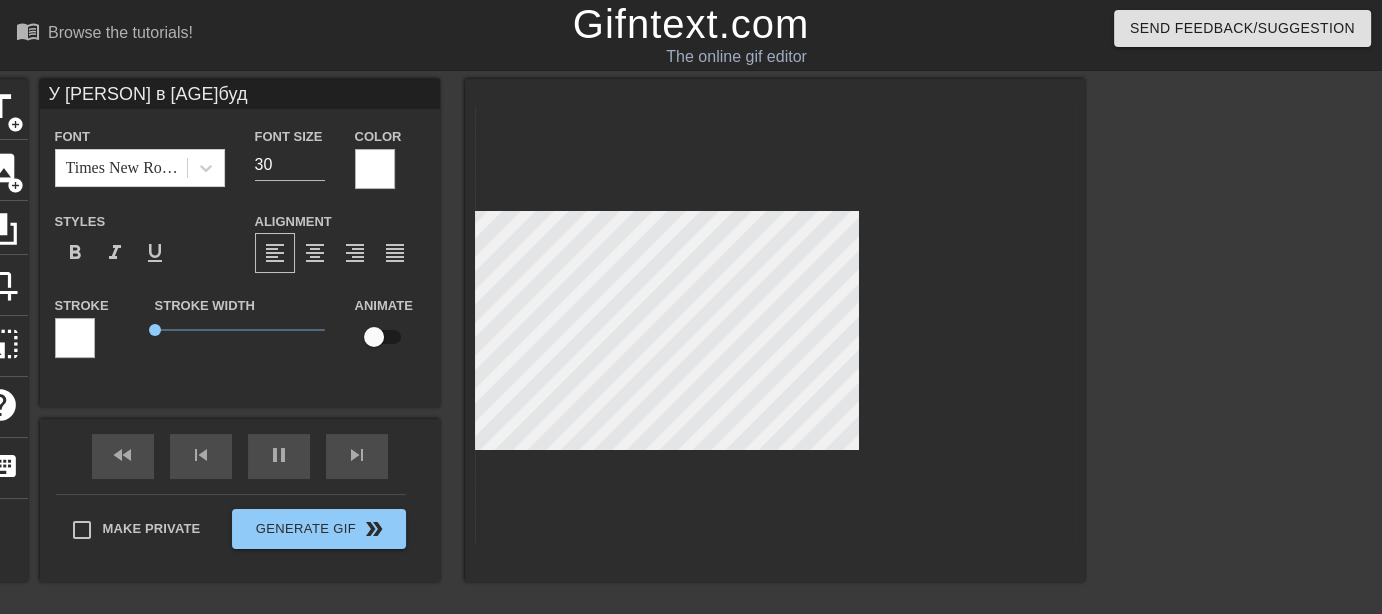 type on "У [PERSON] в [AGE]буде" 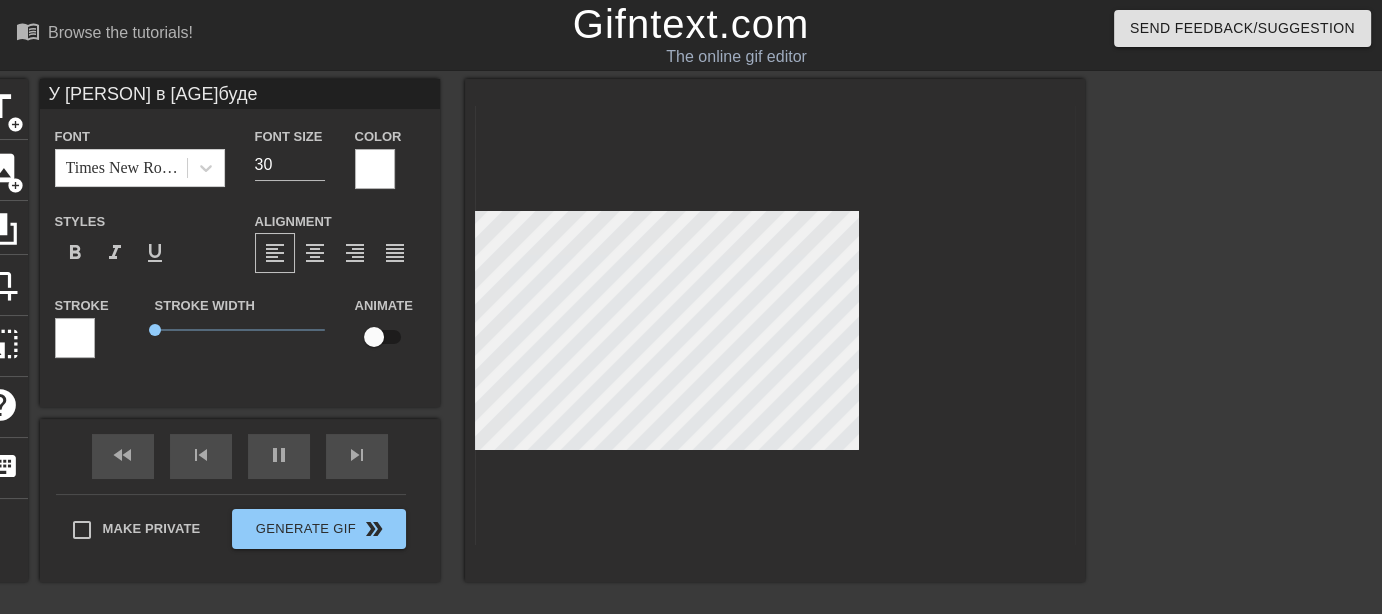 type on "У [PERSON] в [AGE]будет" 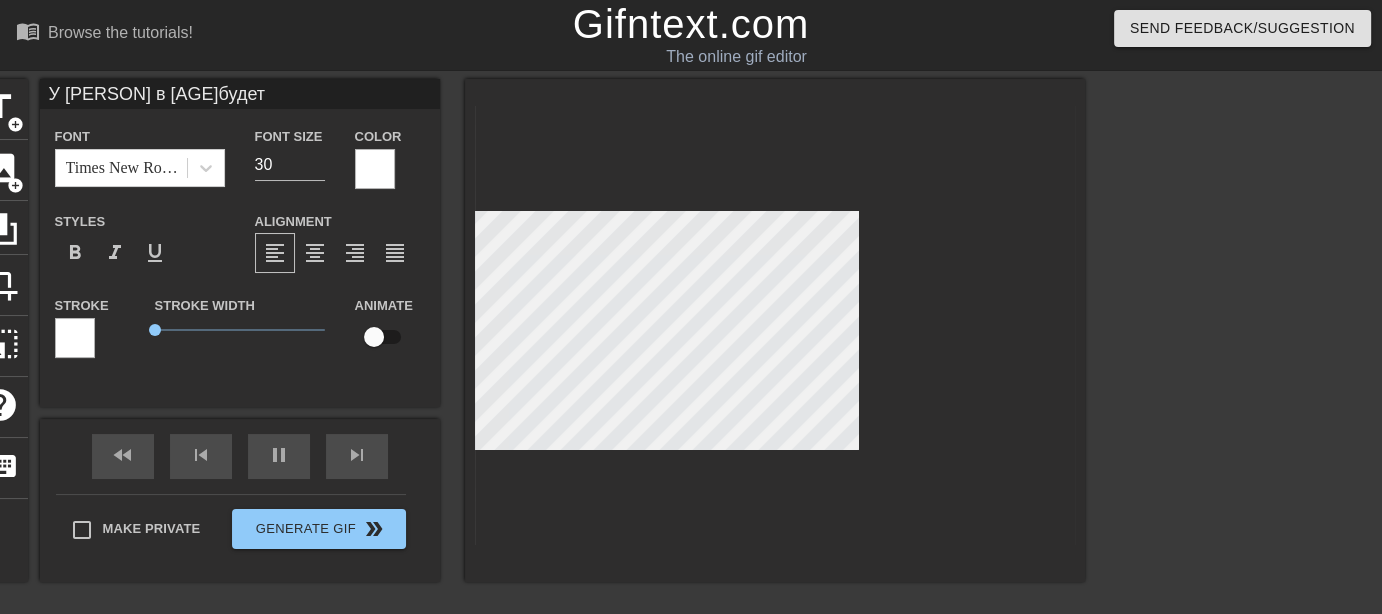 type on "У [PERSON] в [AGE]будет" 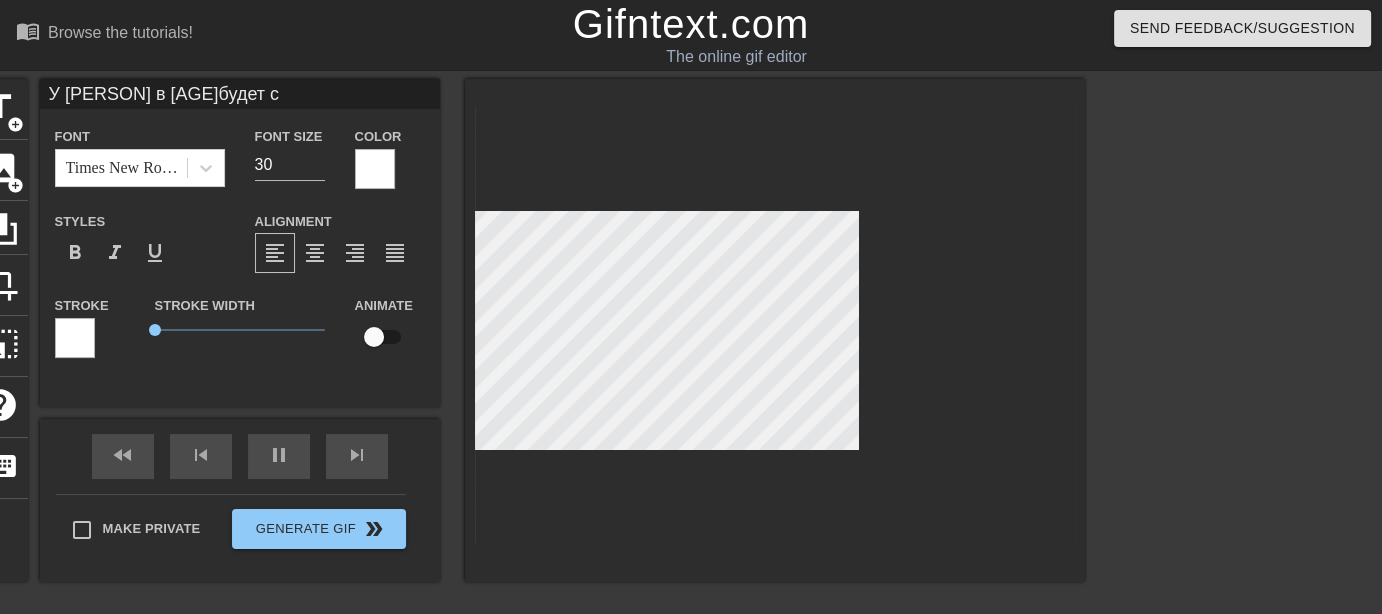type on "У [PERSON] в [AGE]будет св" 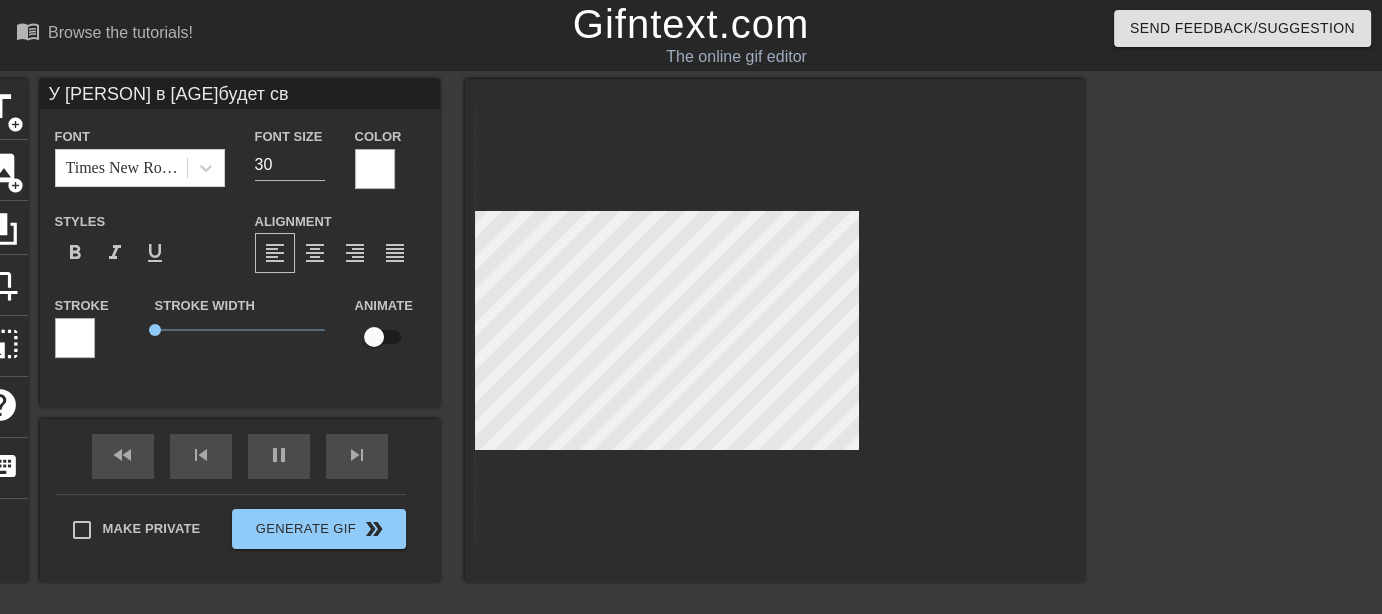 type on "У [PERSON] в [AGE]будет сво" 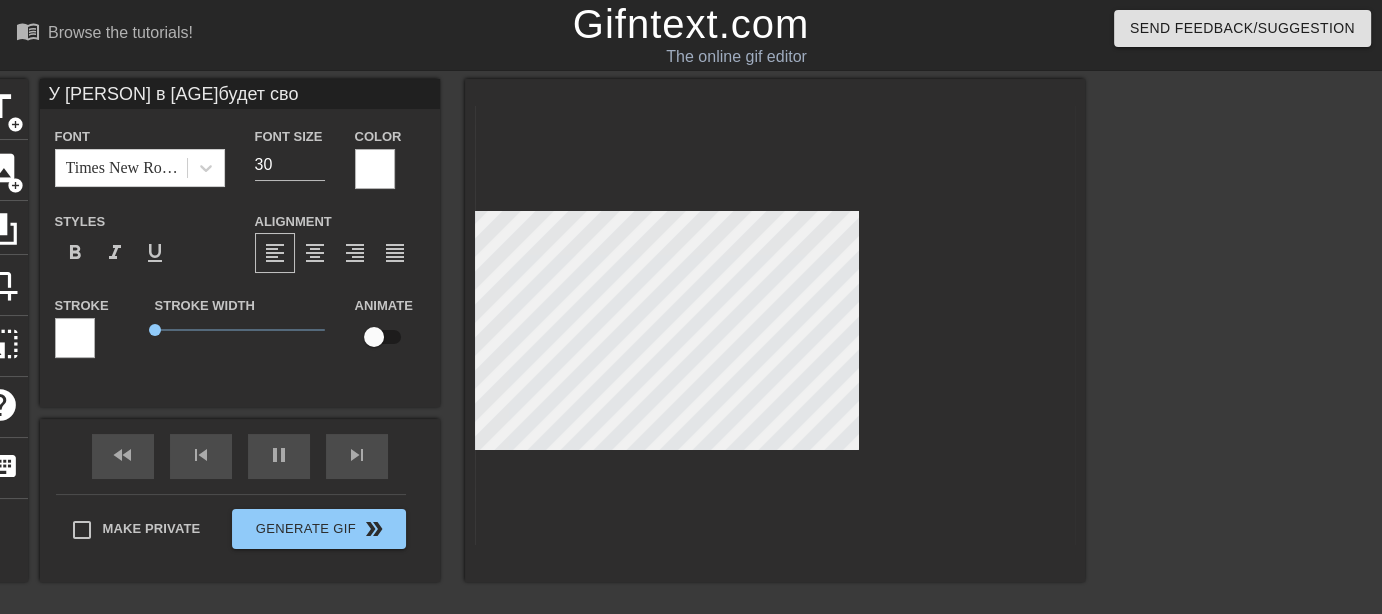 type on "У [PERSON] в [AGE]будет своя" 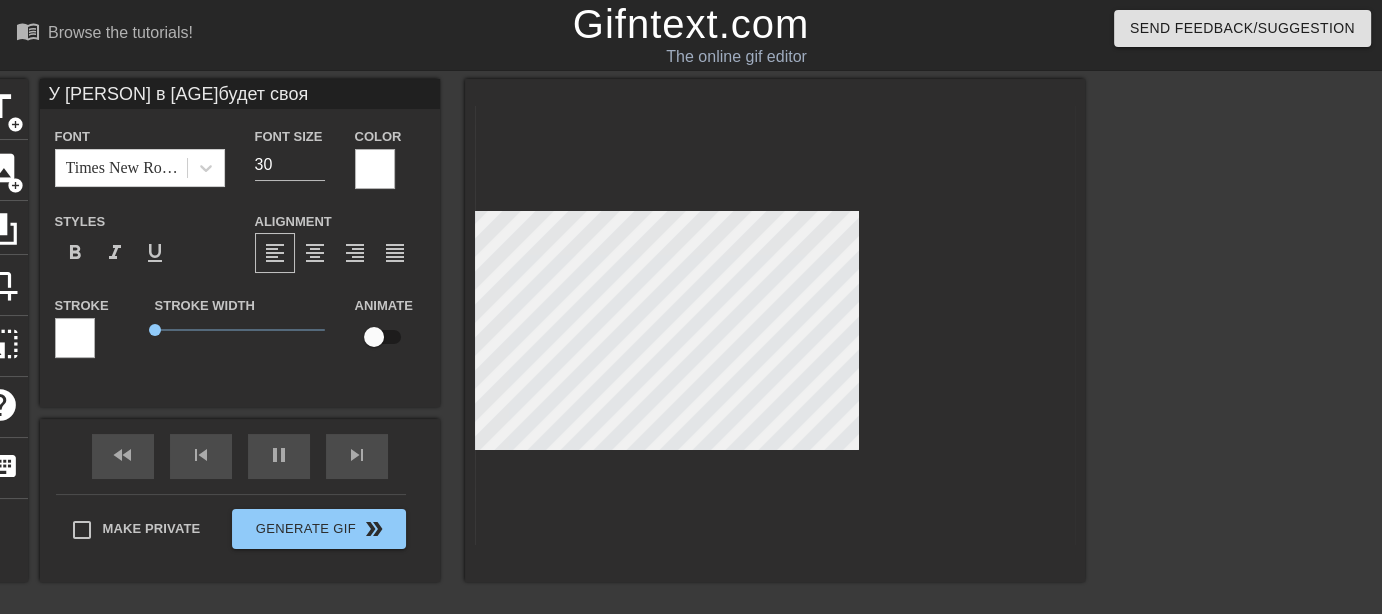 type on "У [PERSON] в [AGE]будет своя" 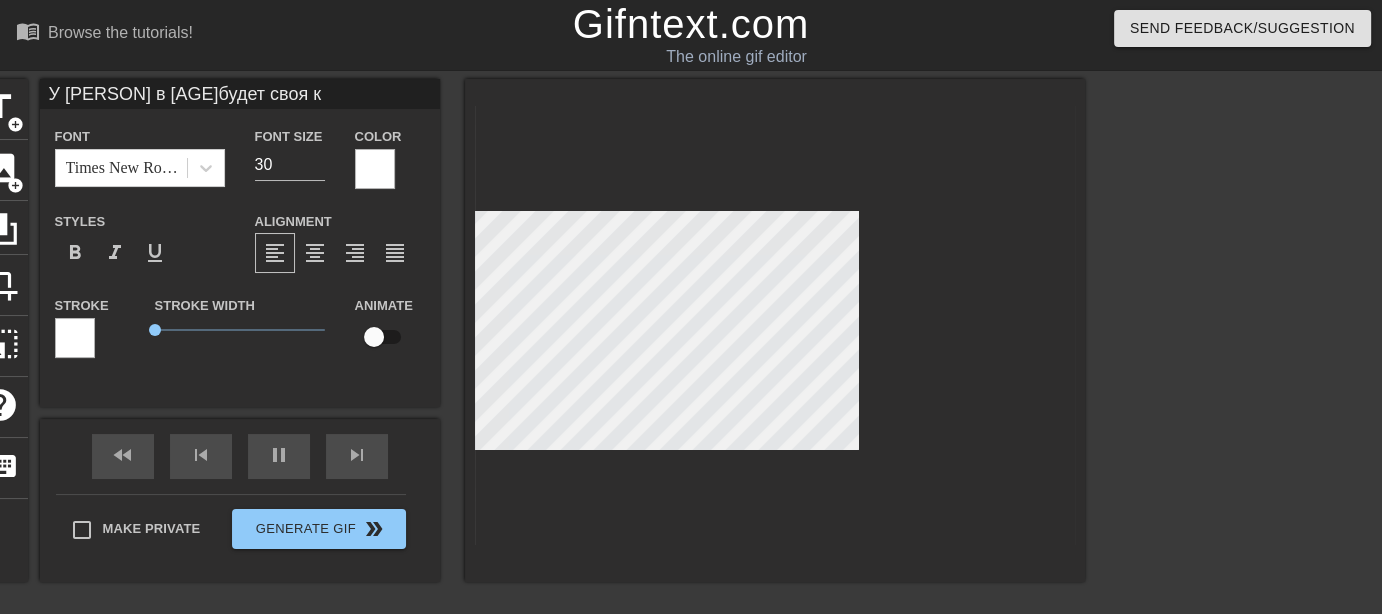 type on "У [PERSON] в [AGE]будет своя кв" 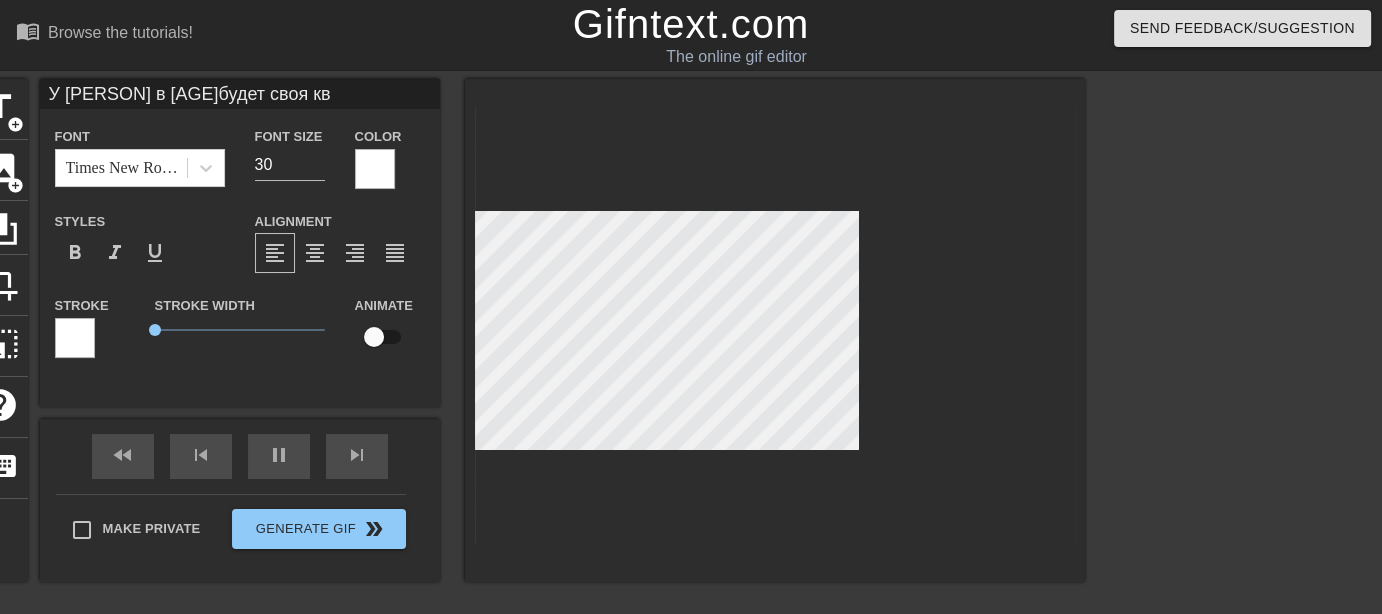 type on "У [PERSON] в [AGE]будет своя ква" 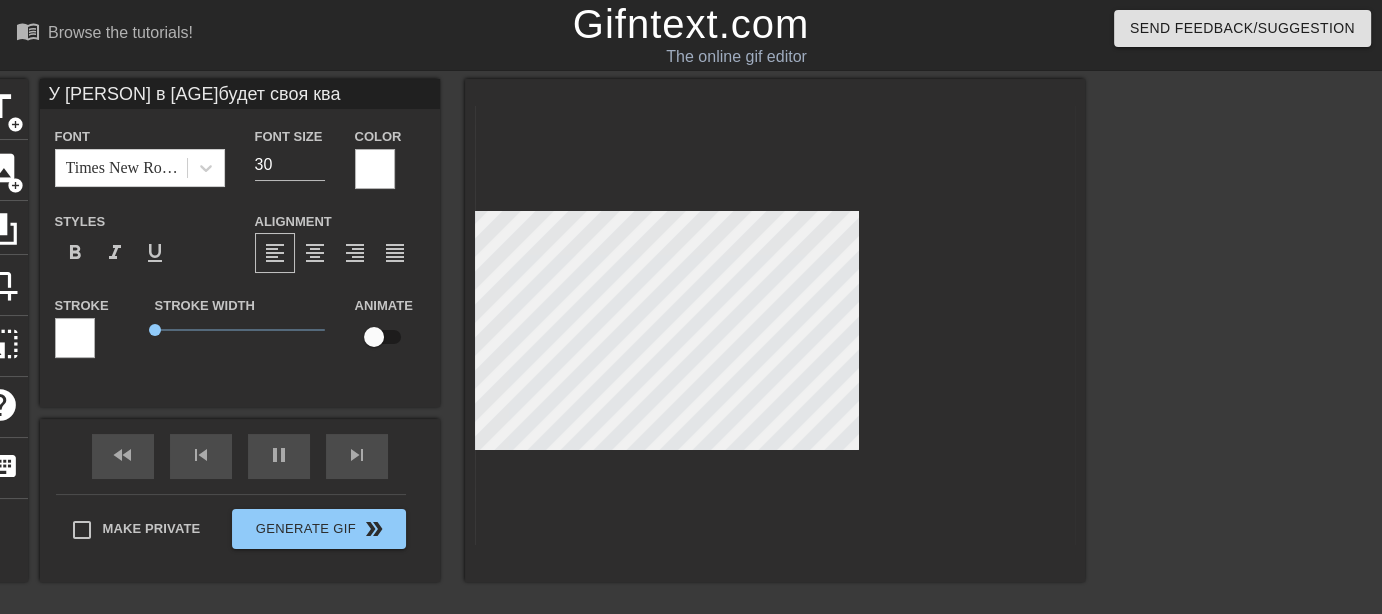 type on "У [PERSON] в [AGE]будет своя квар" 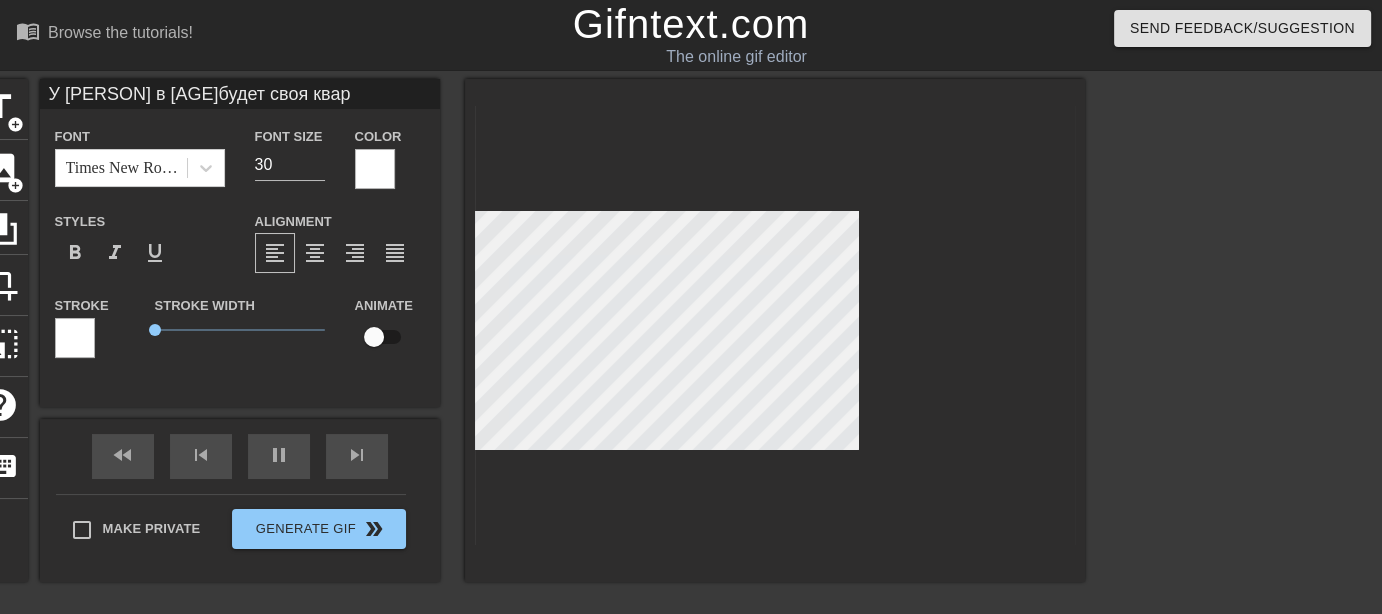 scroll, scrollTop: 2, scrollLeft: 8, axis: both 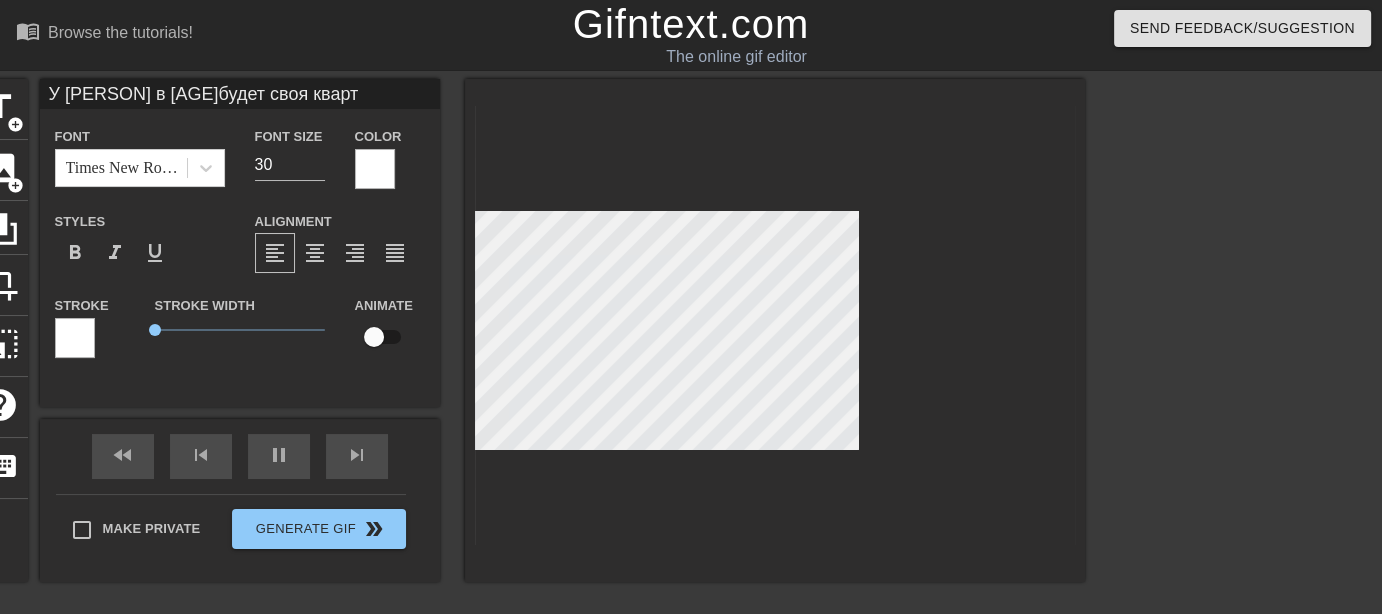 type on "У [PERSON] в [AGE]будет своя кварти" 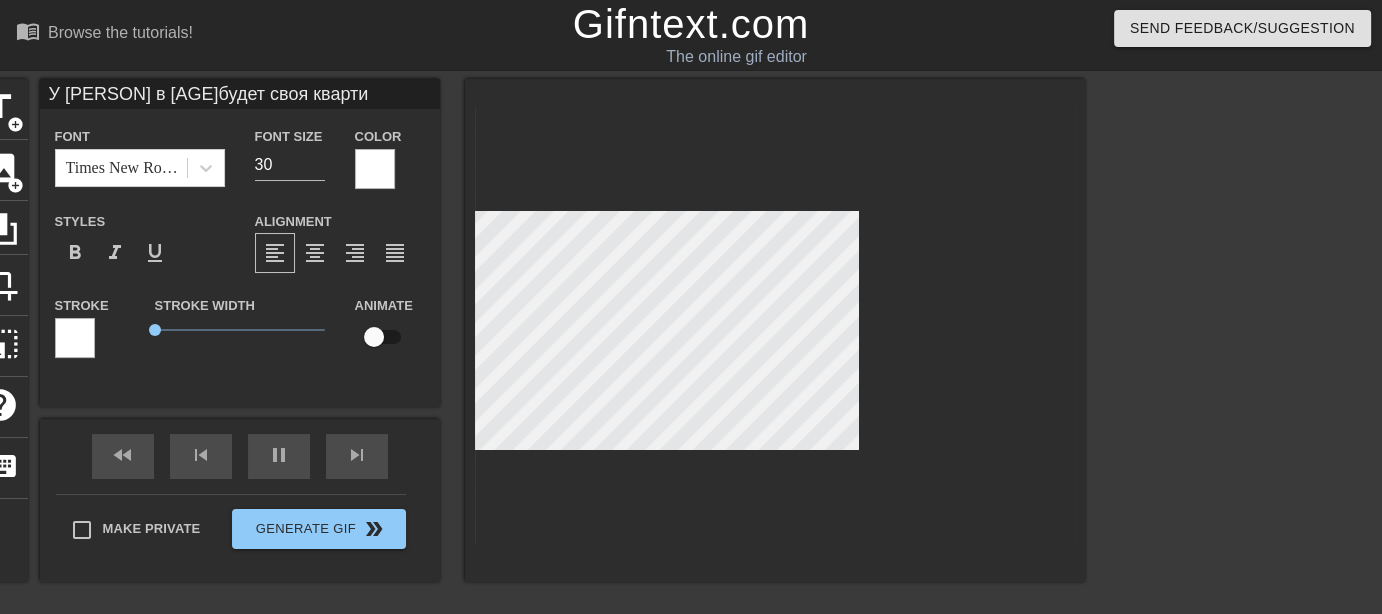 type on "У [PERSON] в [AGE]будет своя квартир" 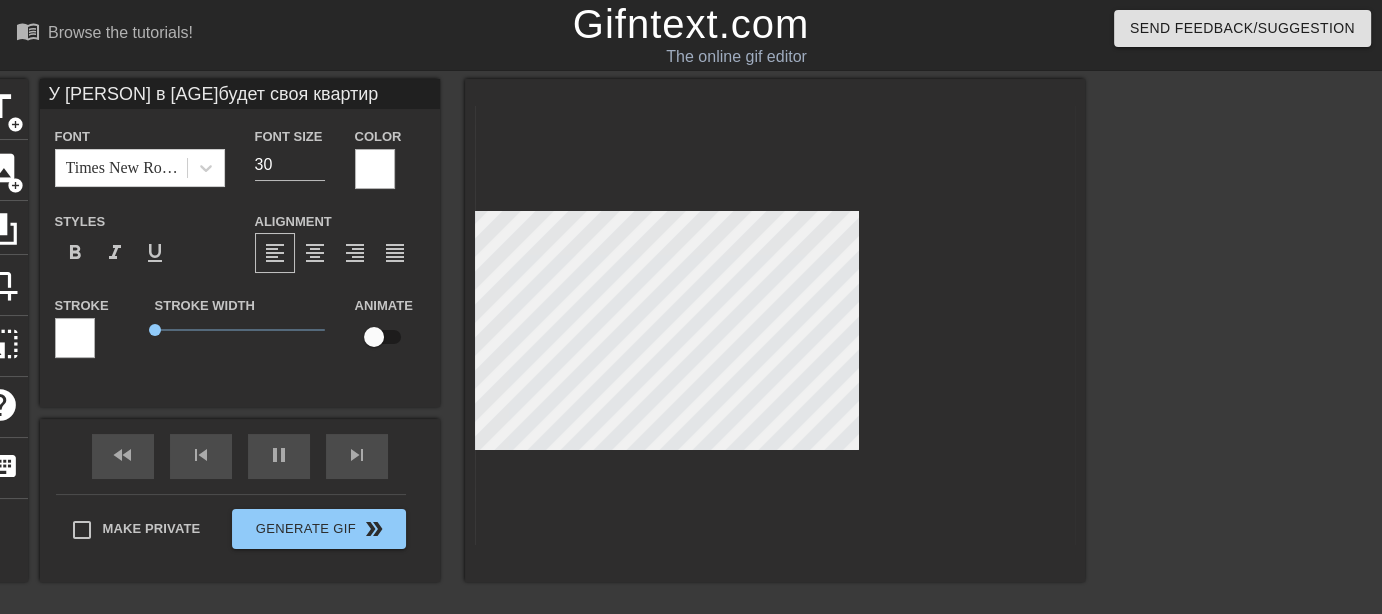 scroll, scrollTop: 2, scrollLeft: 9, axis: both 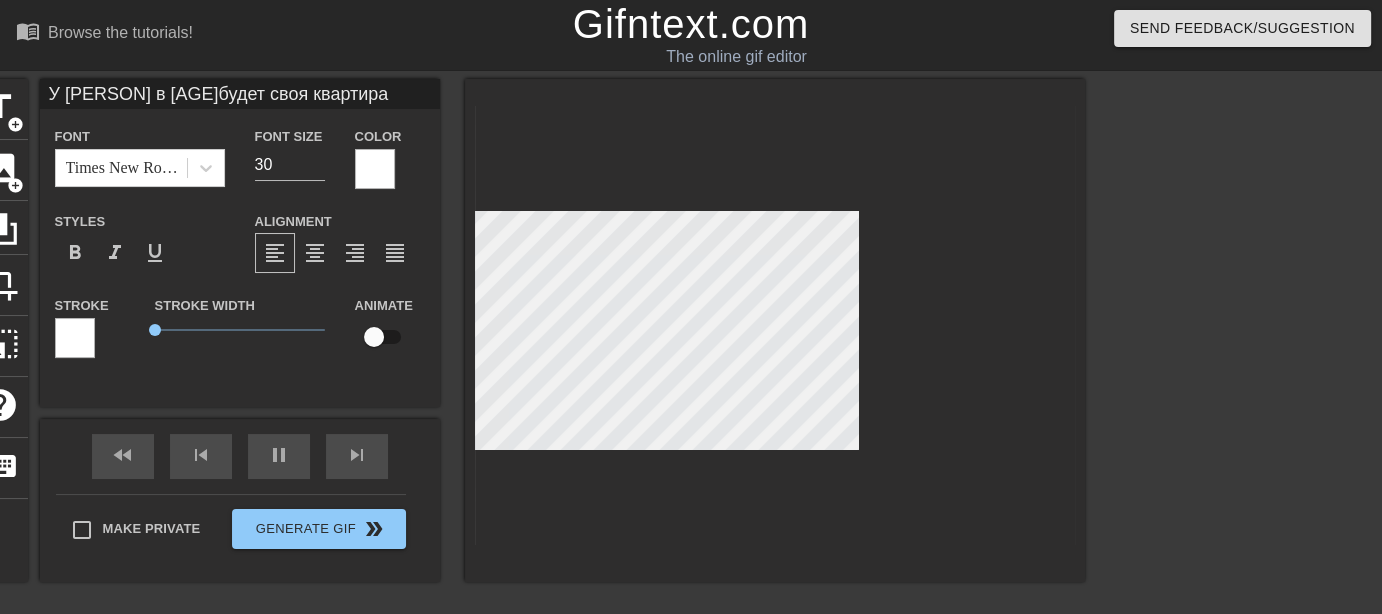 type on "У [PERSON] в [AGE]
будет своя квартира" 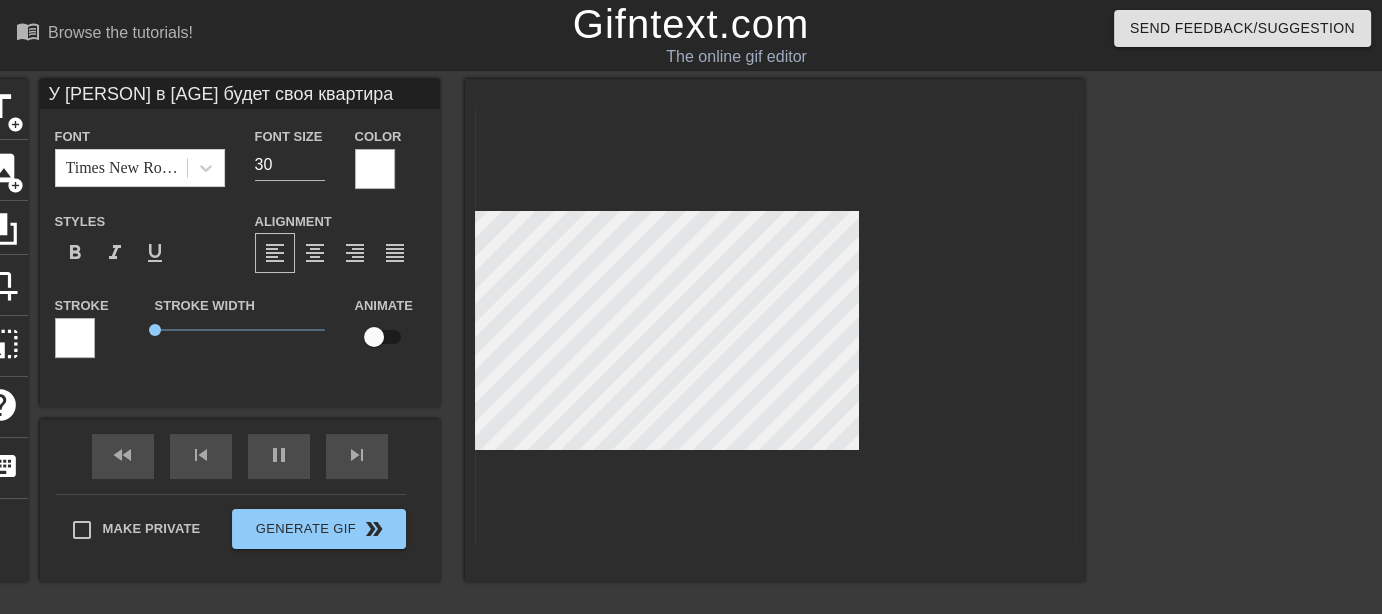 type on "У [PERSON] в [AGE] убудет своя квартира" 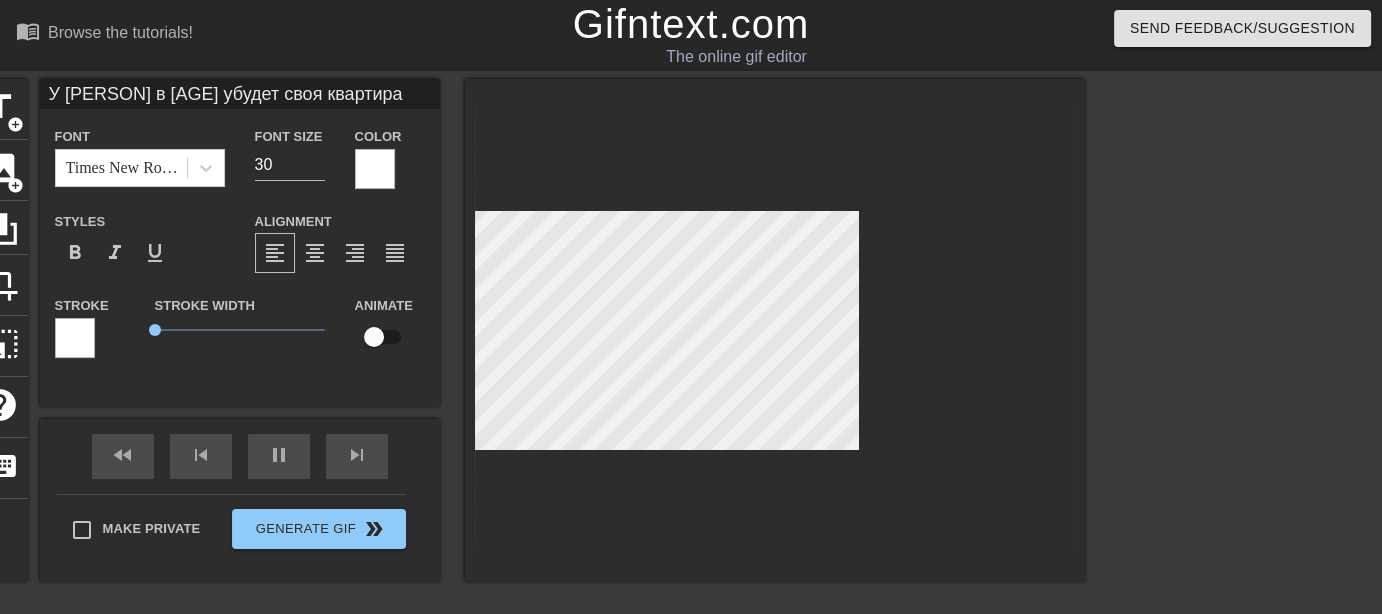 type on "У [PERSON] в [AGE] ужбудет своя квартира" 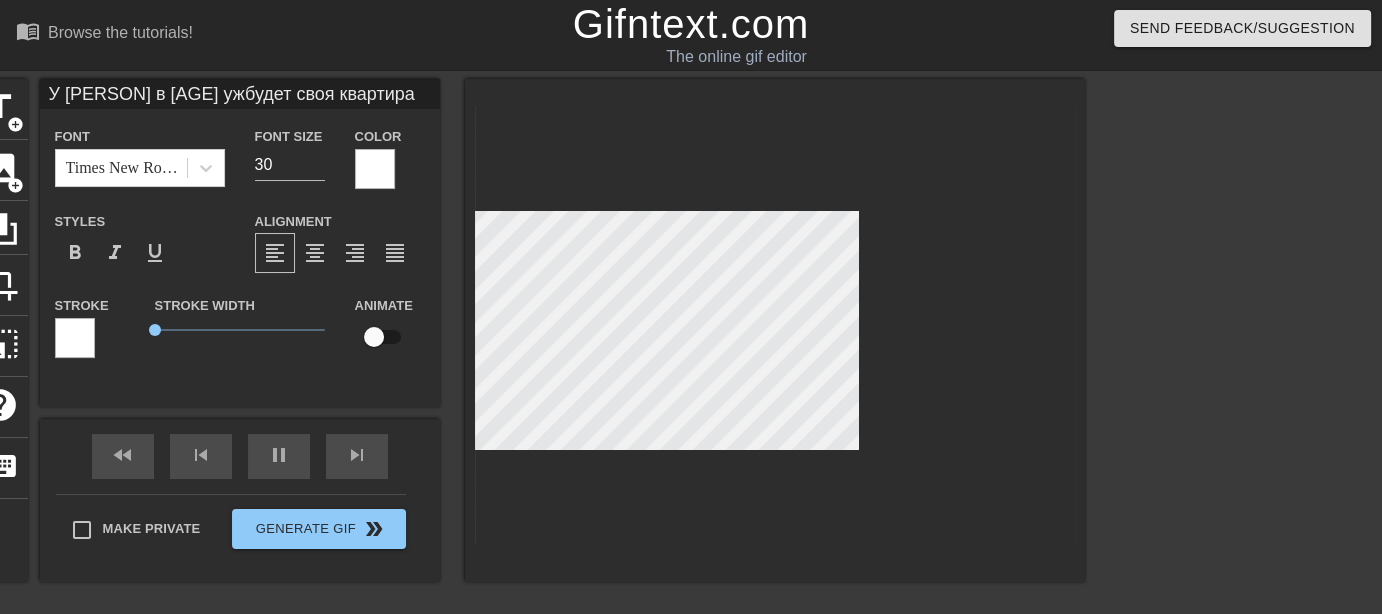 type on "У [PERSON] в [AGE] ужебудет своя квартира" 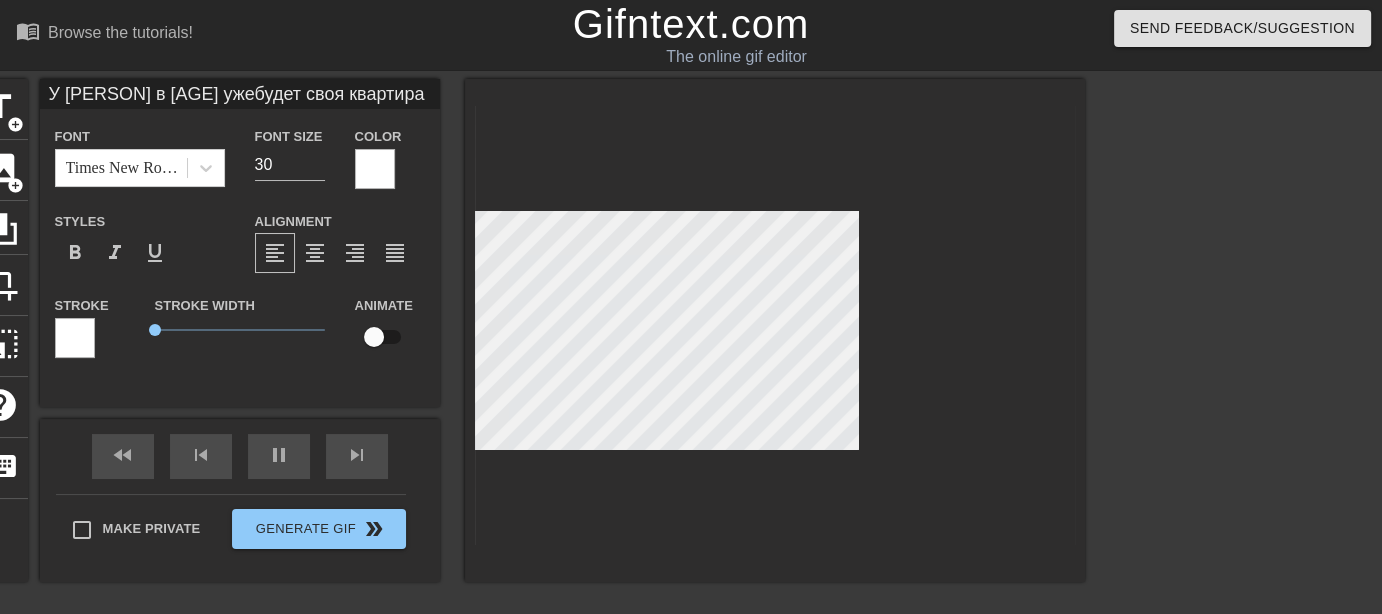 scroll, scrollTop: 2, scrollLeft: 8, axis: both 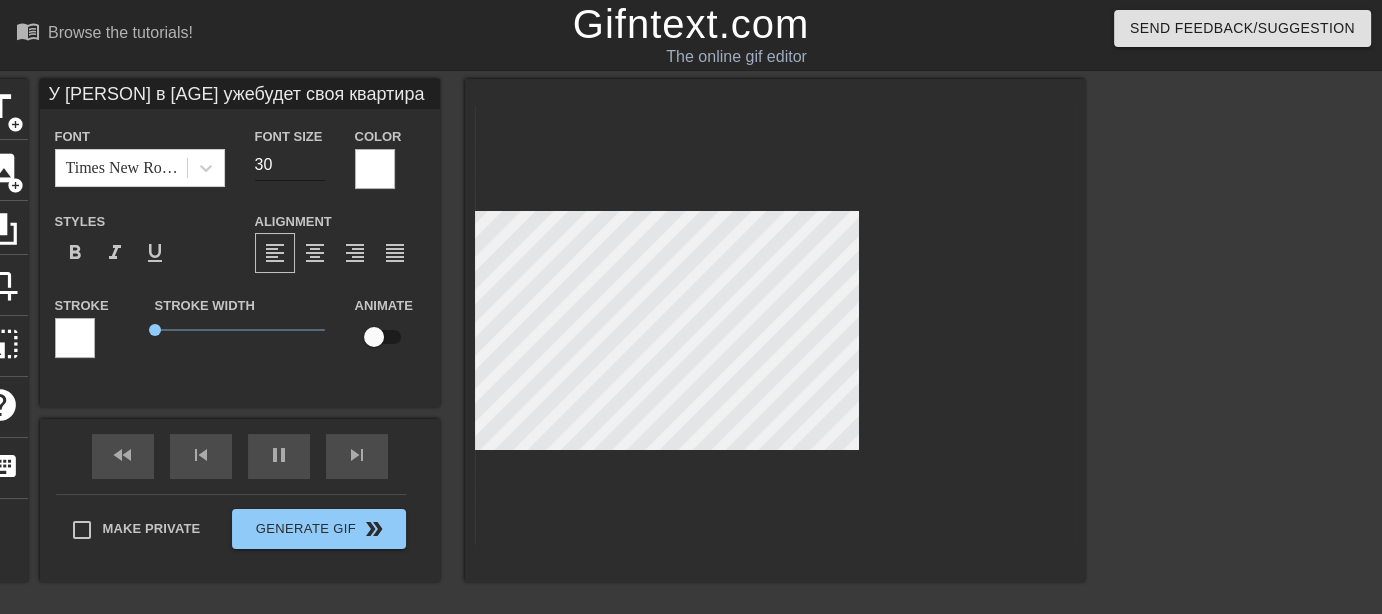type on "У [PERSON] в [AGE] уже
будет своя квартира" 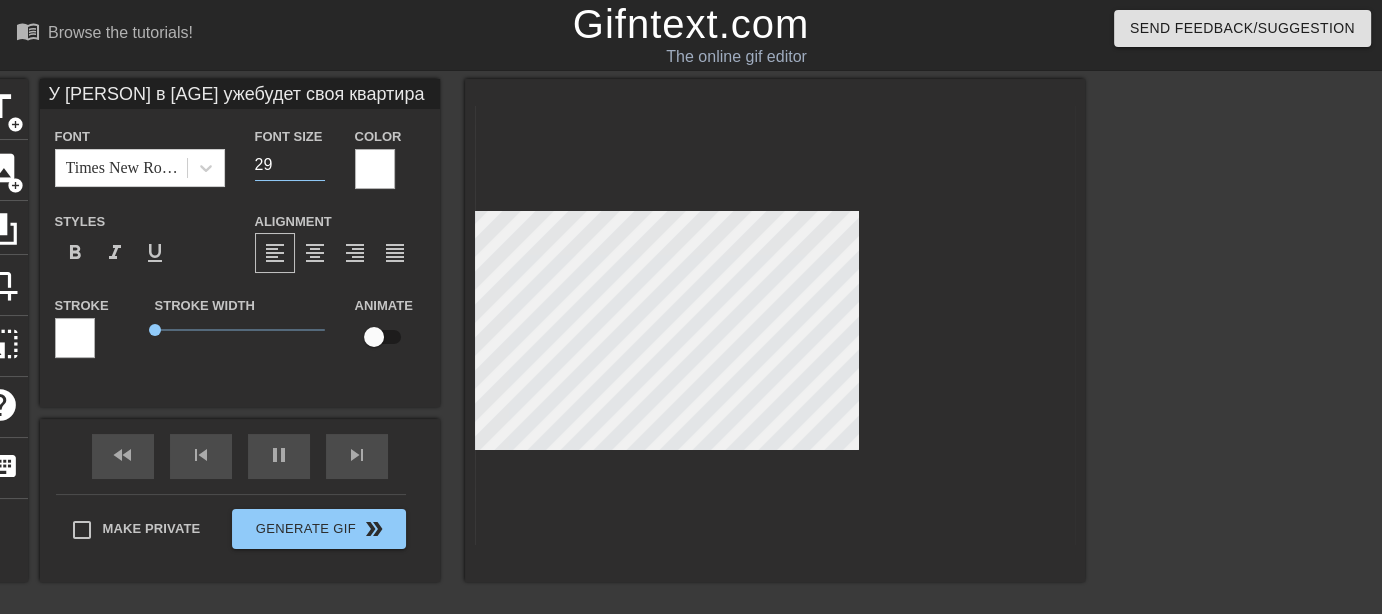 type on "29" 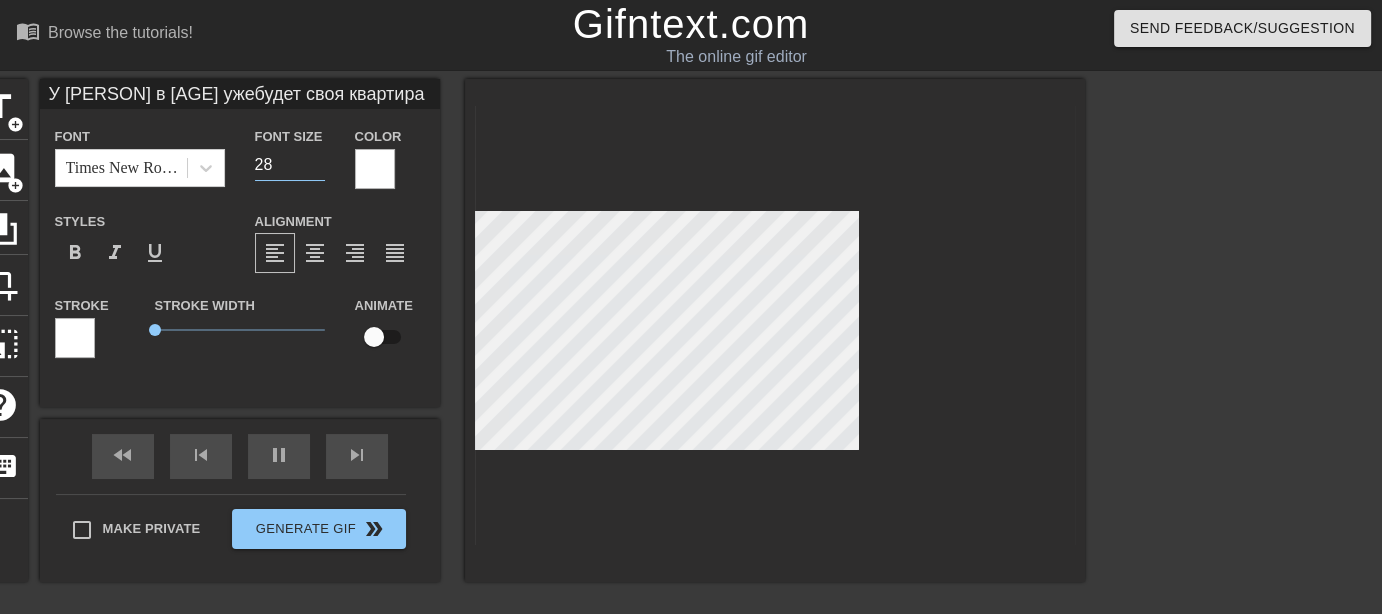 type on "28" 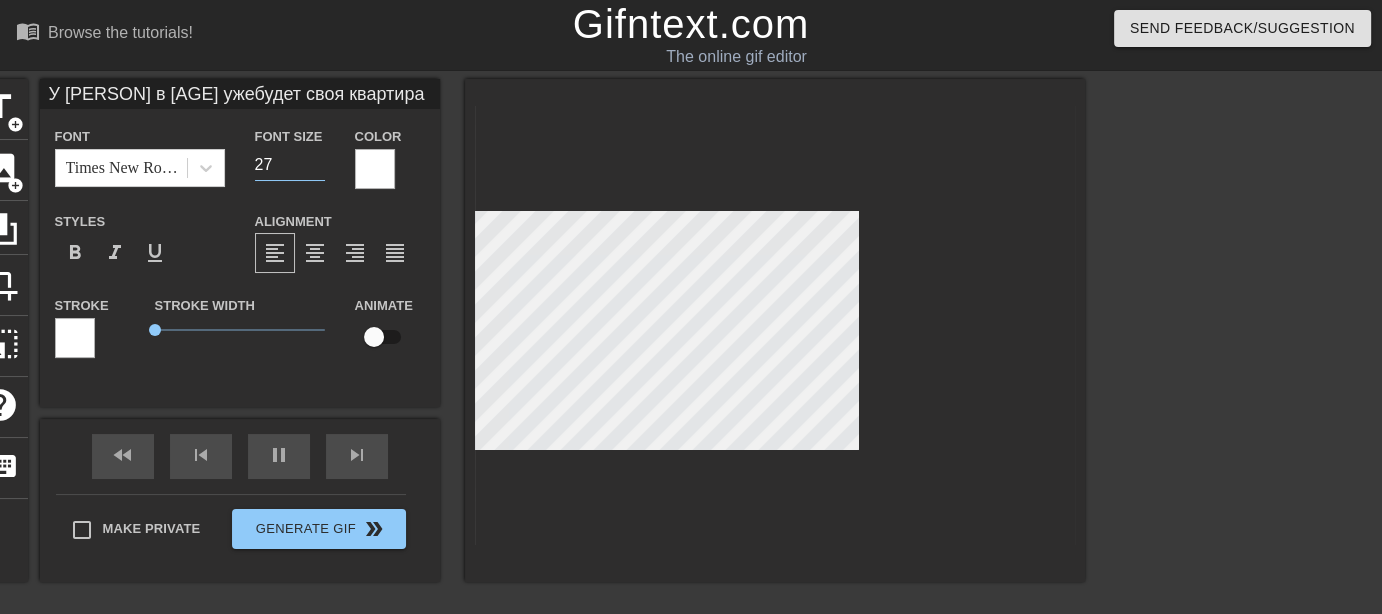 type on "27" 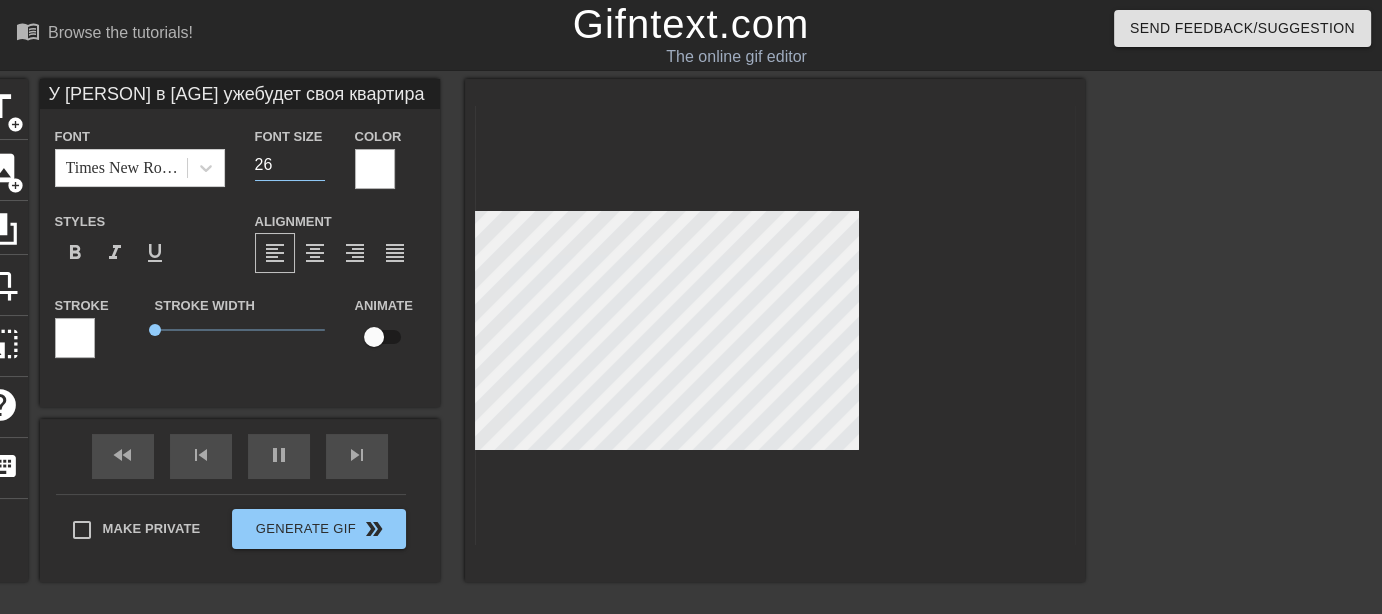 type on "У [PERSON] в [AGE] ужебудет своя квартира" 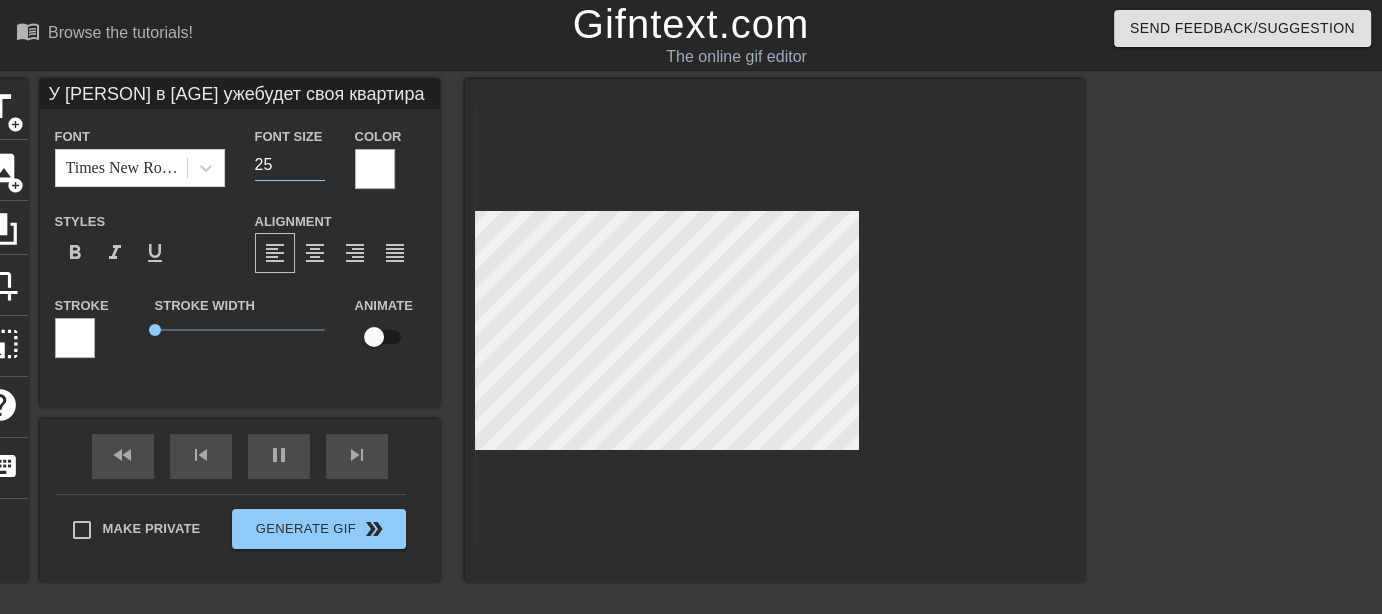 type on "25" 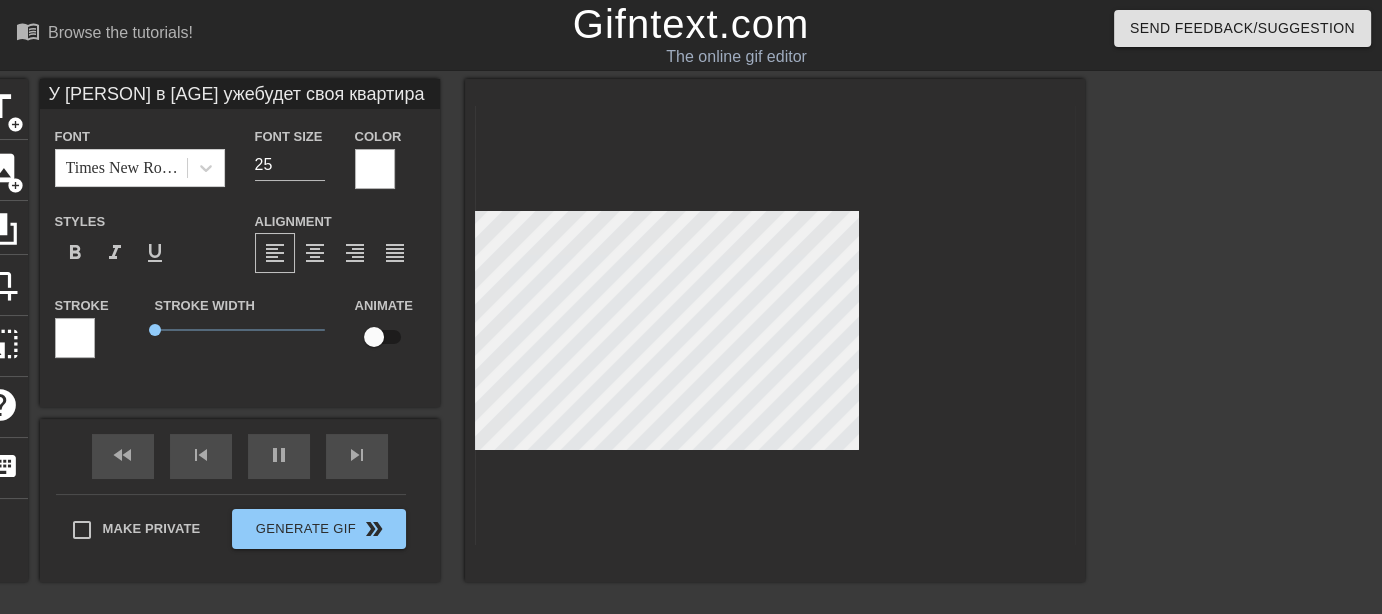 scroll, scrollTop: 3, scrollLeft: 10, axis: both 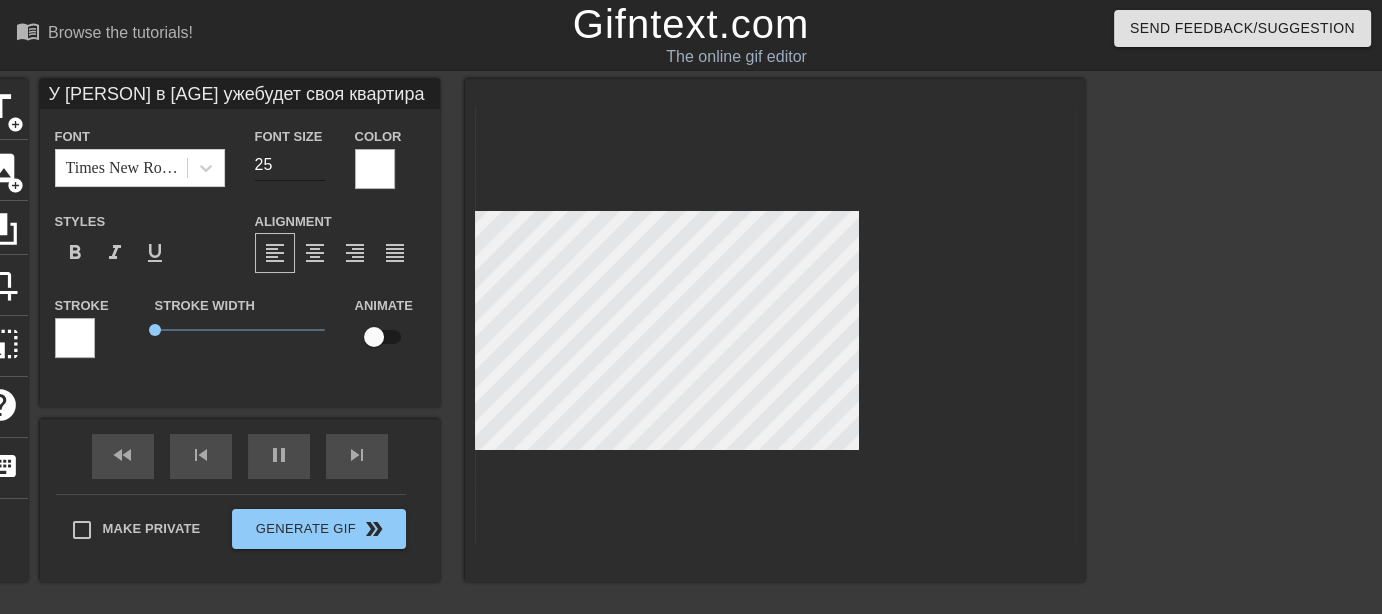 type on "У [PERSON]
в [AGE] уже
будет своя
квартира" 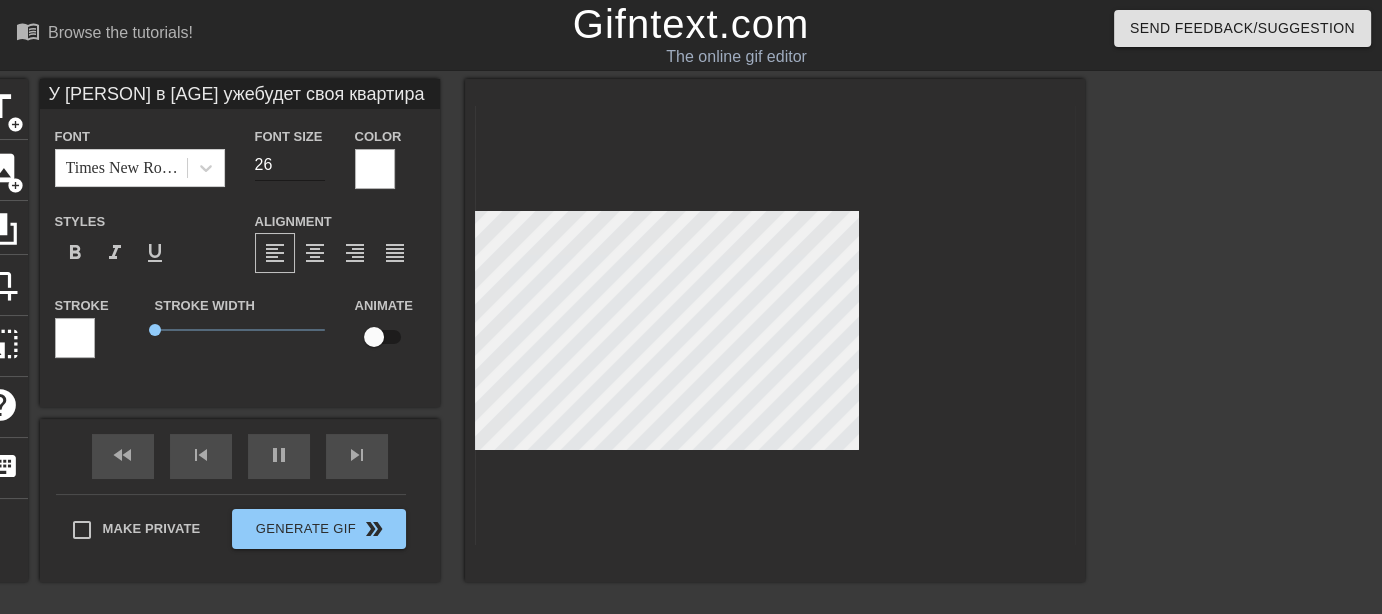 type on "26" 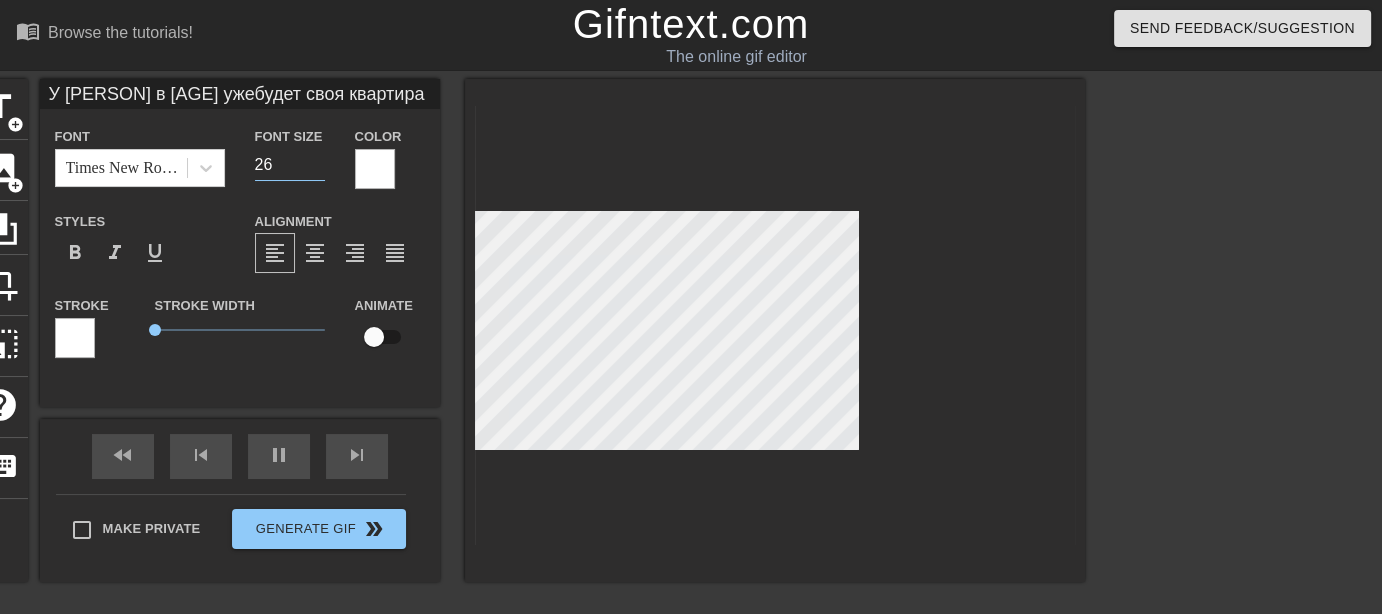 type on "У [PERSON] в [AGE] ужебудет своя квартира" 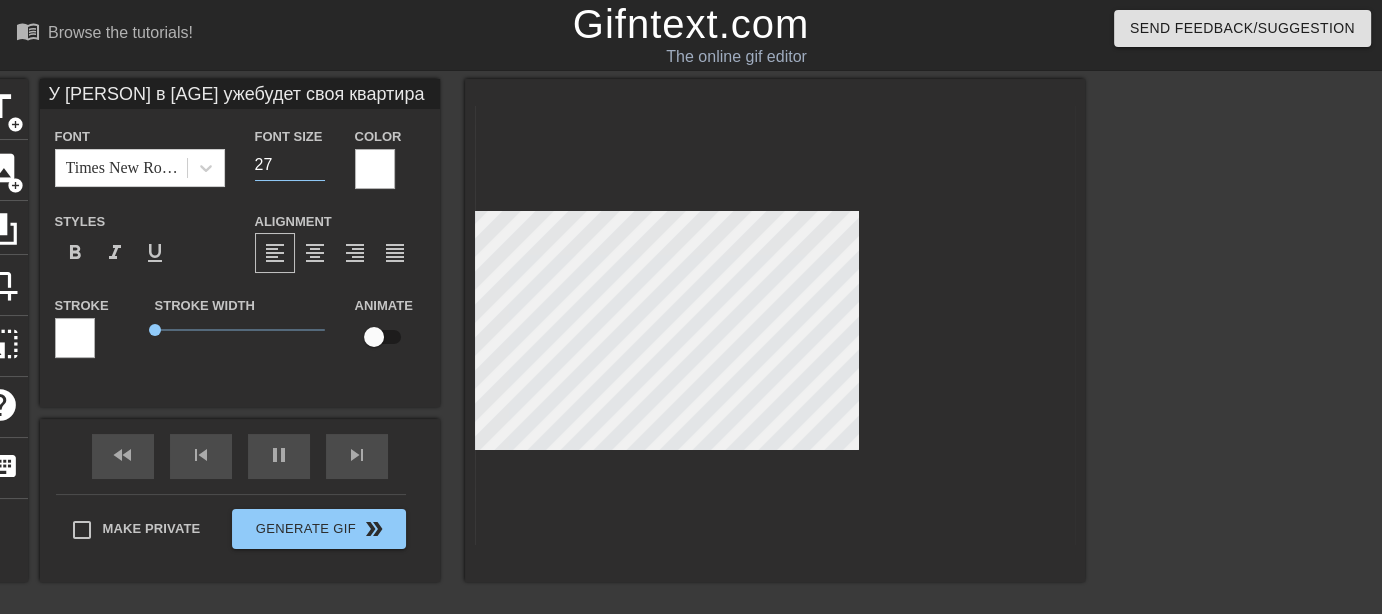 type on "27" 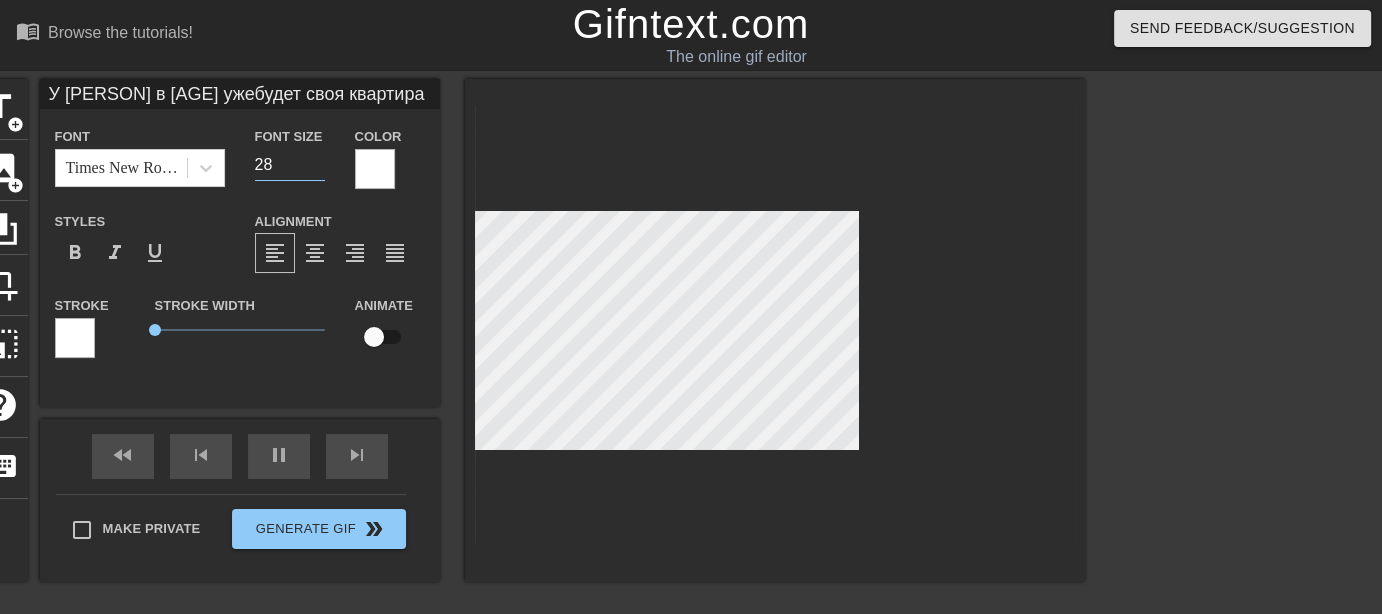 type on "28" 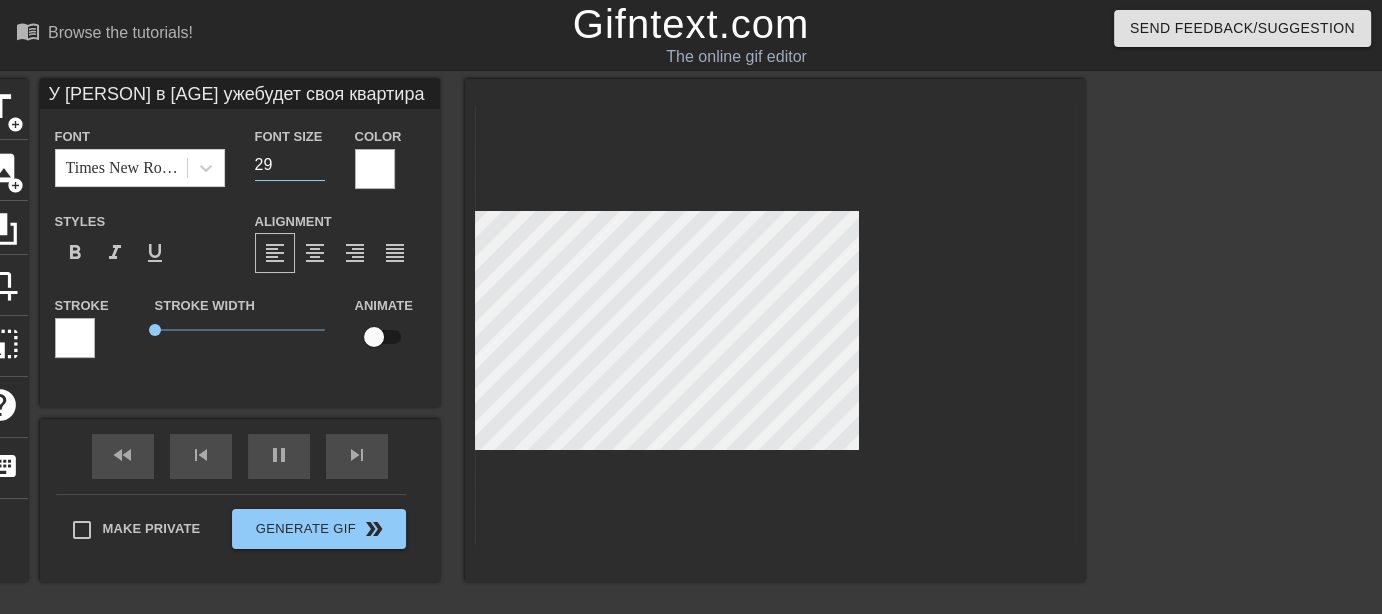 type on "29" 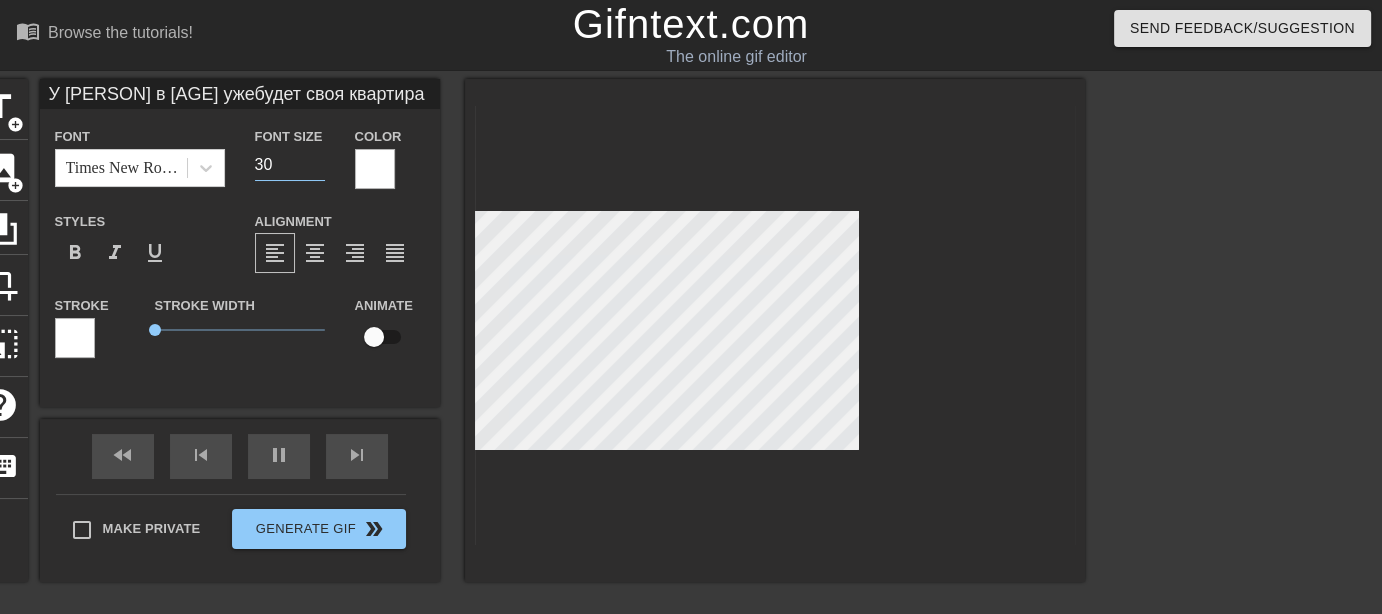 type on "30" 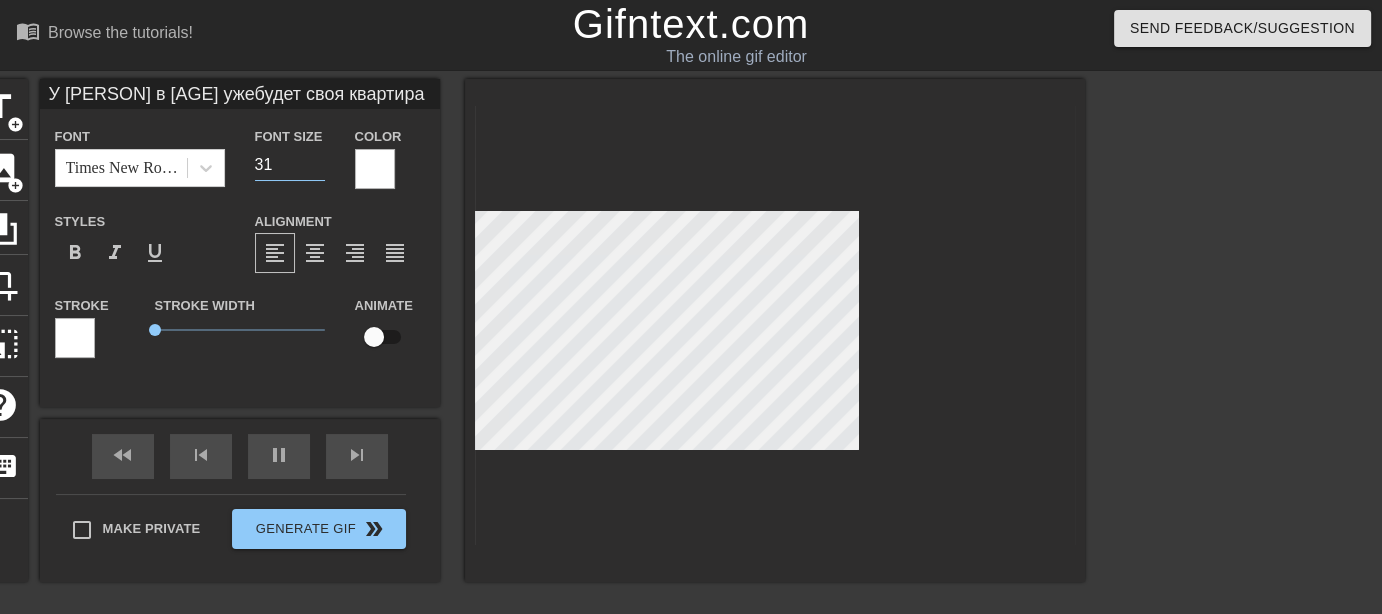 type on "31" 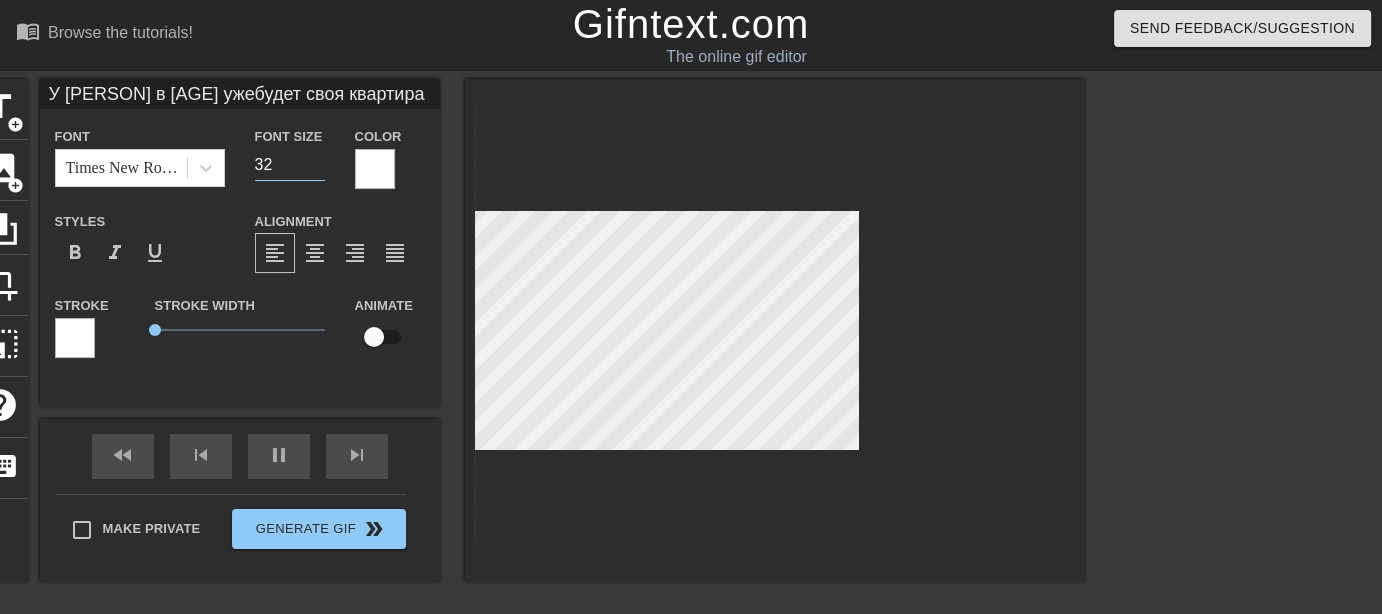 type on "32" 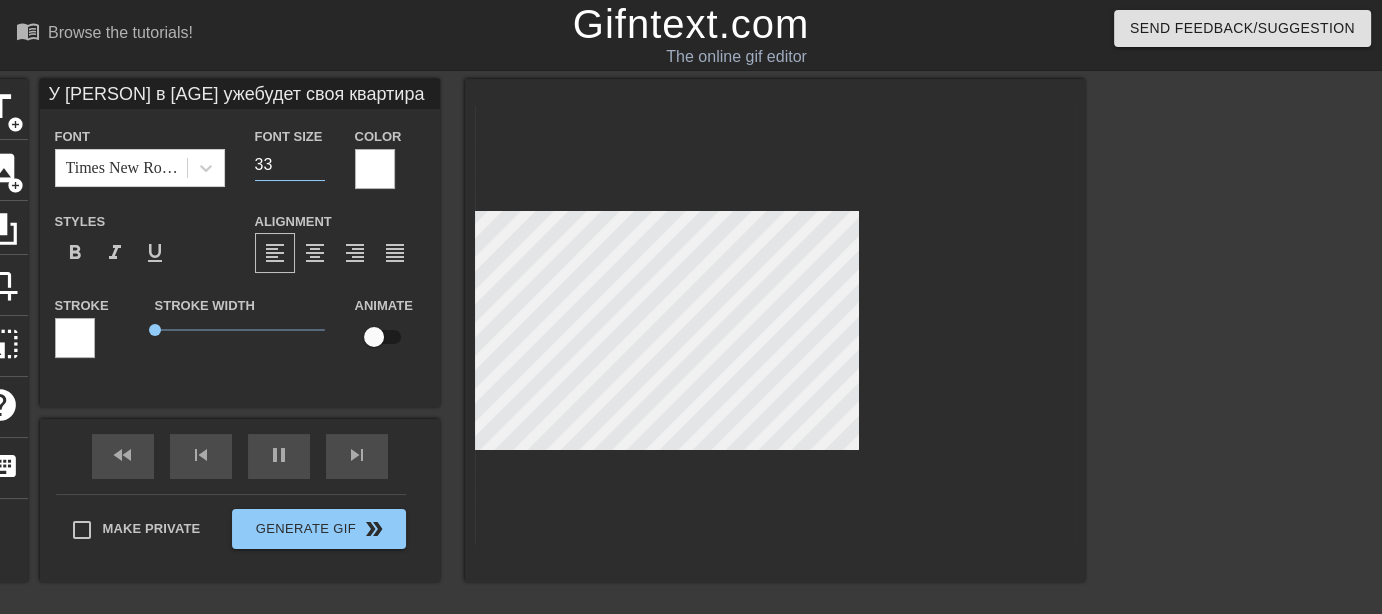 type on "33" 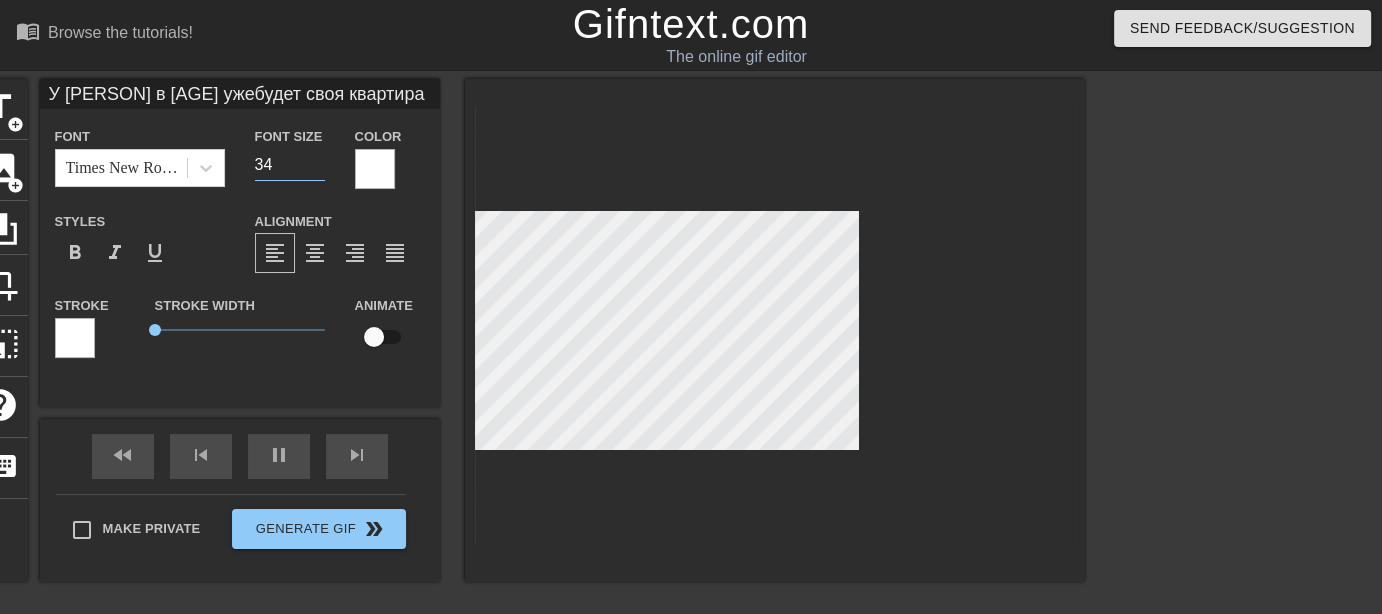 type on "34" 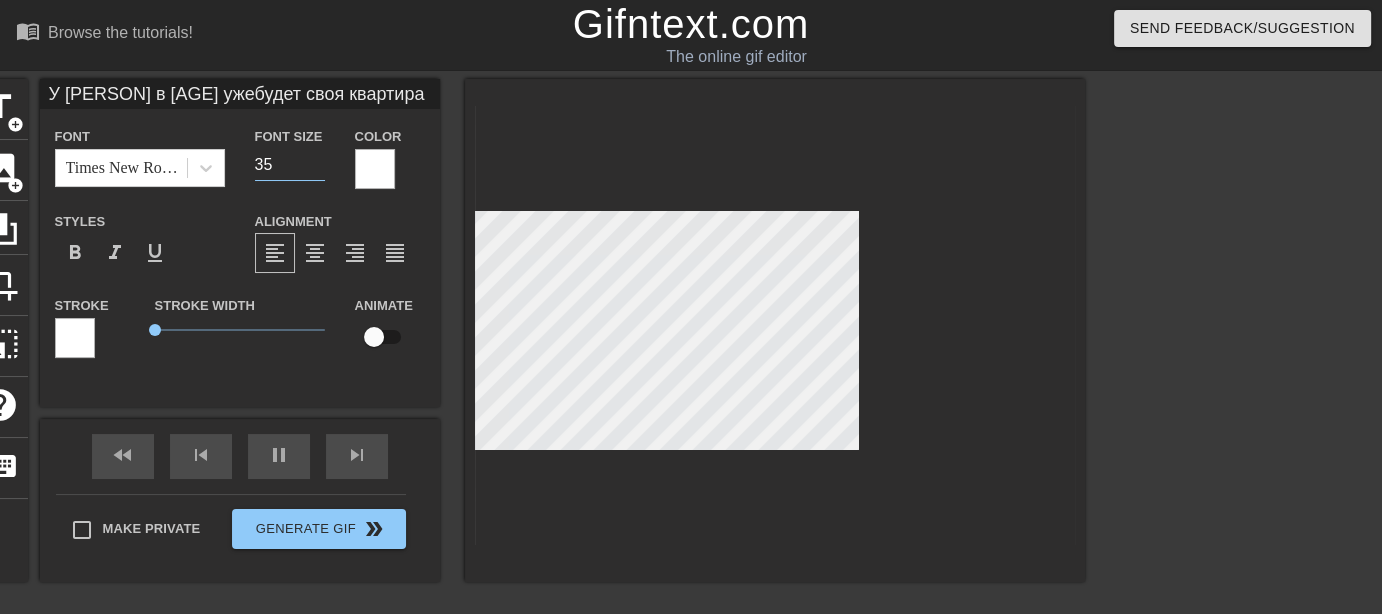 type on "35" 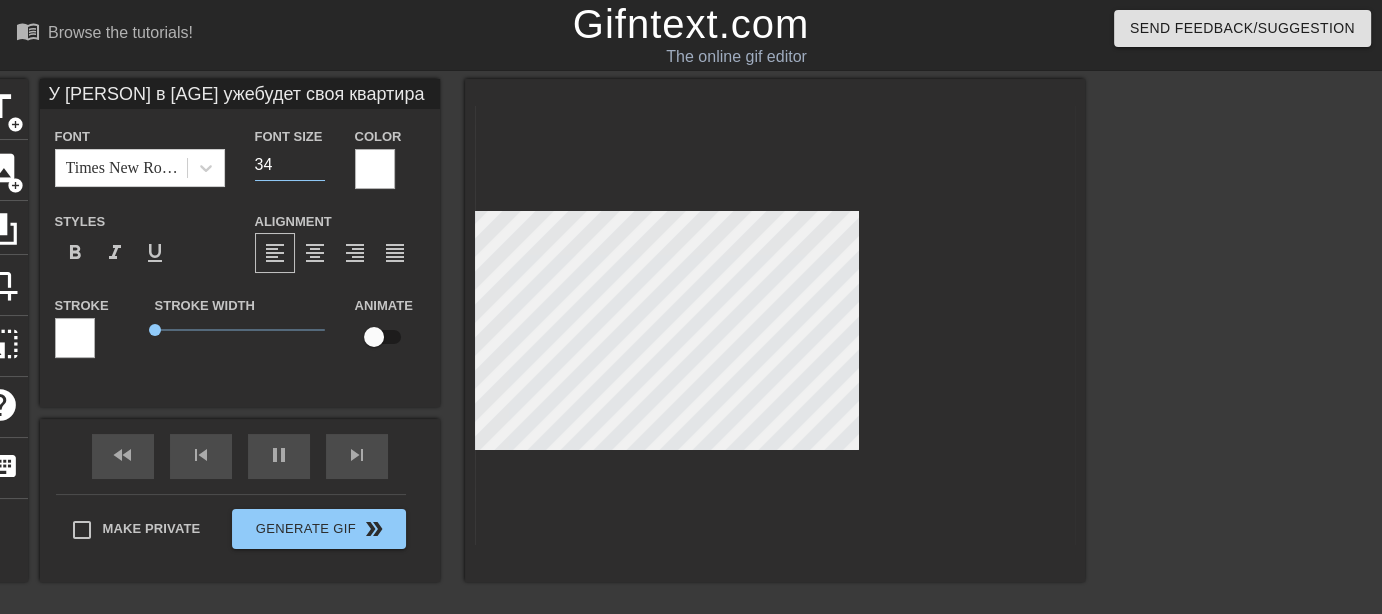 type on "34" 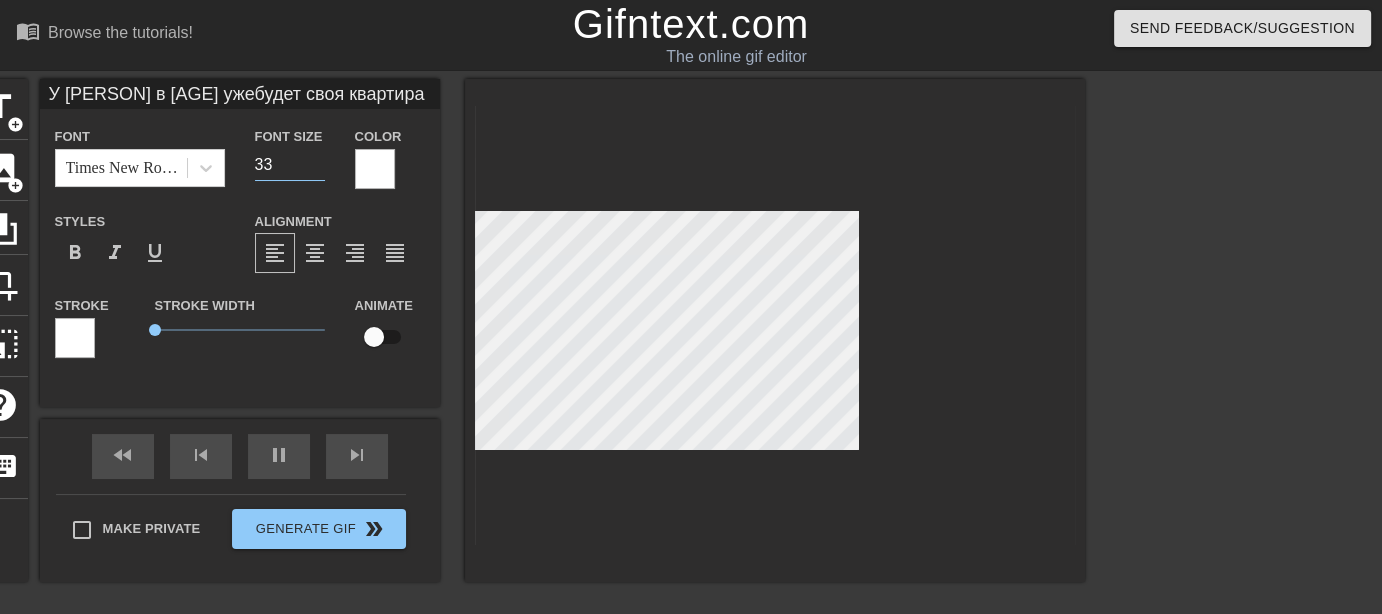 type on "33" 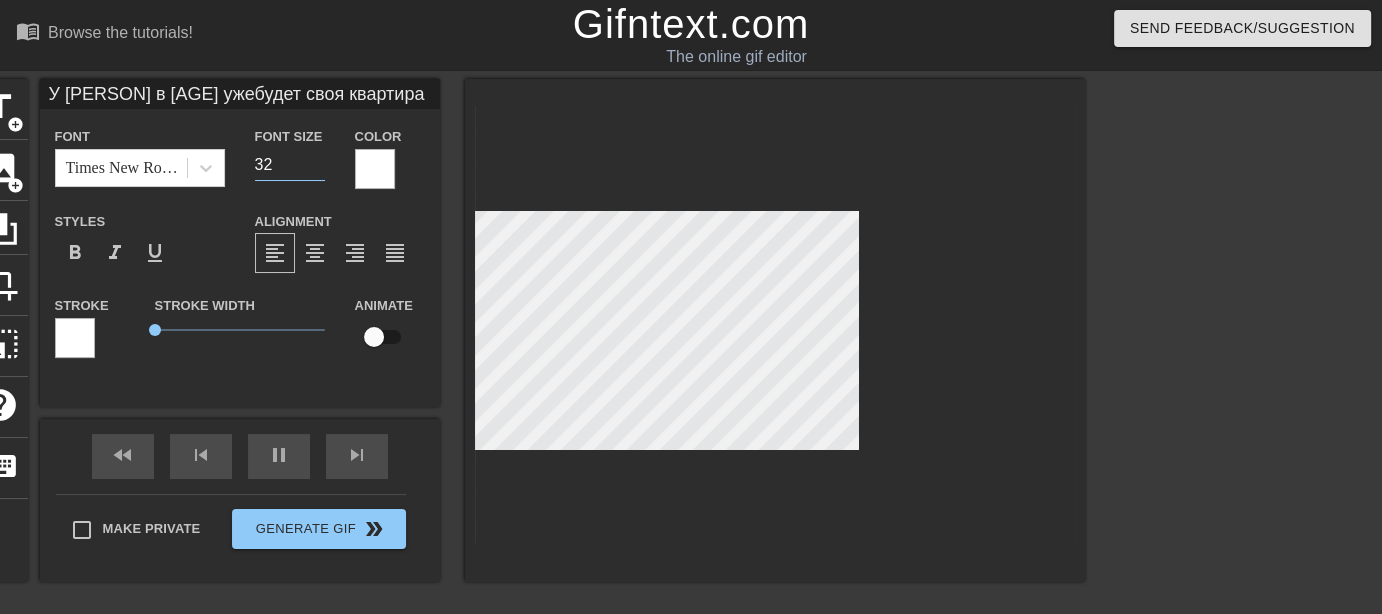 type on "32" 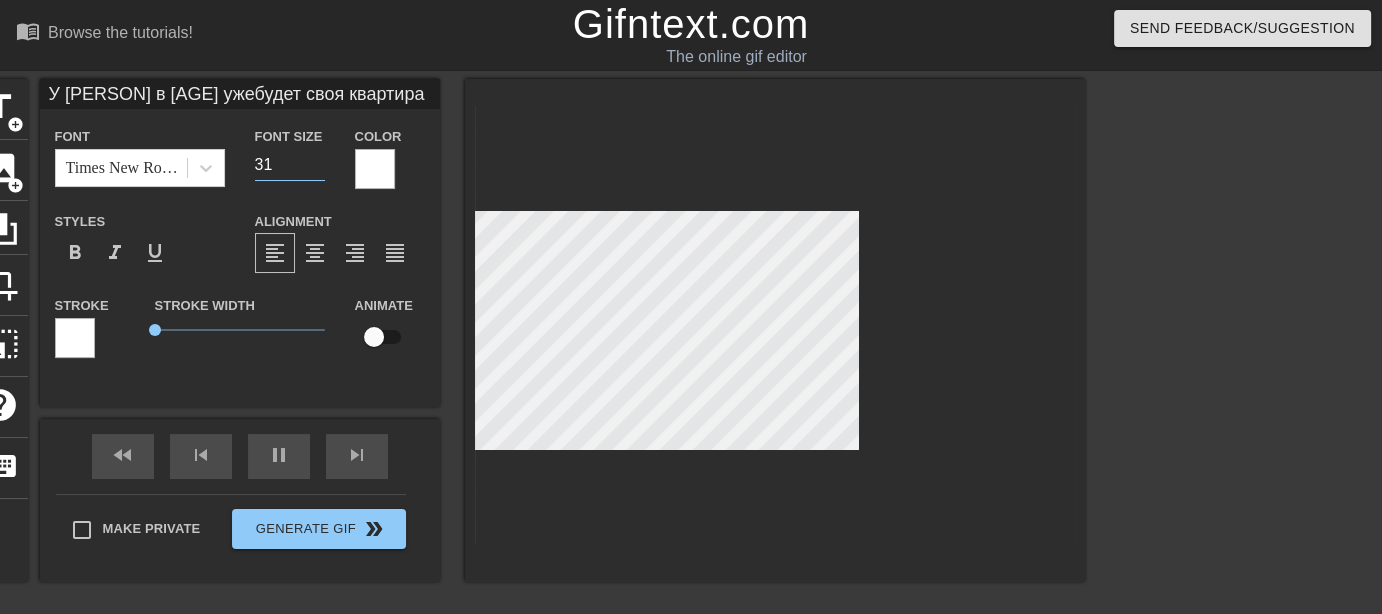 type on "31" 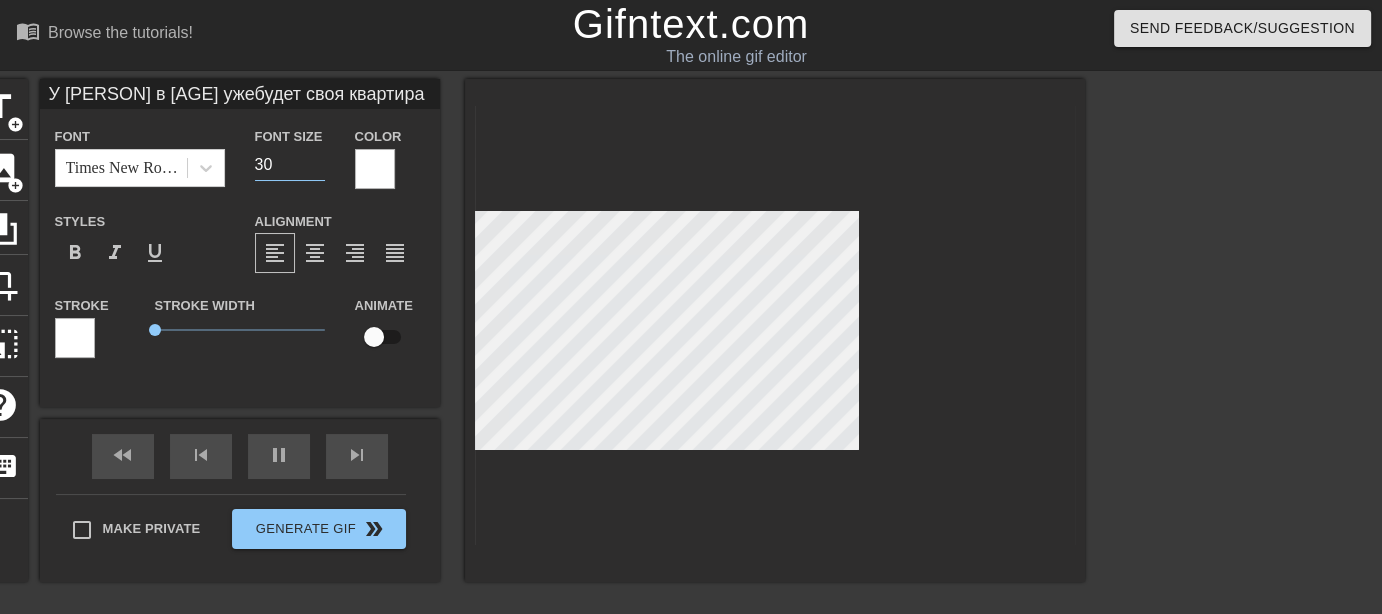 type on "30" 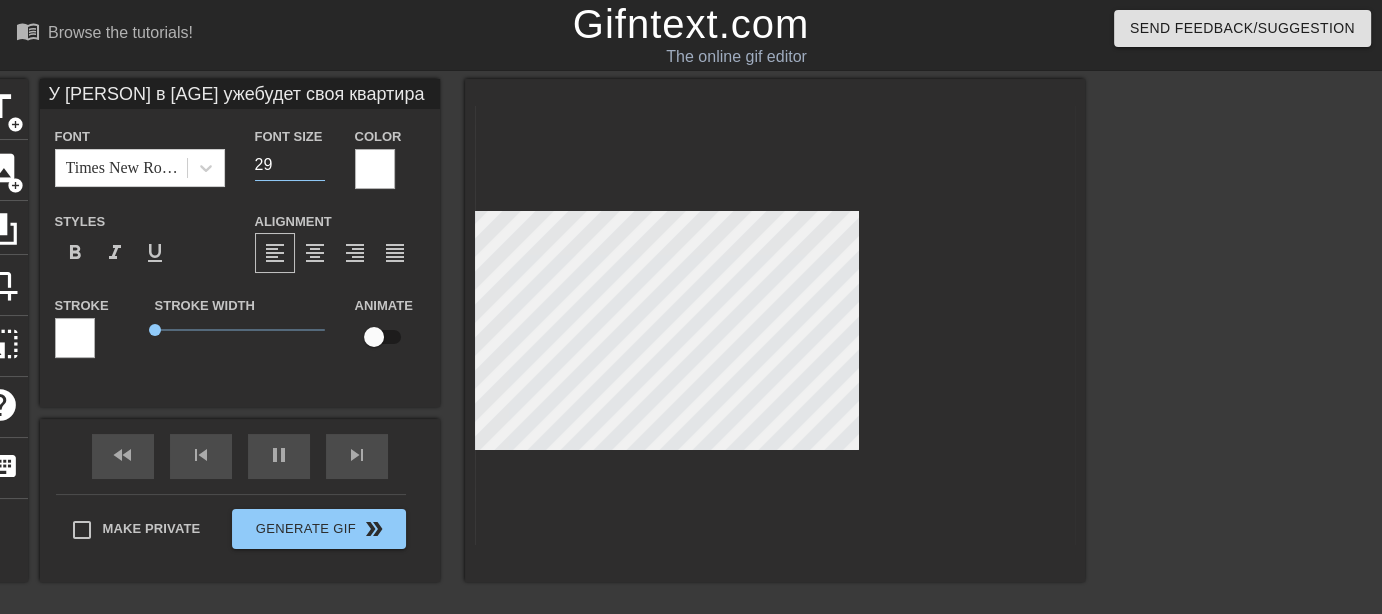 type on "29" 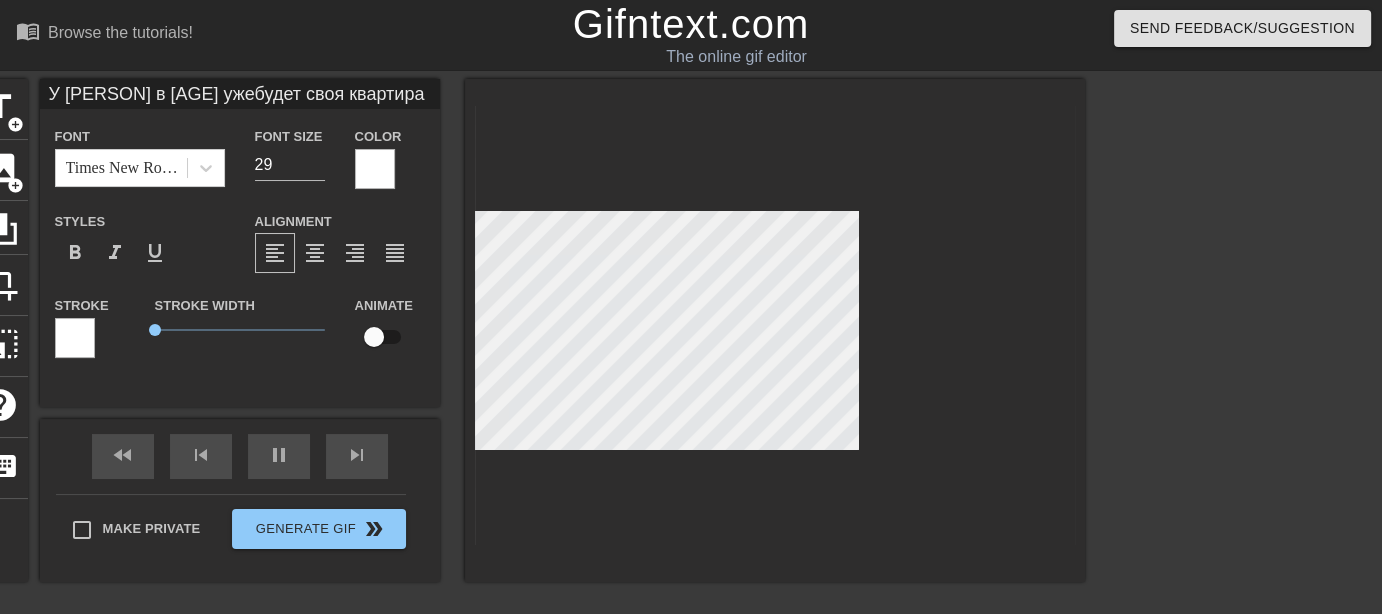 scroll, scrollTop: 6, scrollLeft: 2, axis: both 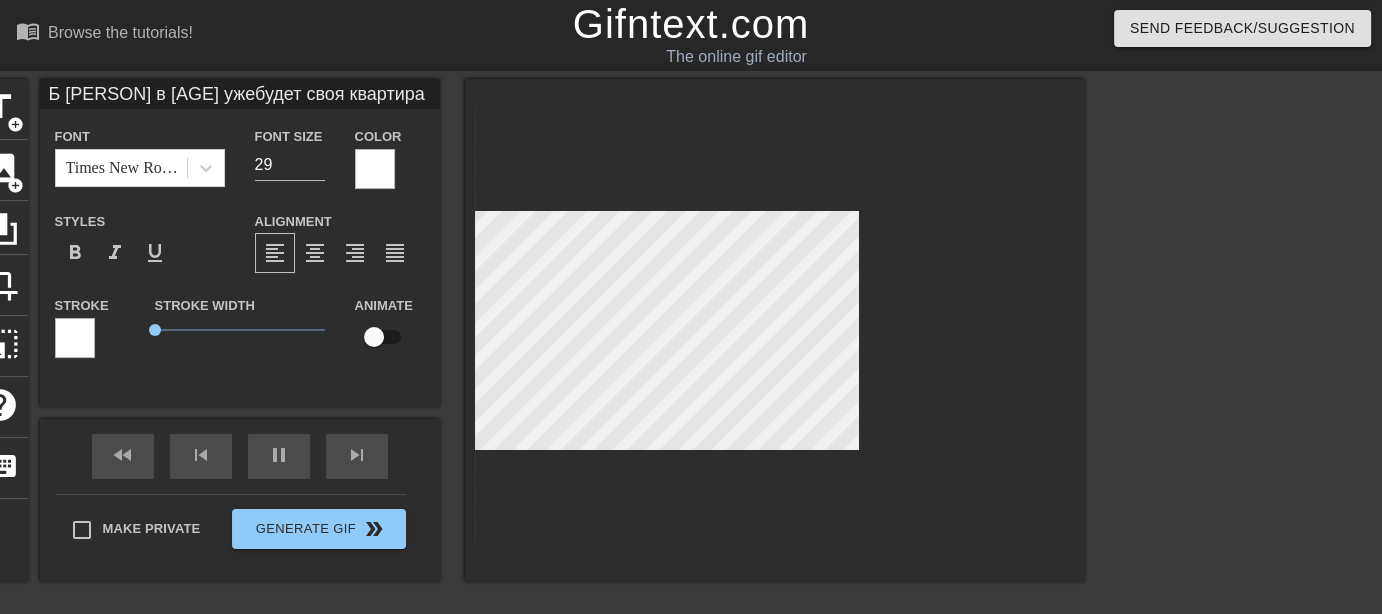 type on "Бл [PERSON] в [AGE] ужебудет своя квартира" 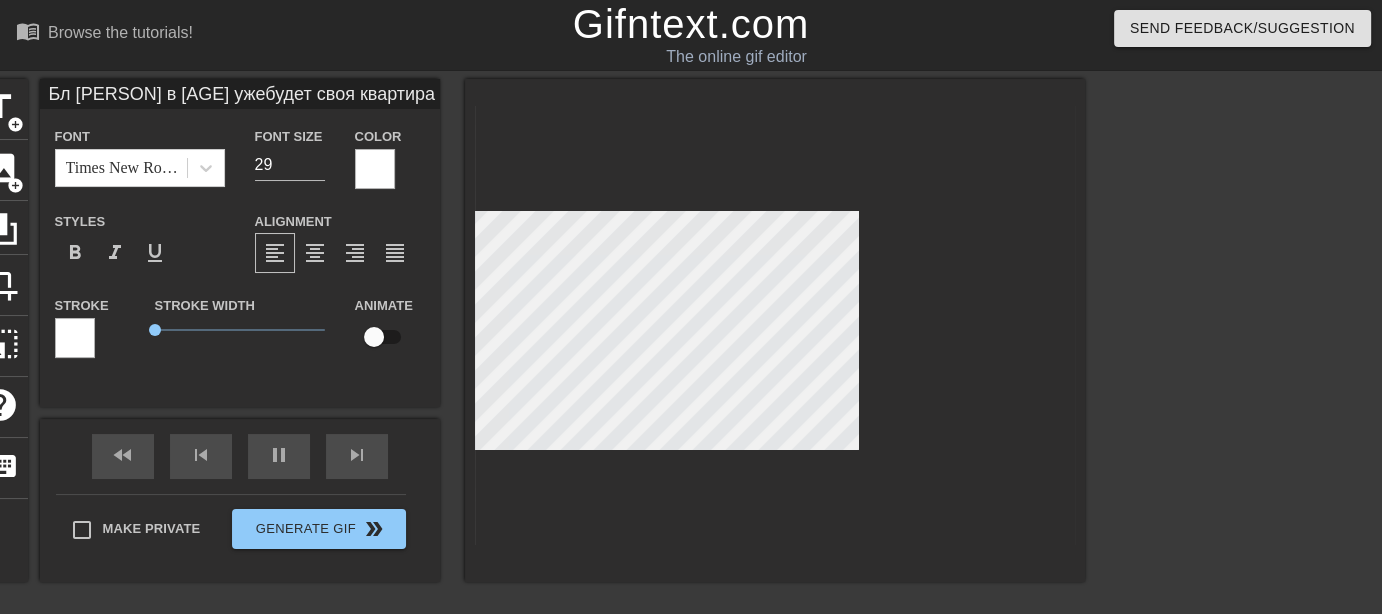 type on "Бла [PERSON] в [AGE] ужебудет своя квартира" 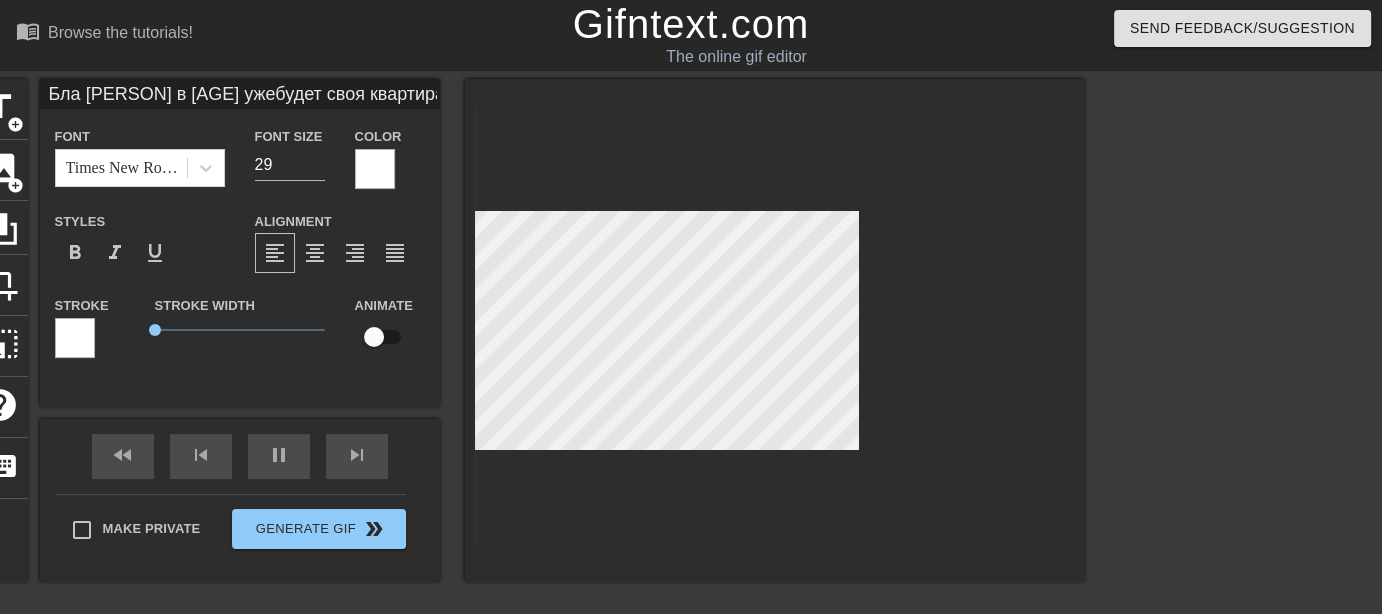 type on "Благ [PERSON] в [AGE] ужебудет своя квартира" 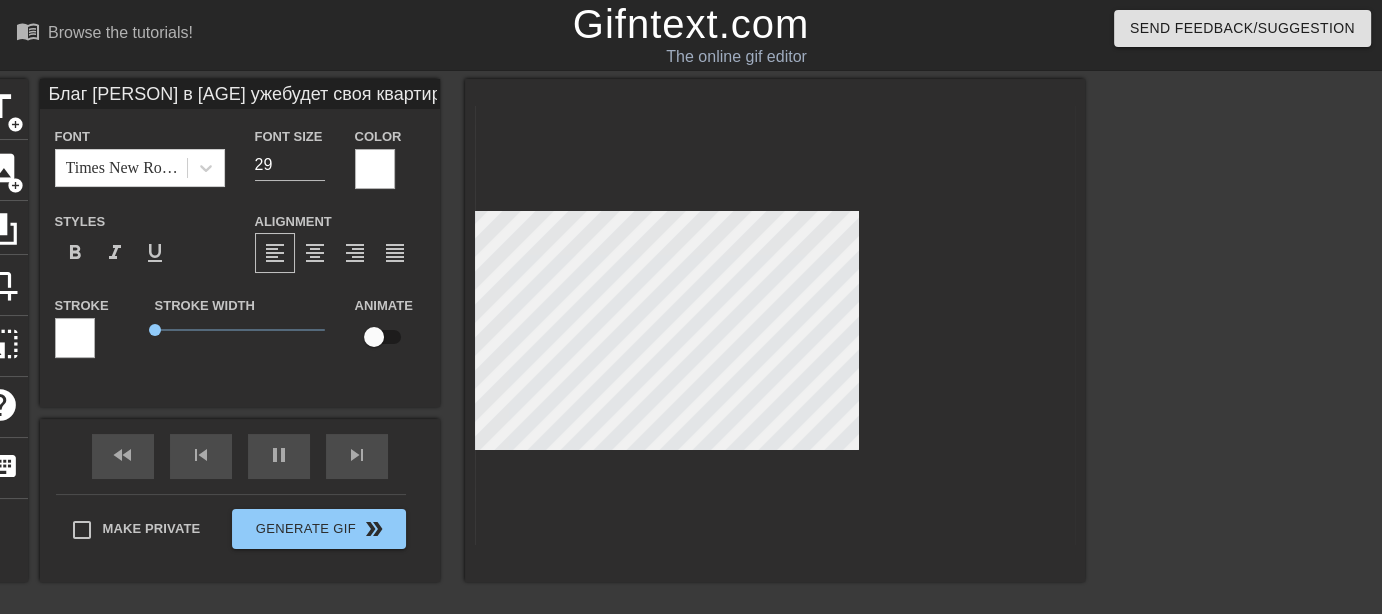 type on "Благо [PERSON] в [AGE] ужебудет своя квартира" 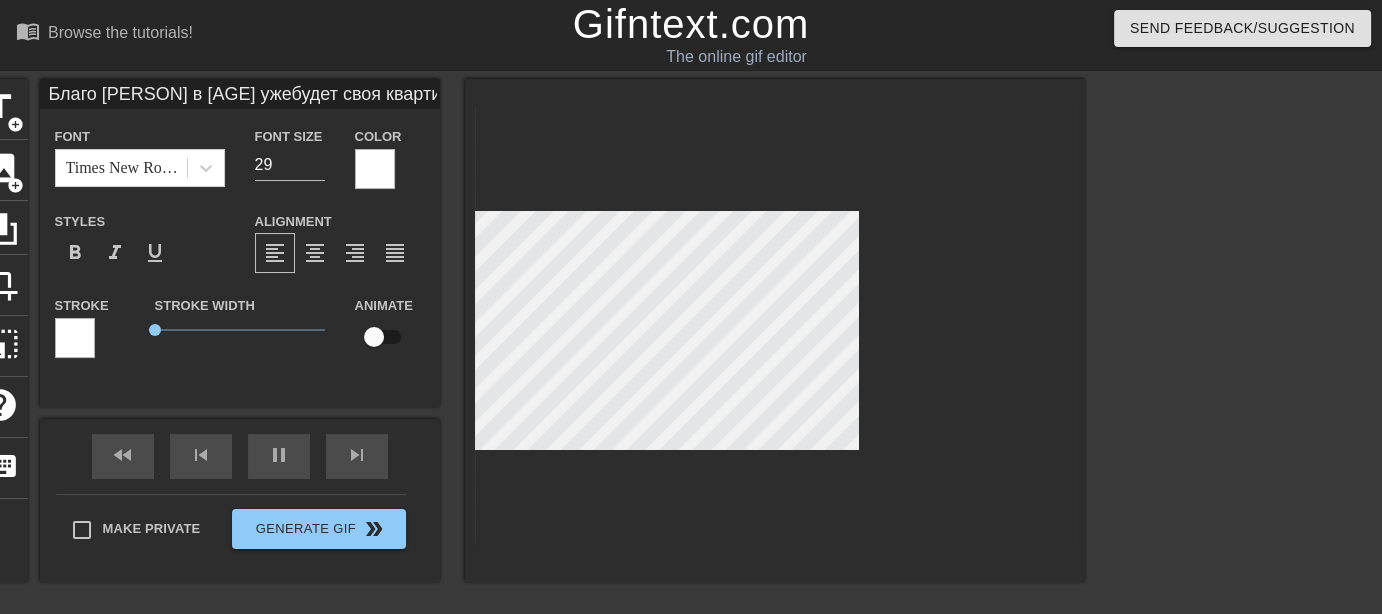 scroll, scrollTop: 2, scrollLeft: 4, axis: both 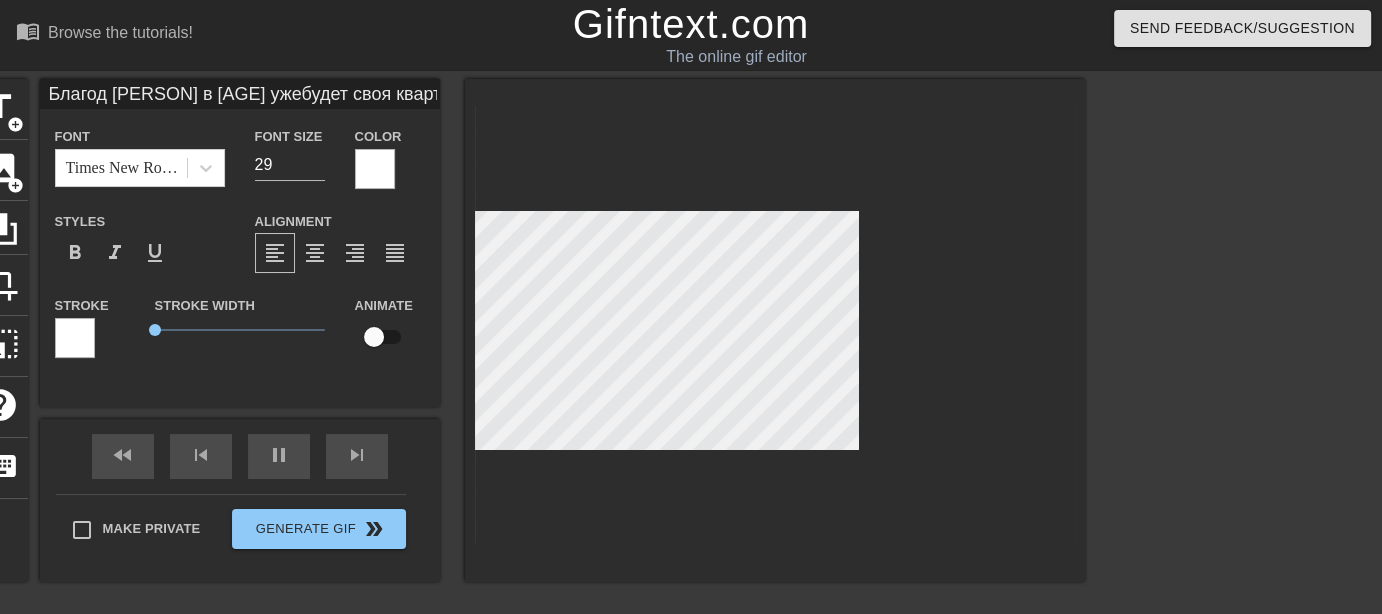 type on "Благода [PERSON] в [AGE] ужебудет своя квартира" 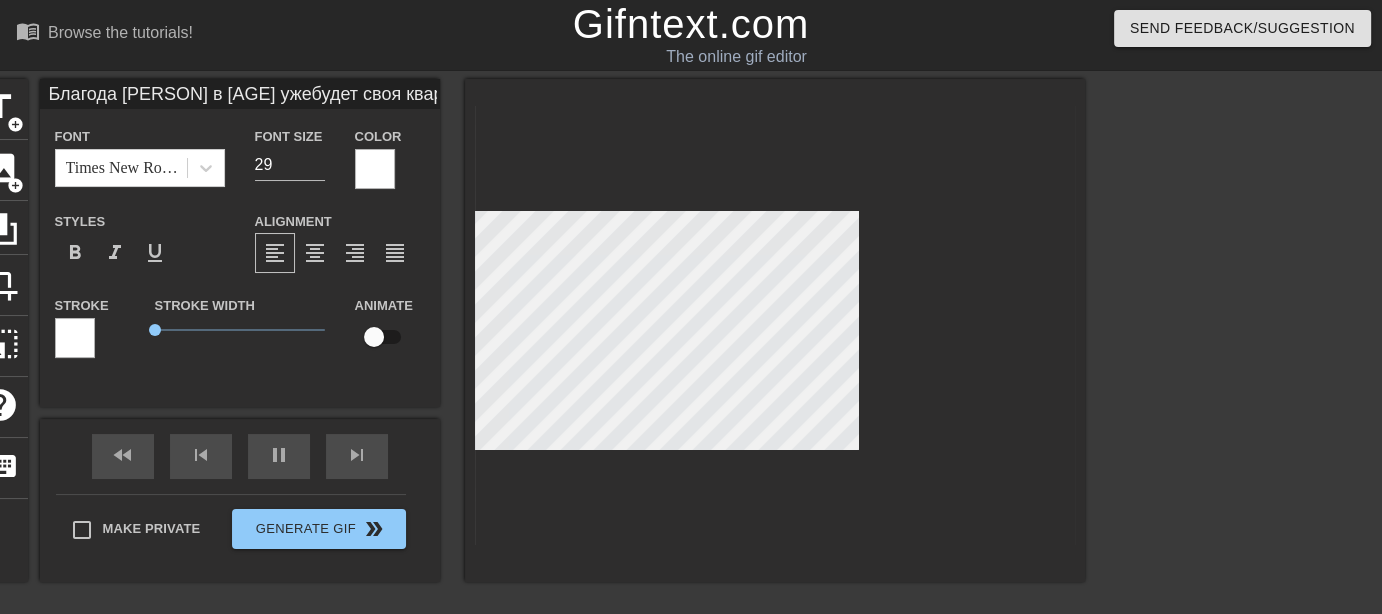 type on "Благодар [PERSON] в [AGE] ужебудет своя квартира" 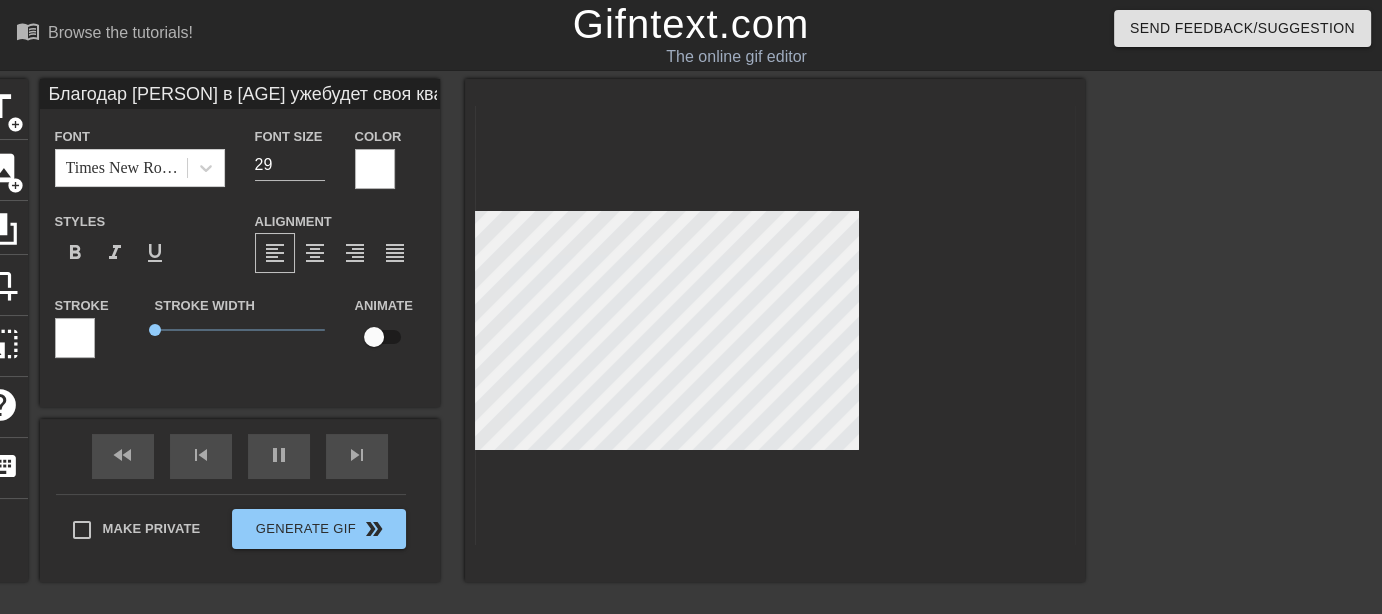 type on "Благодаря [PERSON] в [AGE] ужебудет своя квартира" 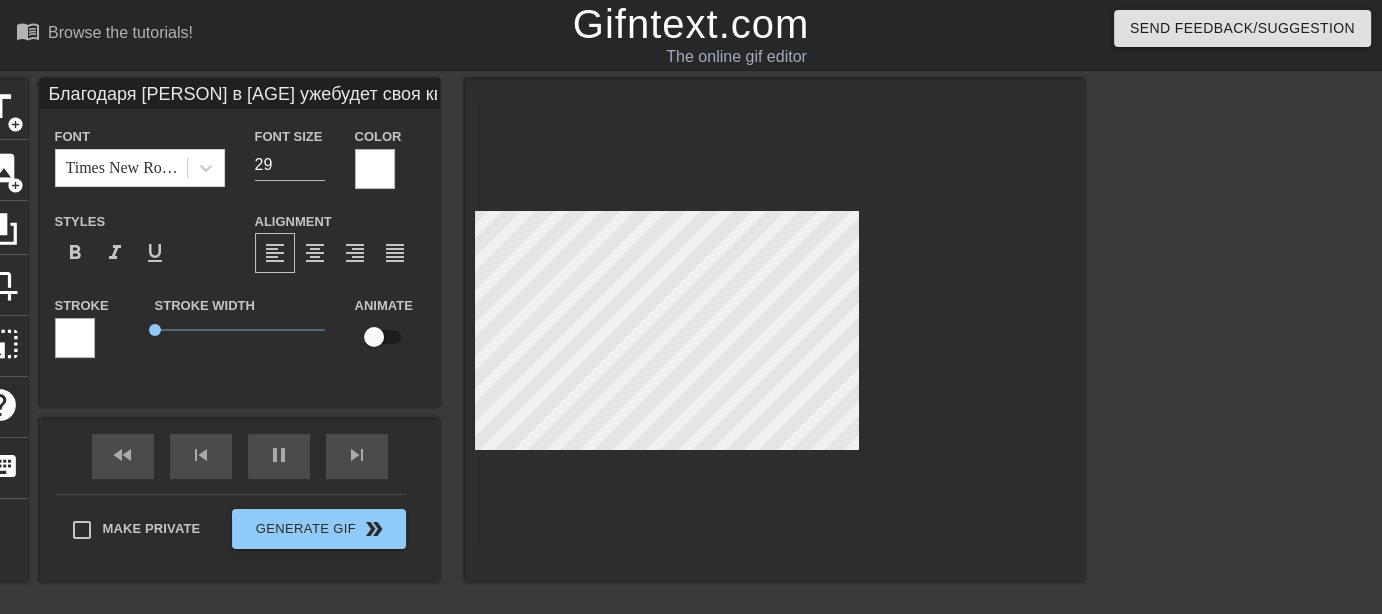 type on "Благодаря [PERSON] в [AGE] ужебудет своя квартира" 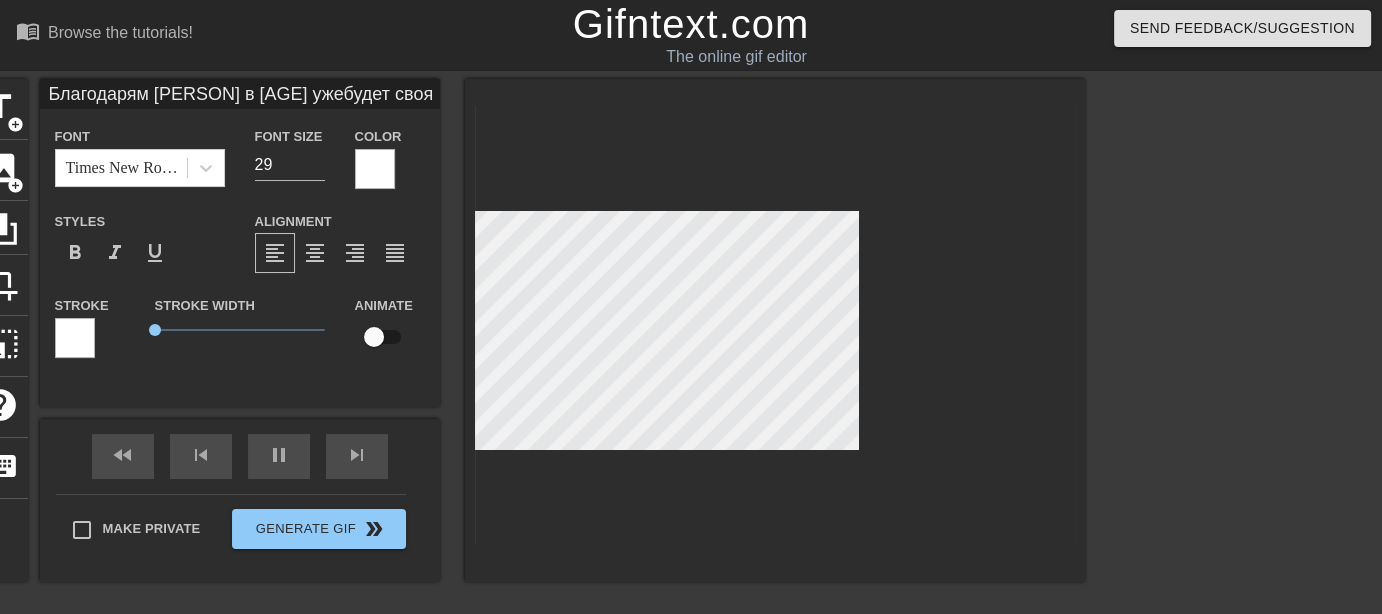 type on "Благодаряма [PERSON] в [AGE] ужебудет своя квартира" 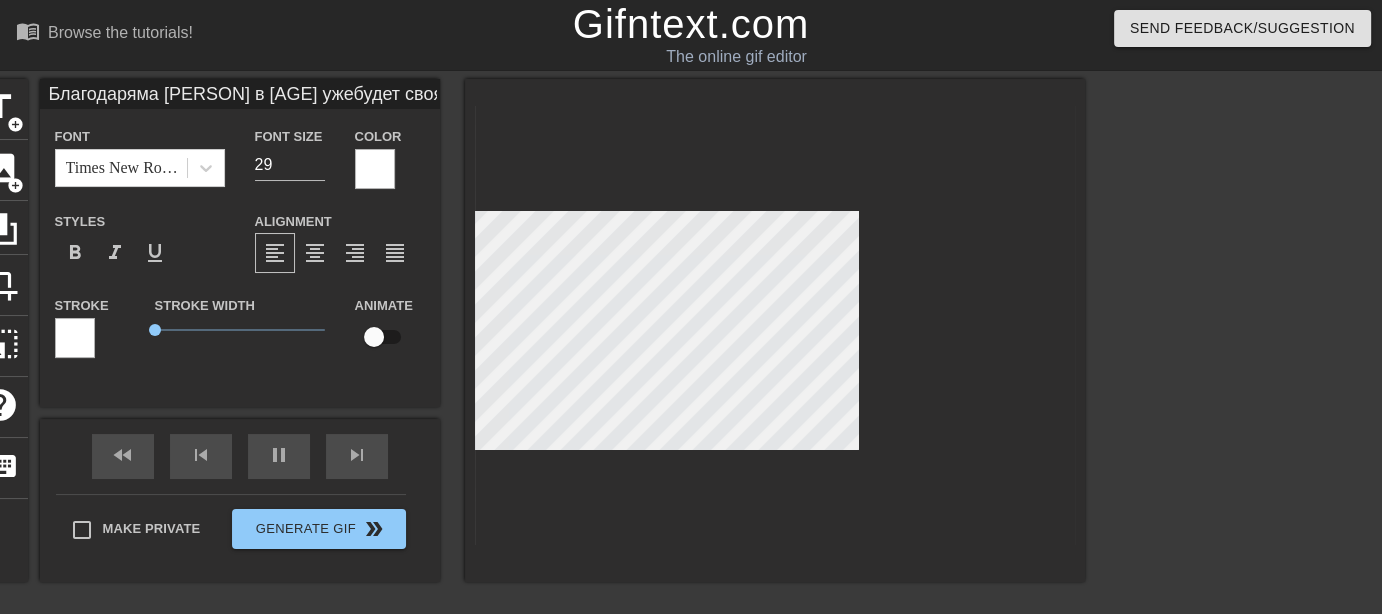type on "Благодарямам [PERSON] в [AGE] ужебудет своя квартира" 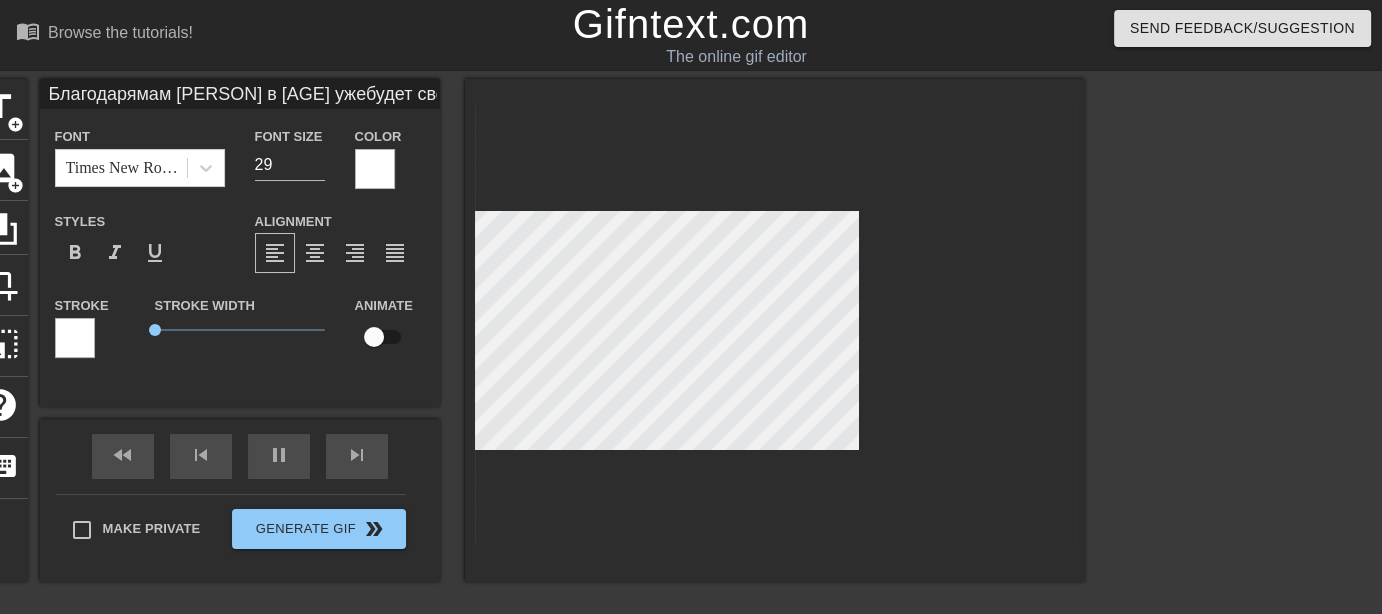 type on "Благодарямаме [PERSON] в [AGE] ужебудет своя квартира" 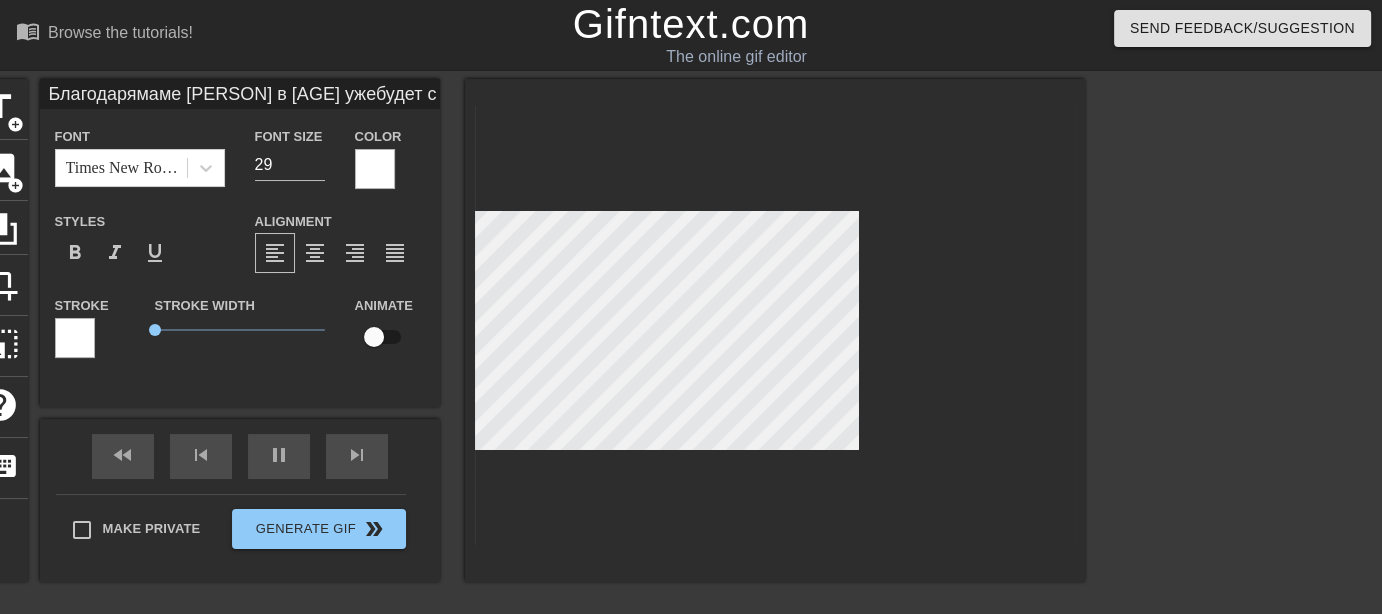 type on "Благодарямаме [PERSON] в [AGE] ужебудет своя квартира" 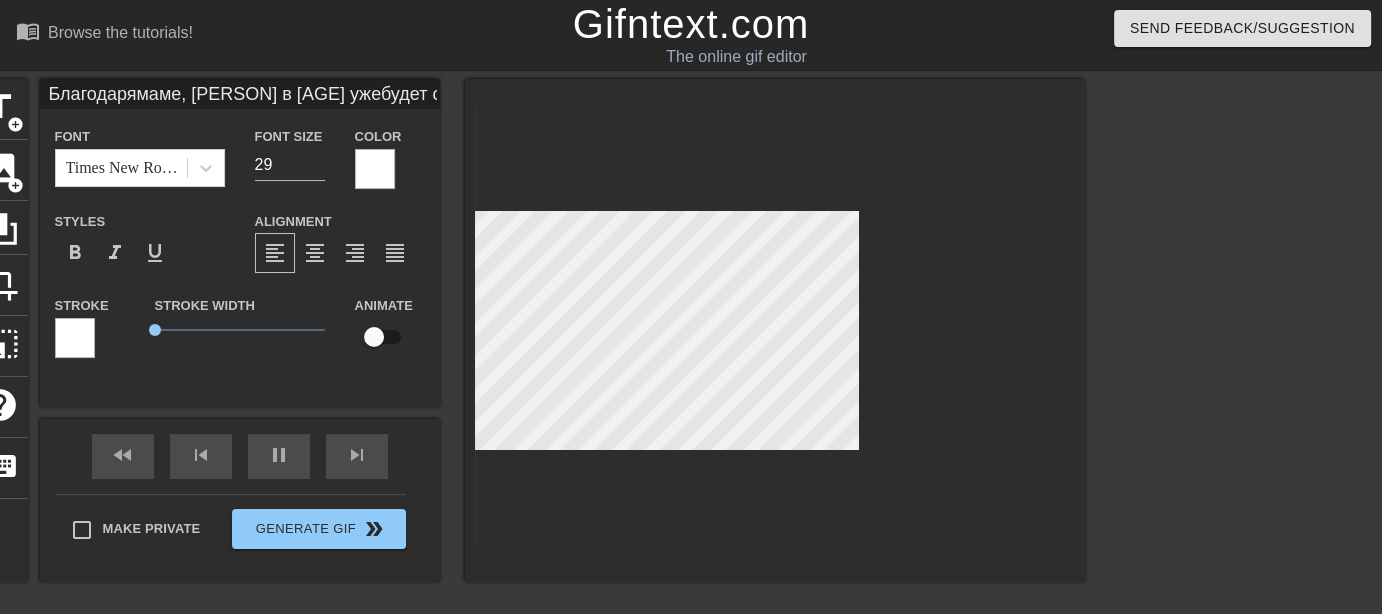 type on "Благодарямаме,  [PERSON] в [AGE] ужебудет своя квартира" 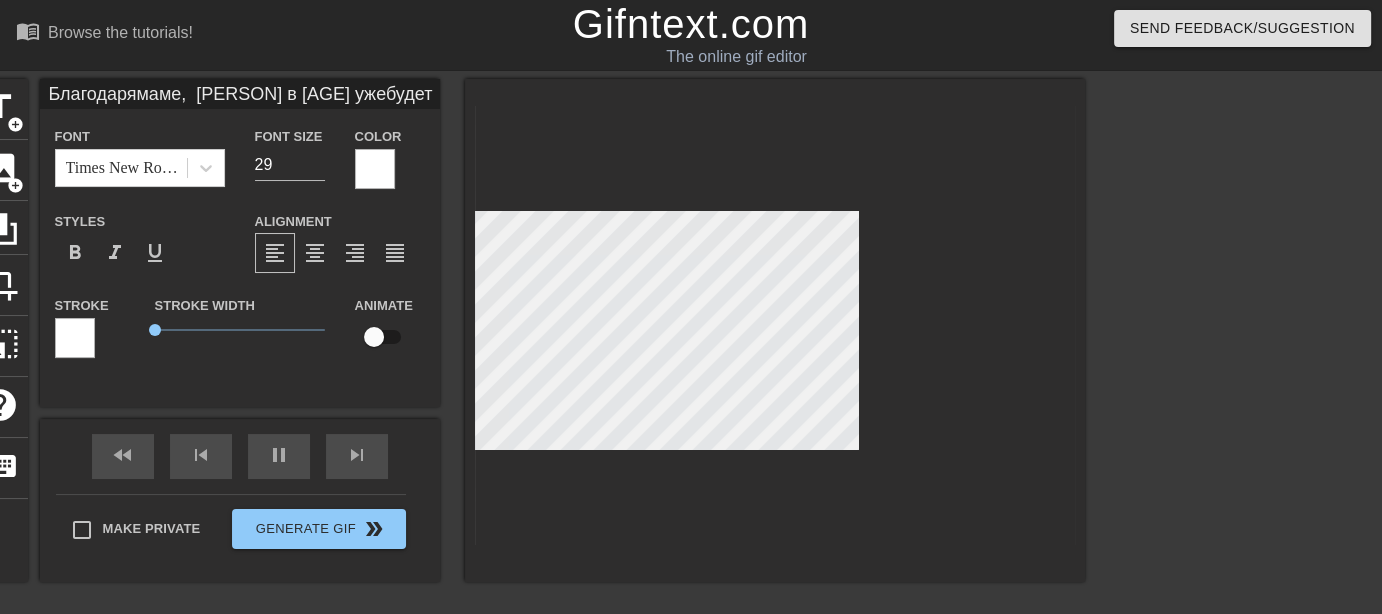 type on "Благодарямаме, У [PERSON] в [AGE] ужебудет своя квартира" 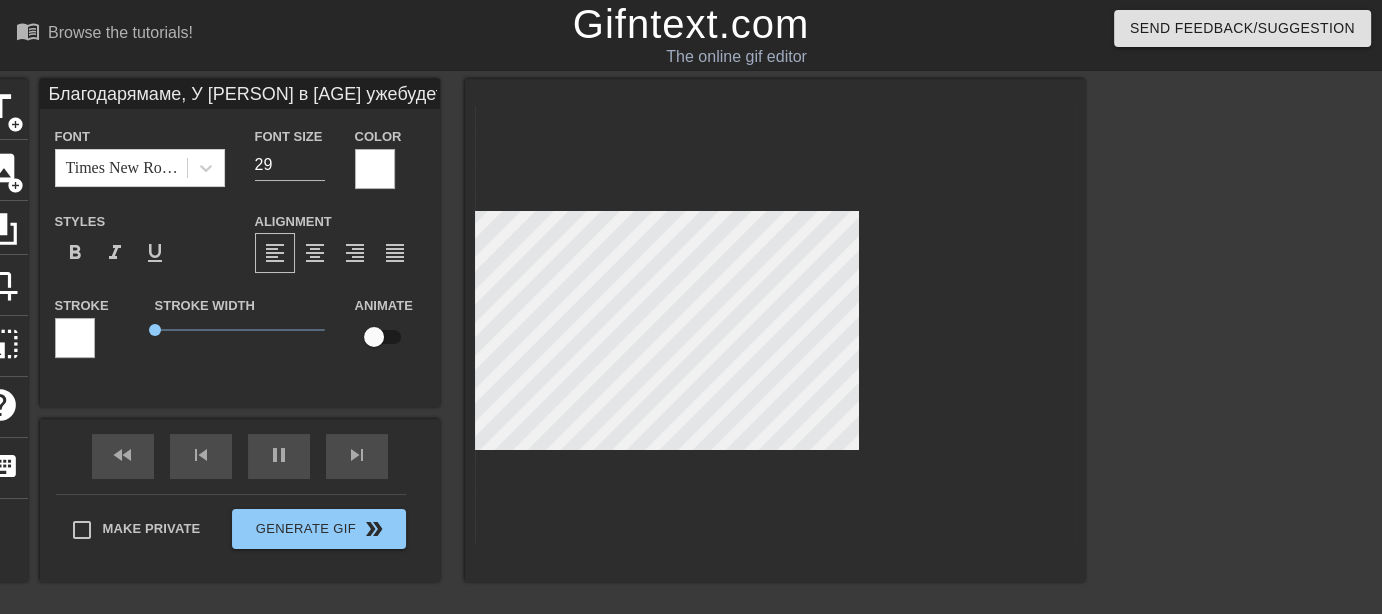 type on "Благодарямаме, У [PERSON] в [AGE] ужебудет своя квартира" 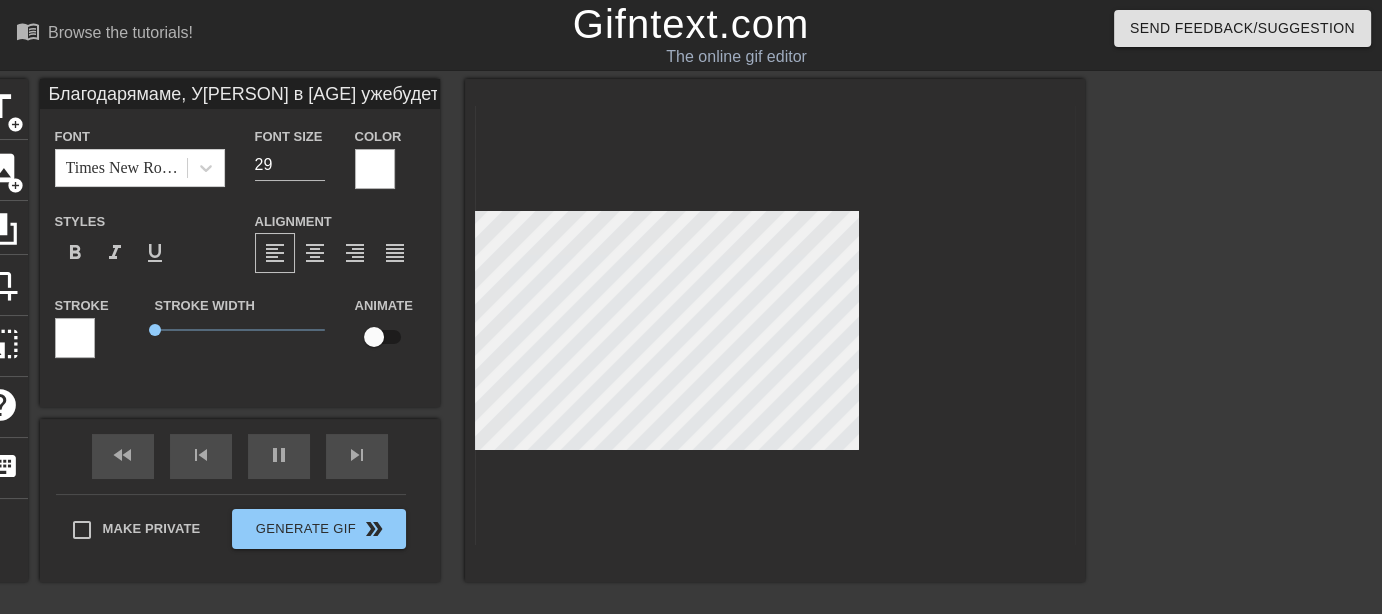 scroll, scrollTop: 5, scrollLeft: 2, axis: both 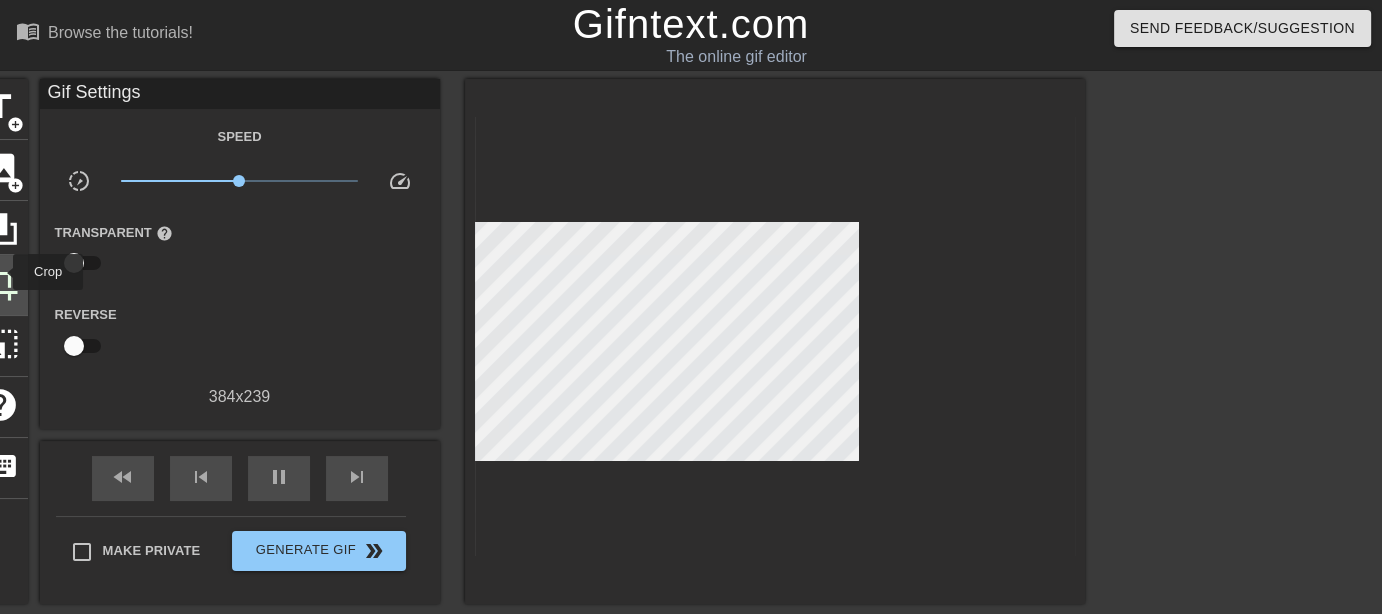 click on "crop" at bounding box center [1, 283] 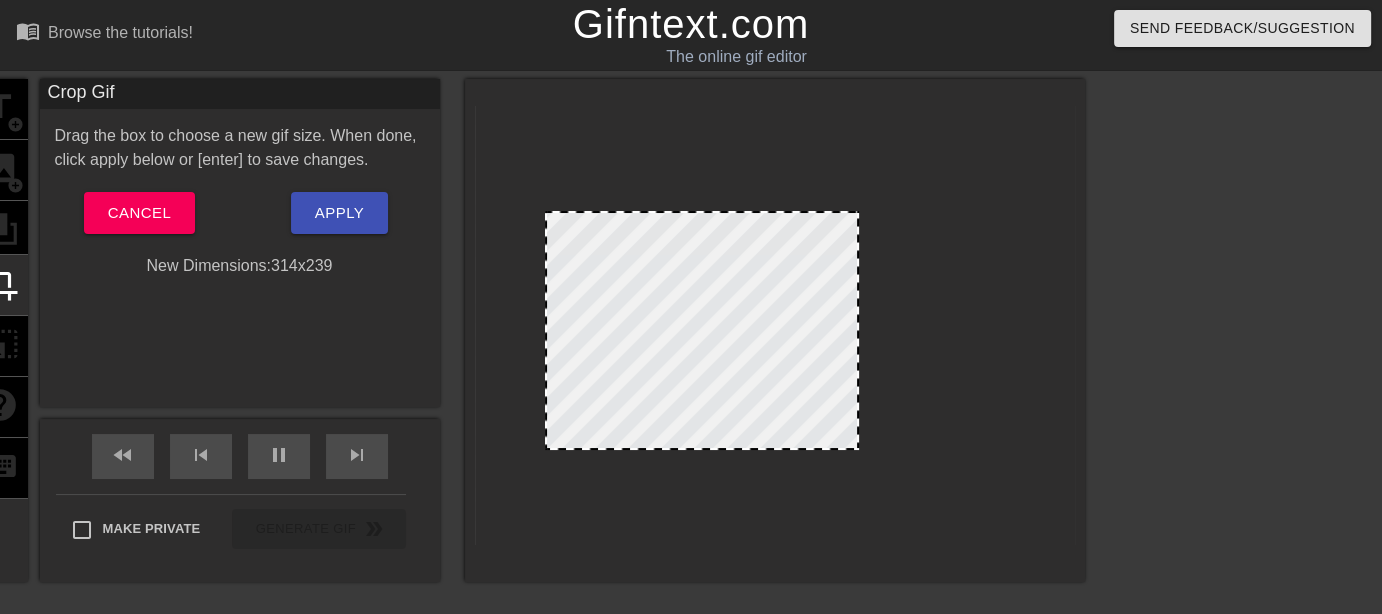 drag, startPoint x: 475, startPoint y: 328, endPoint x: 545, endPoint y: 334, distance: 70.256676 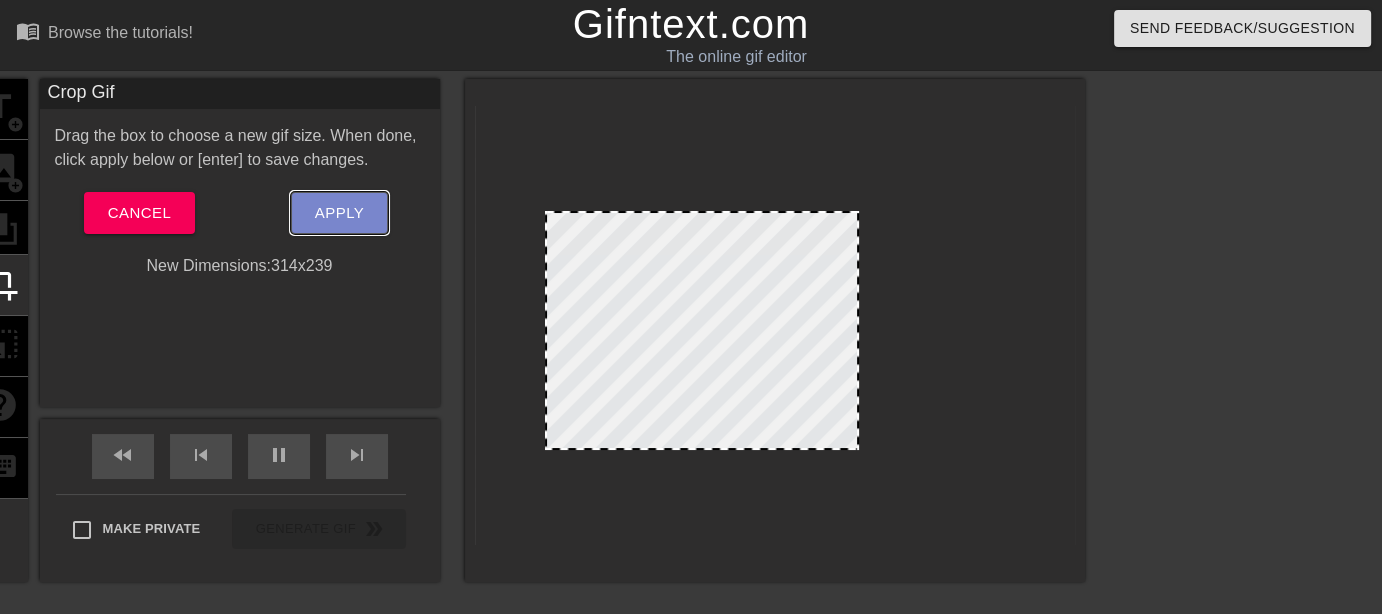 click on "Apply" at bounding box center (339, 213) 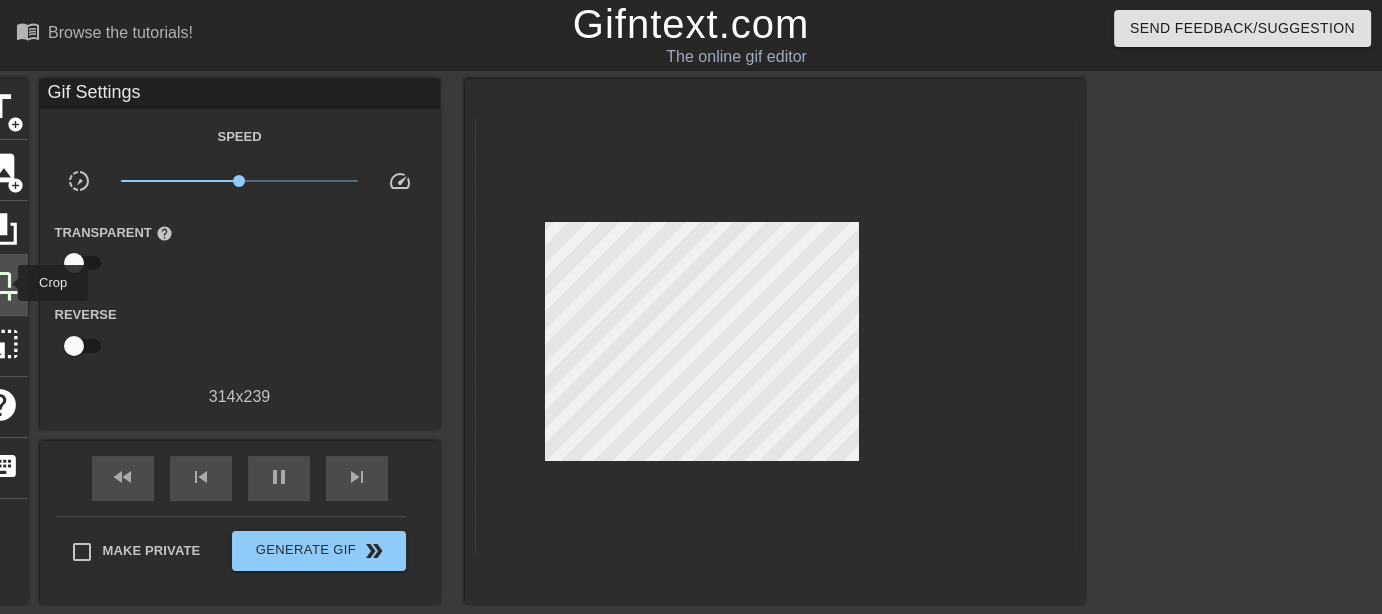 click on "crop" at bounding box center (1, 283) 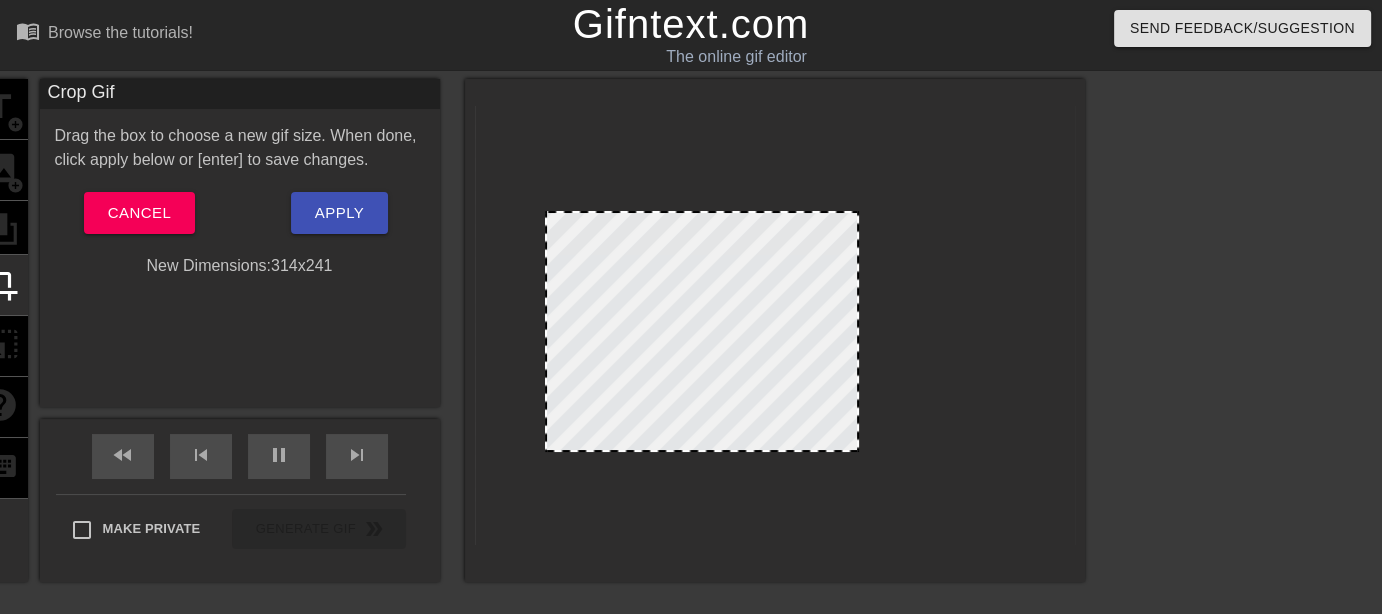 click at bounding box center (702, 450) 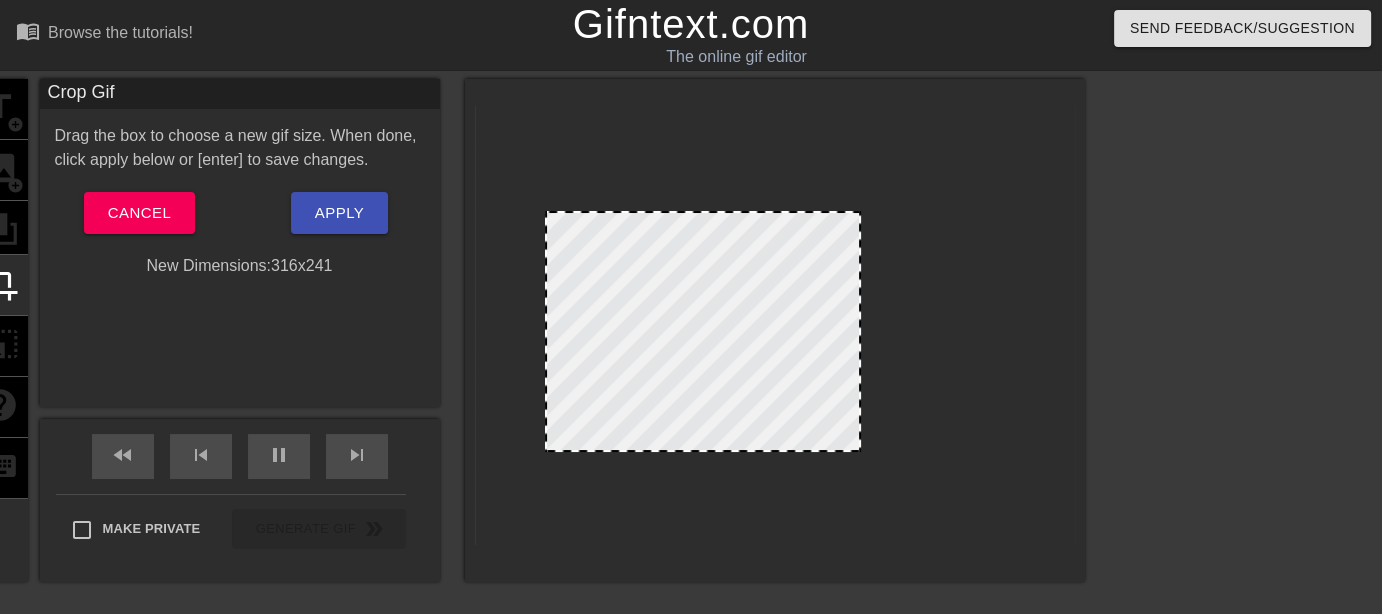 click at bounding box center [859, 331] 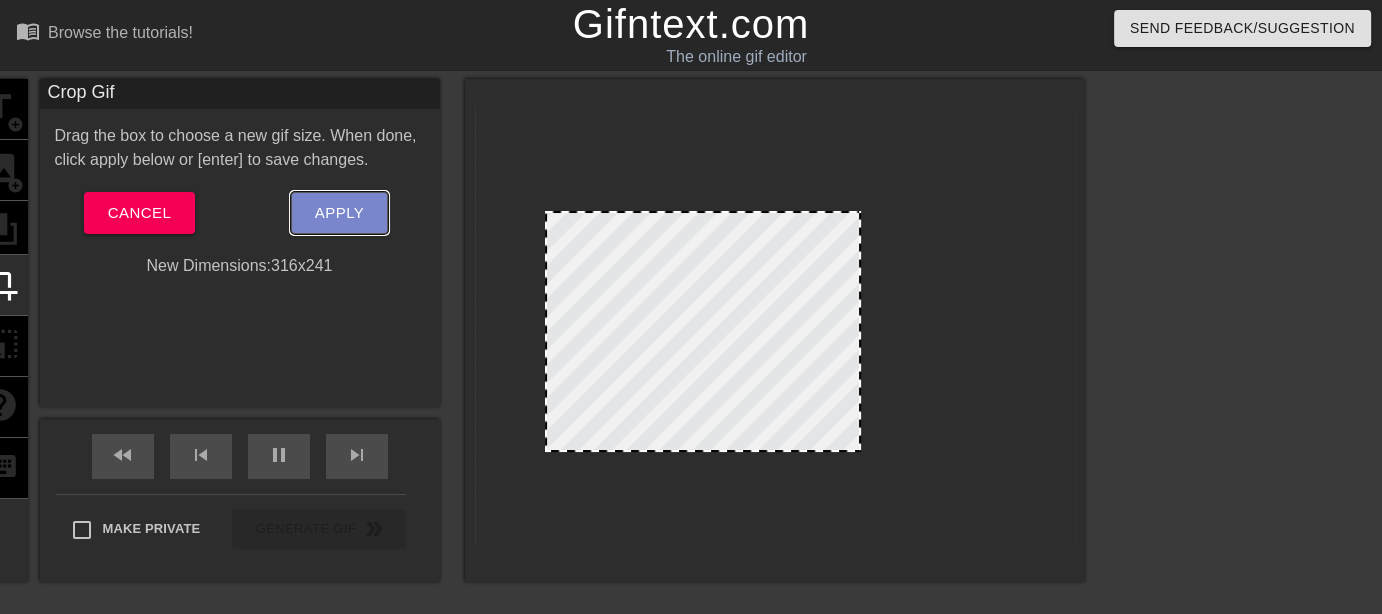 click on "Apply" at bounding box center (339, 213) 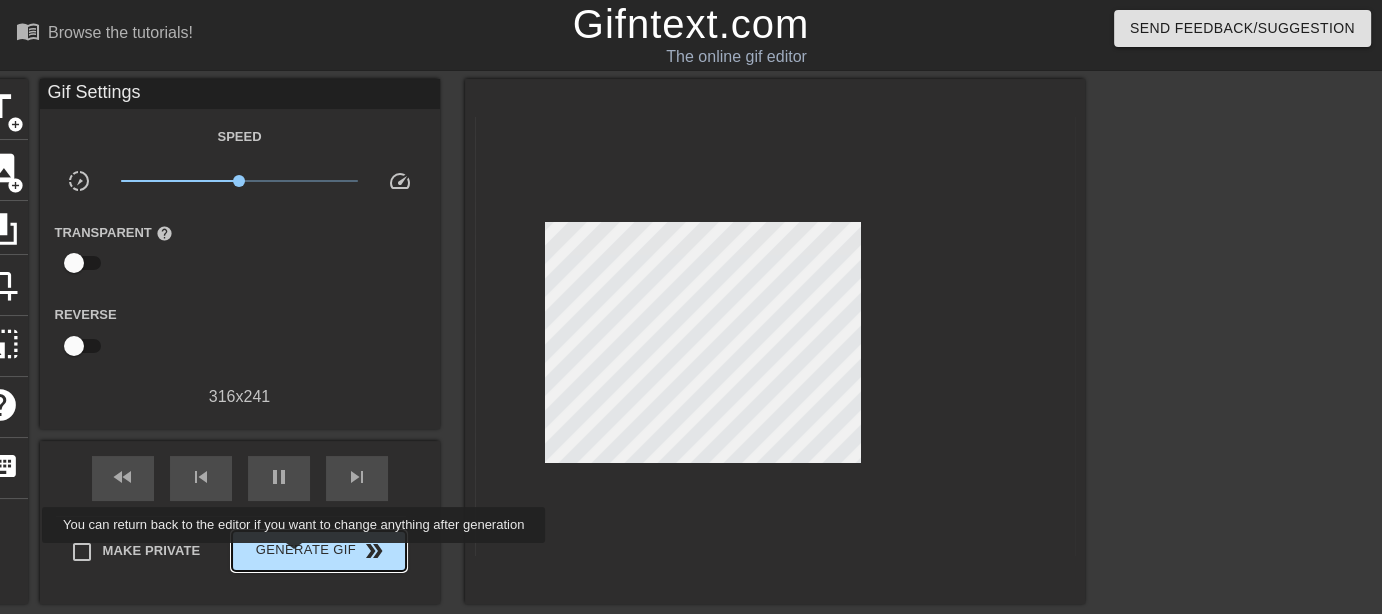 click on "Generate Gif double_arrow" at bounding box center (318, 551) 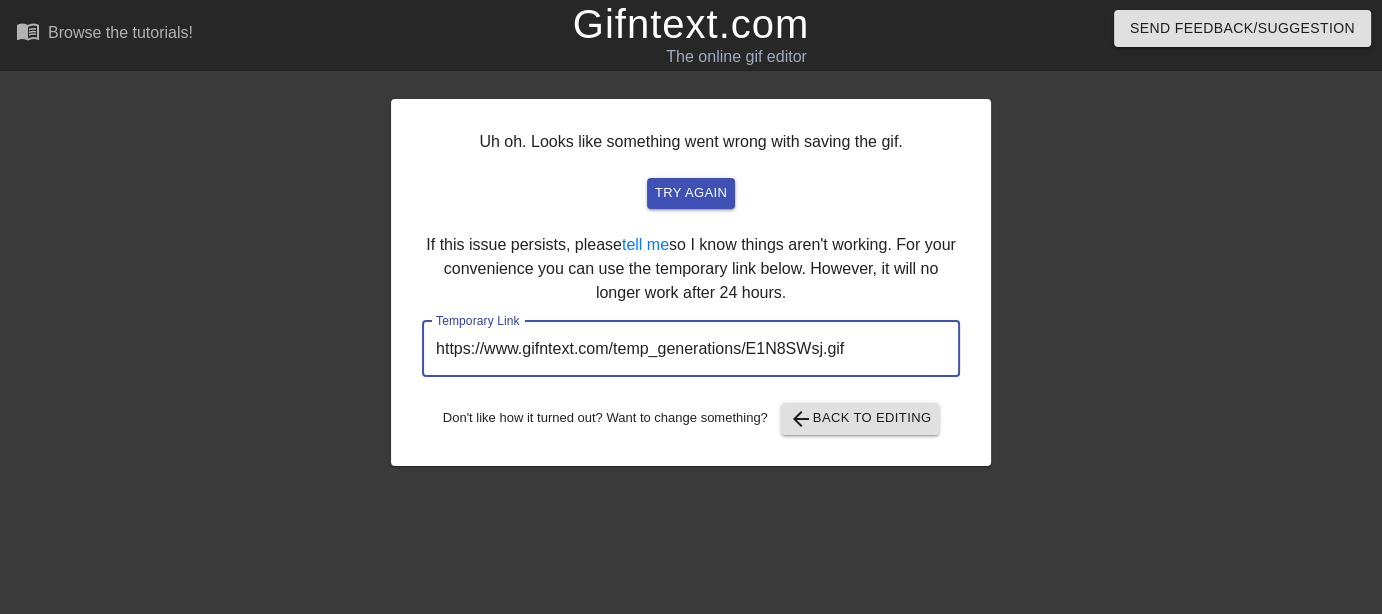 drag, startPoint x: 866, startPoint y: 342, endPoint x: 341, endPoint y: 347, distance: 525.0238 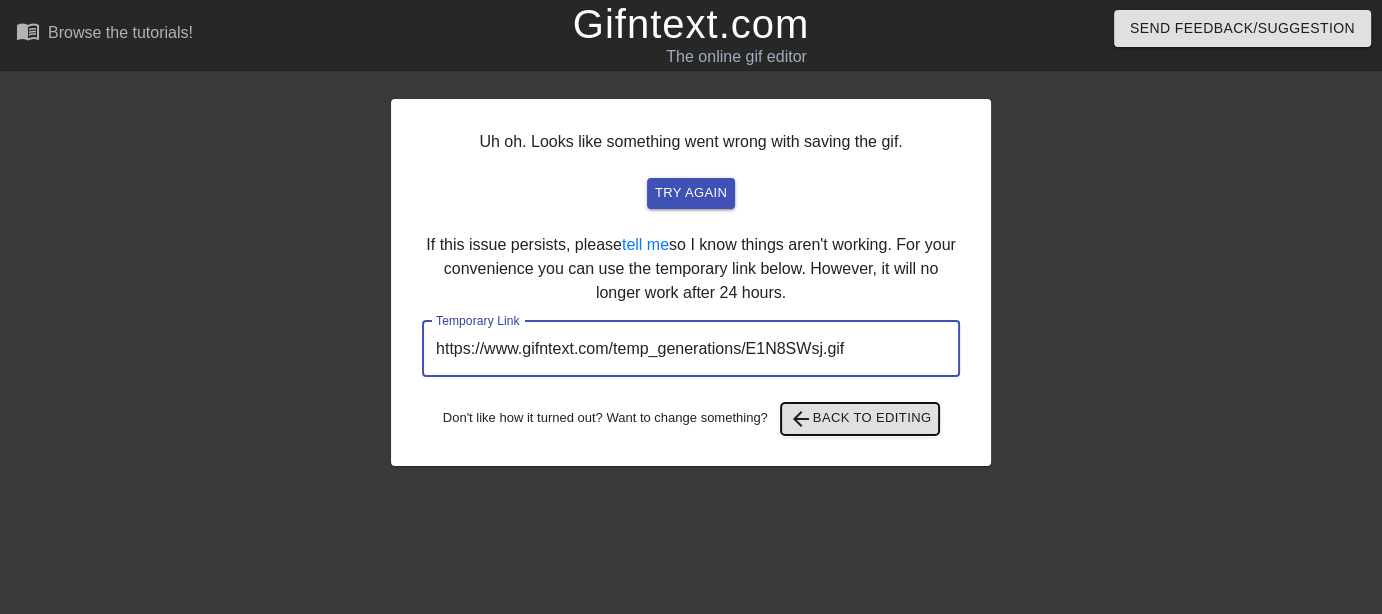 click on "arrow_back Back to Editing" at bounding box center (860, 419) 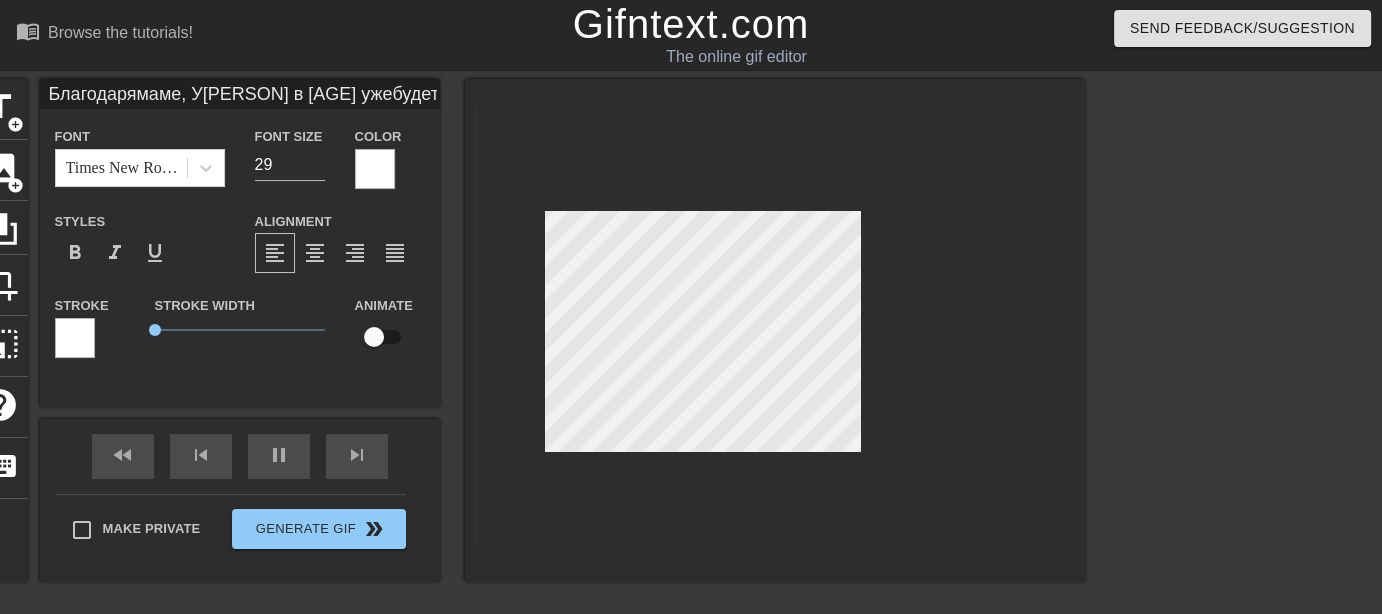 scroll, scrollTop: 2, scrollLeft: 2, axis: both 